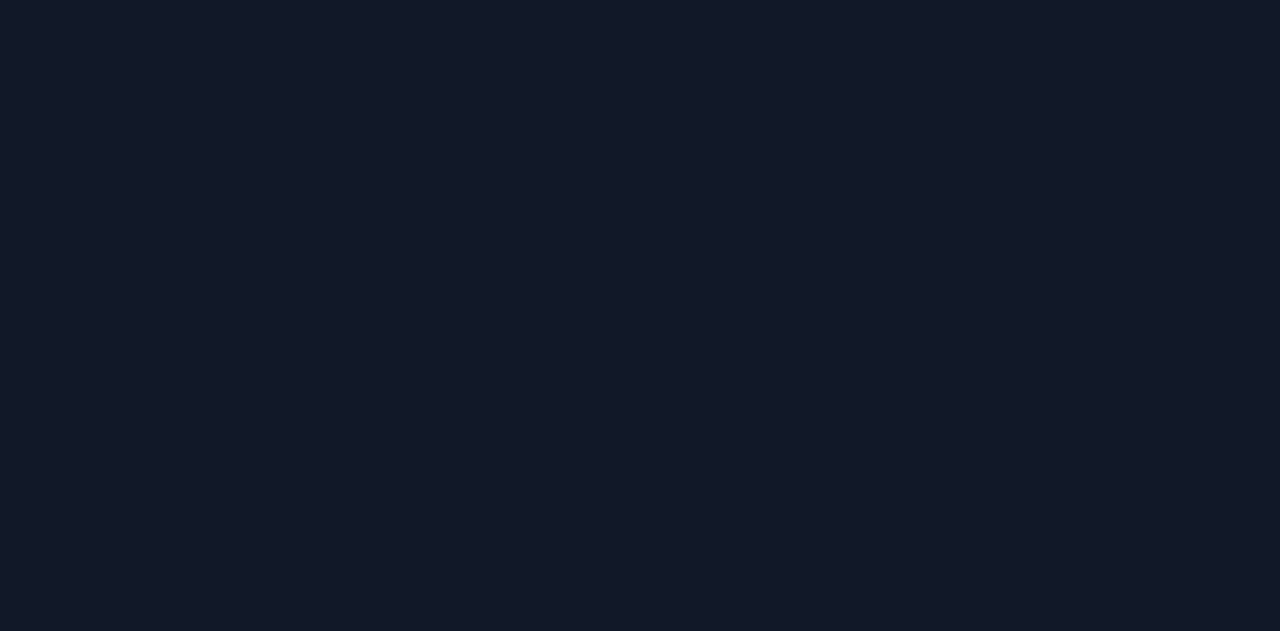 scroll, scrollTop: 0, scrollLeft: 0, axis: both 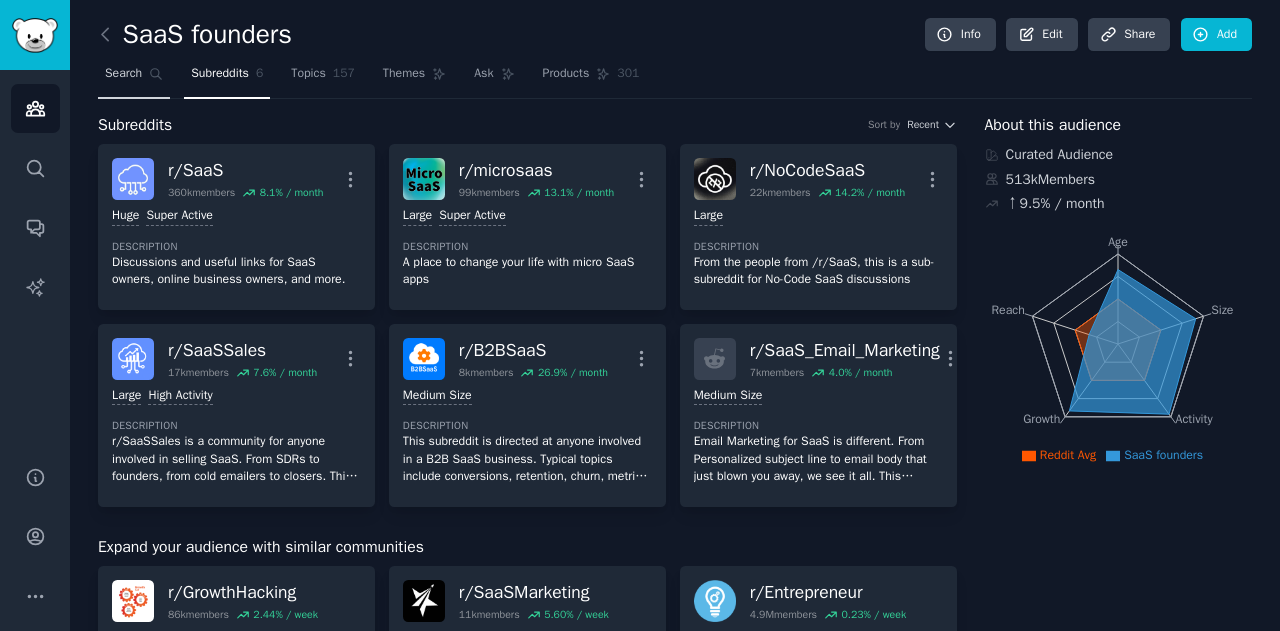 click on "Search" at bounding box center (123, 74) 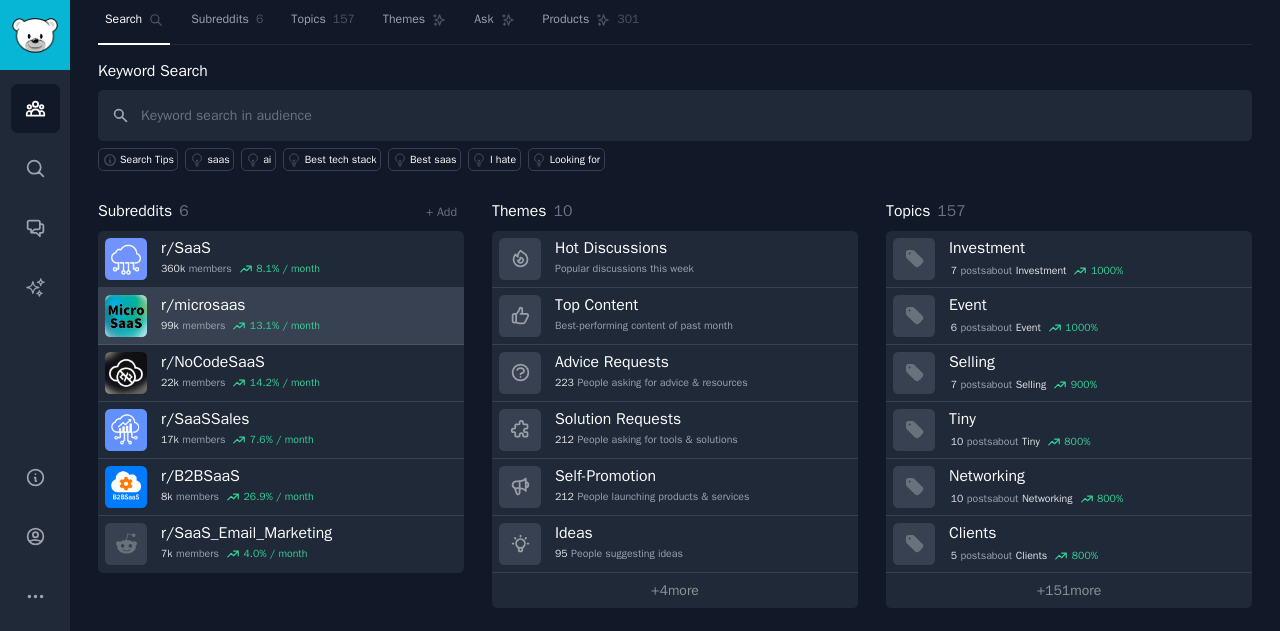 scroll, scrollTop: 10, scrollLeft: 0, axis: vertical 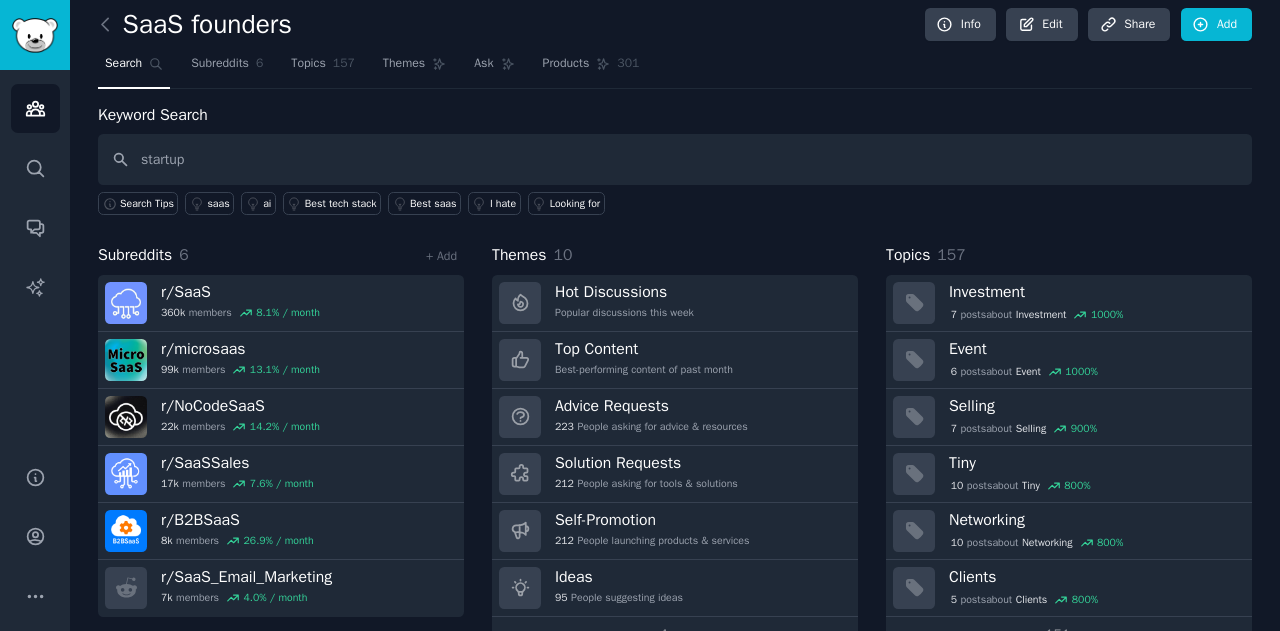 type on "startup" 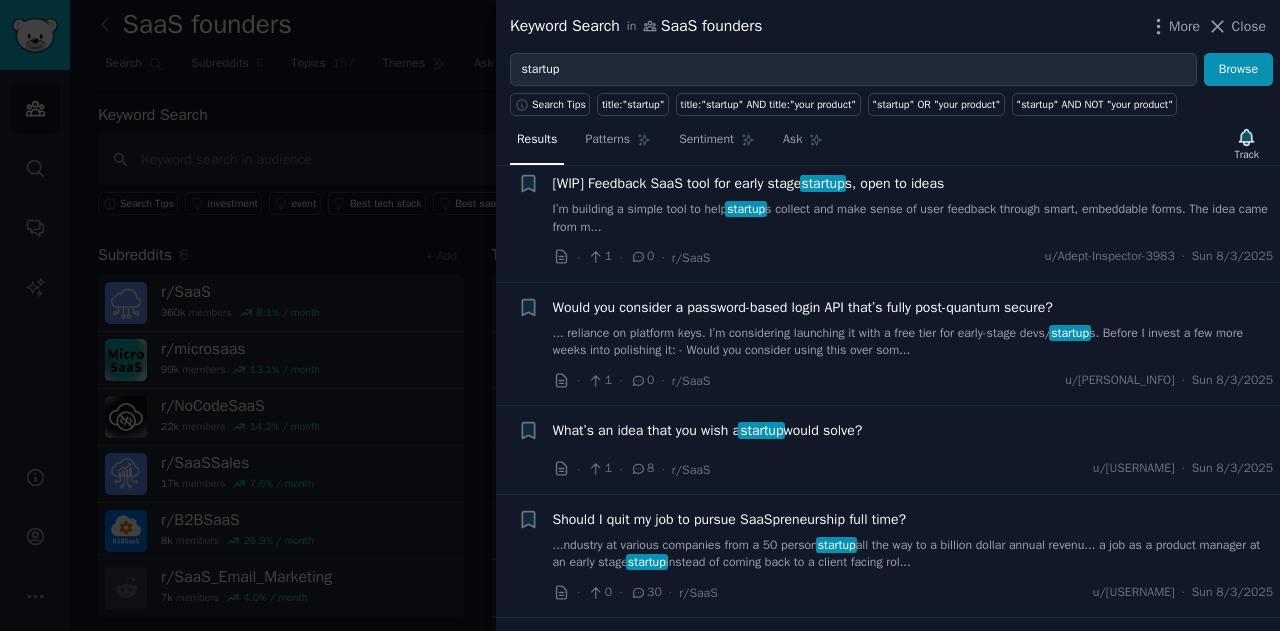 scroll, scrollTop: 11530, scrollLeft: 0, axis: vertical 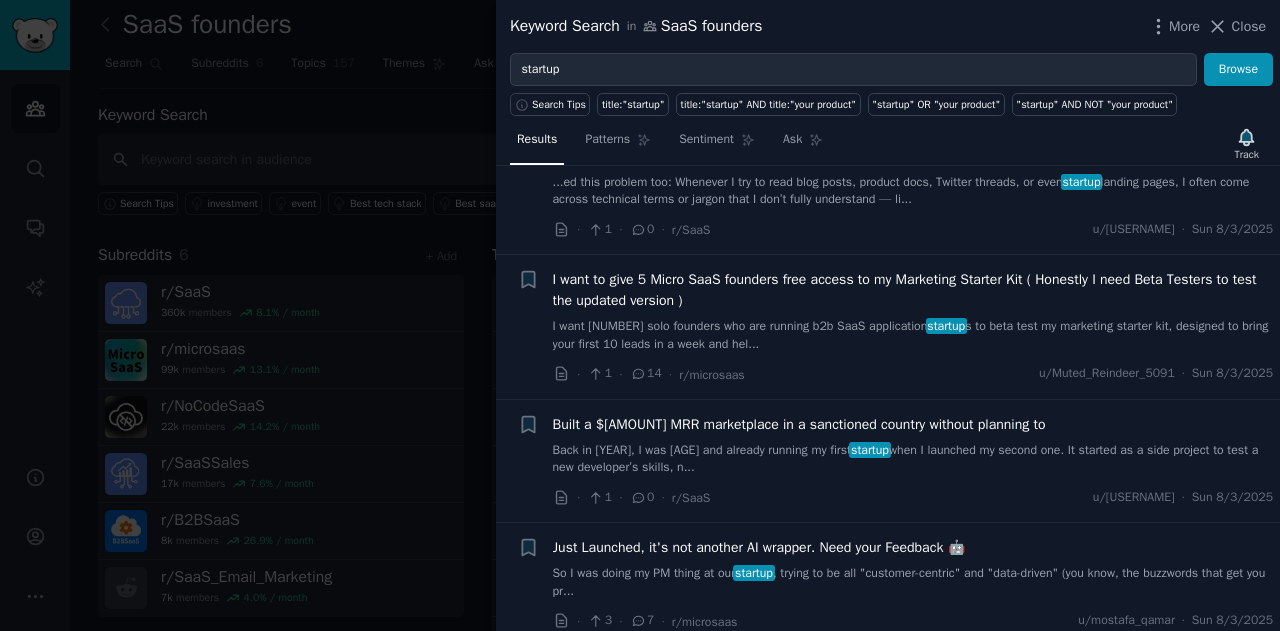 click at bounding box center (640, 315) 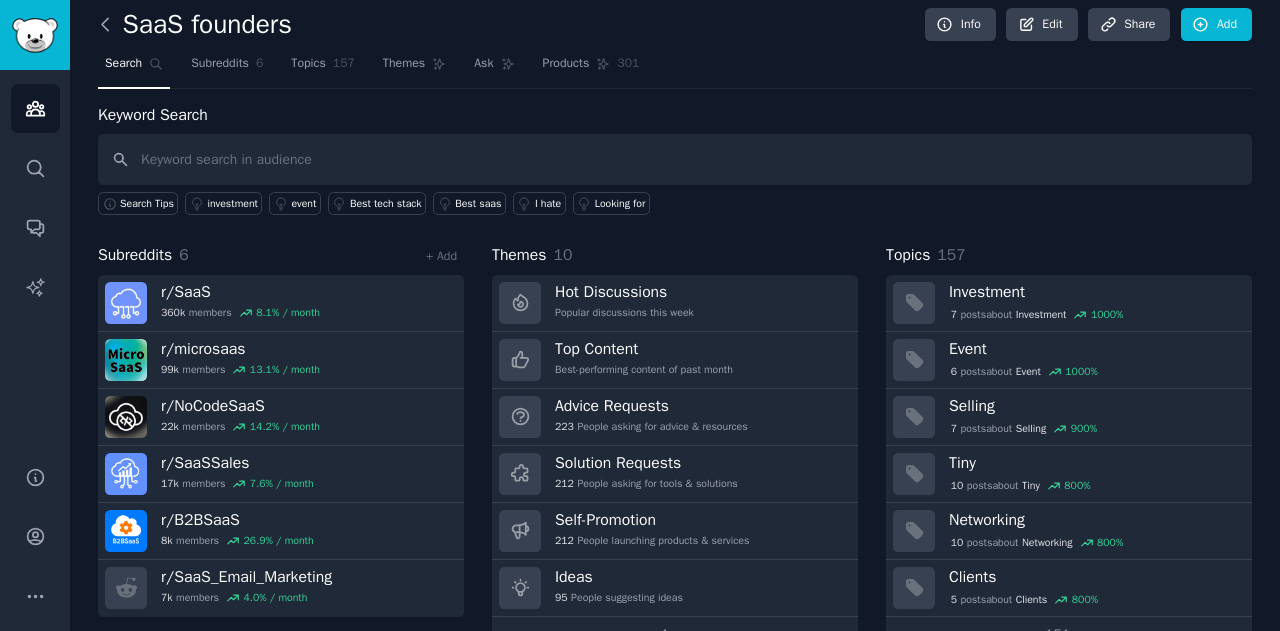 click 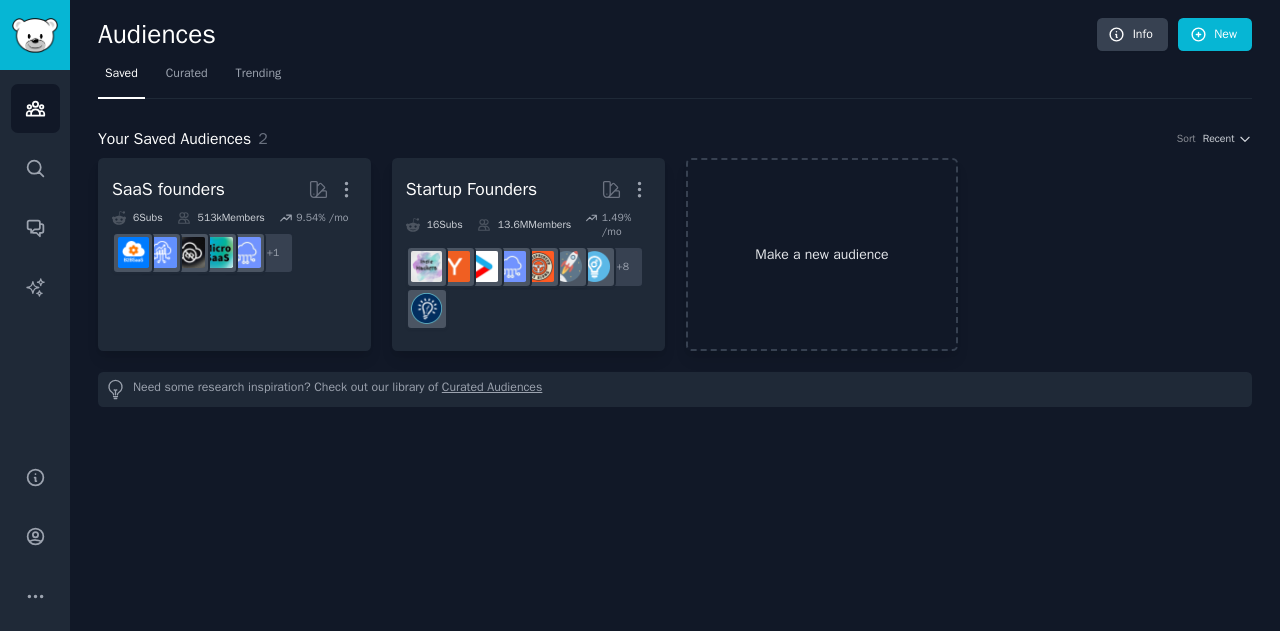 click on "Make a new audience" at bounding box center [822, 254] 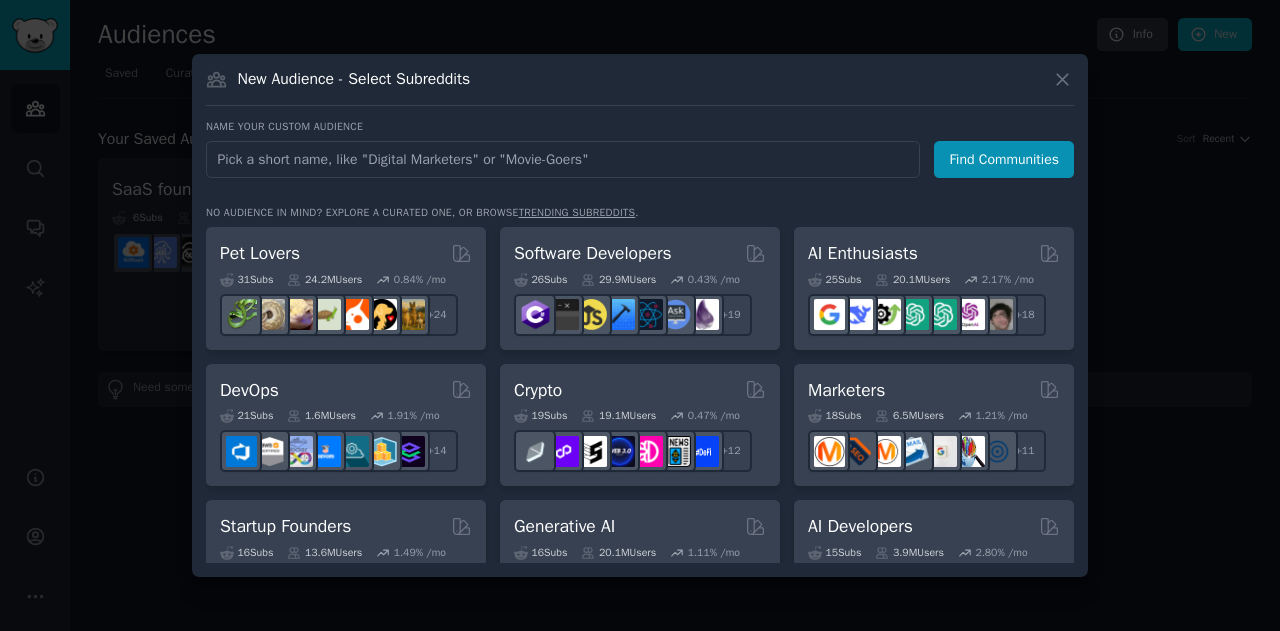 click at bounding box center [563, 159] 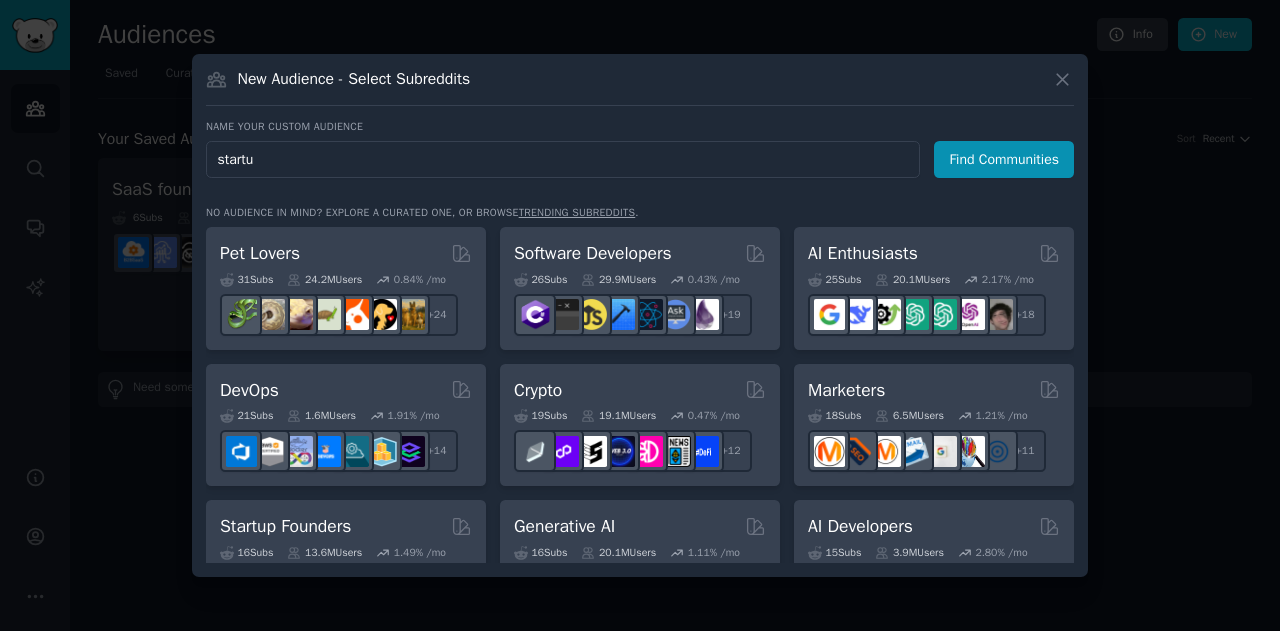 type on "startup" 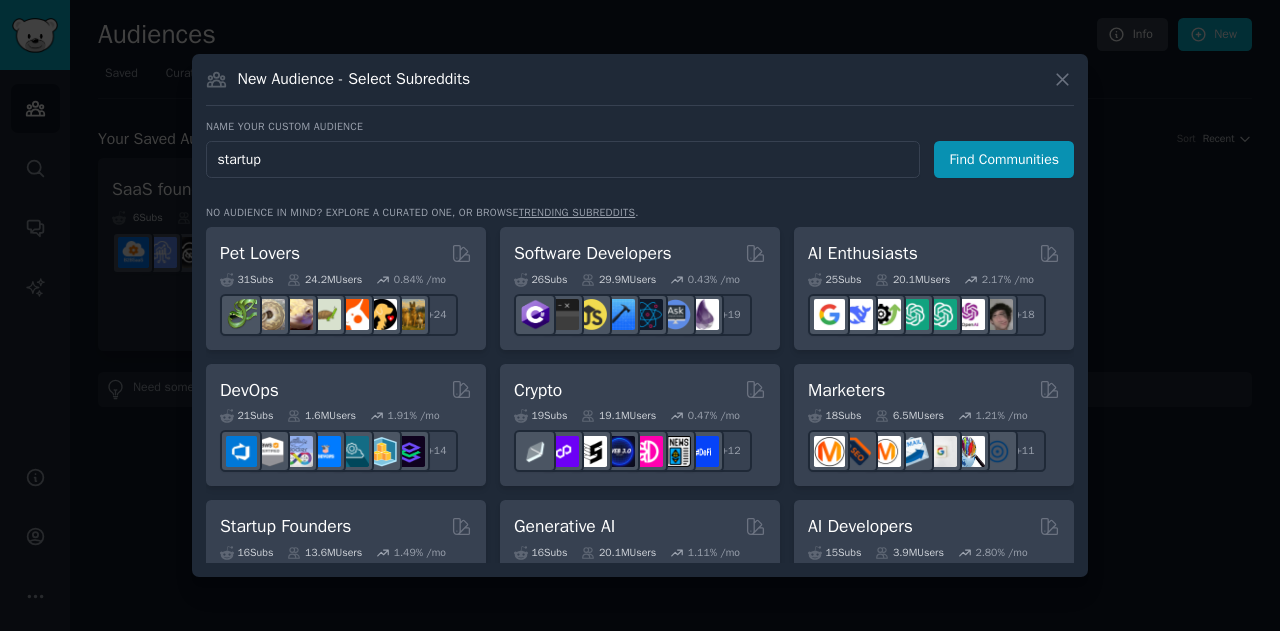 click on "Find Communities" at bounding box center [1004, 159] 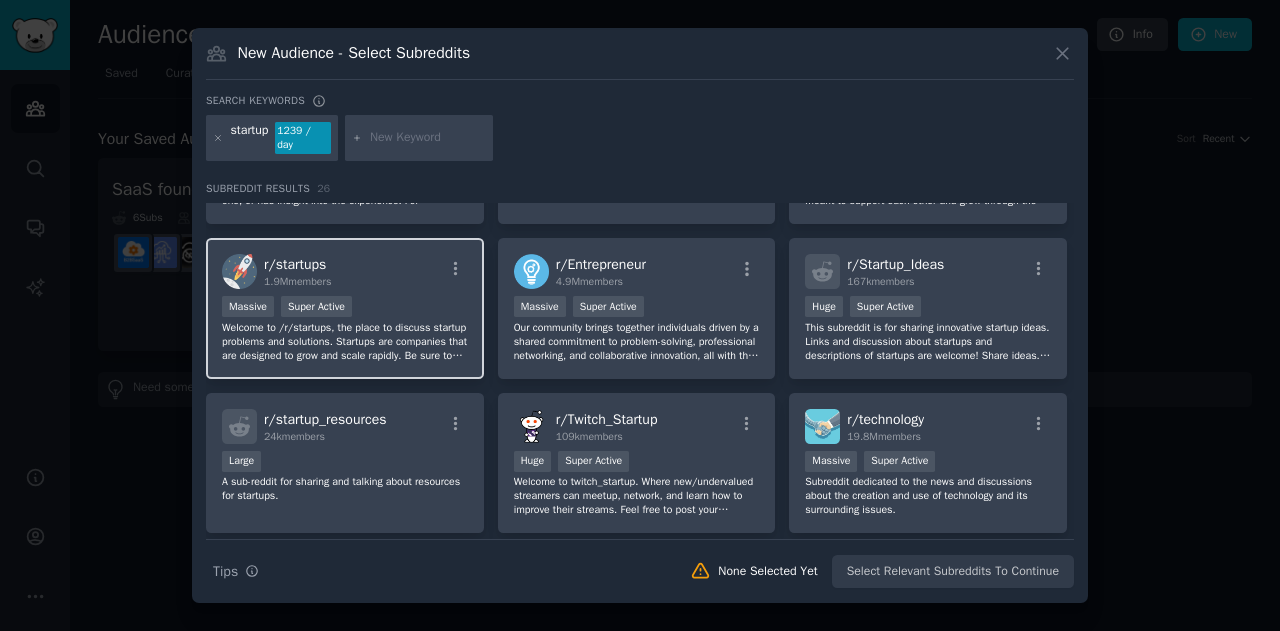 scroll, scrollTop: 126, scrollLeft: 0, axis: vertical 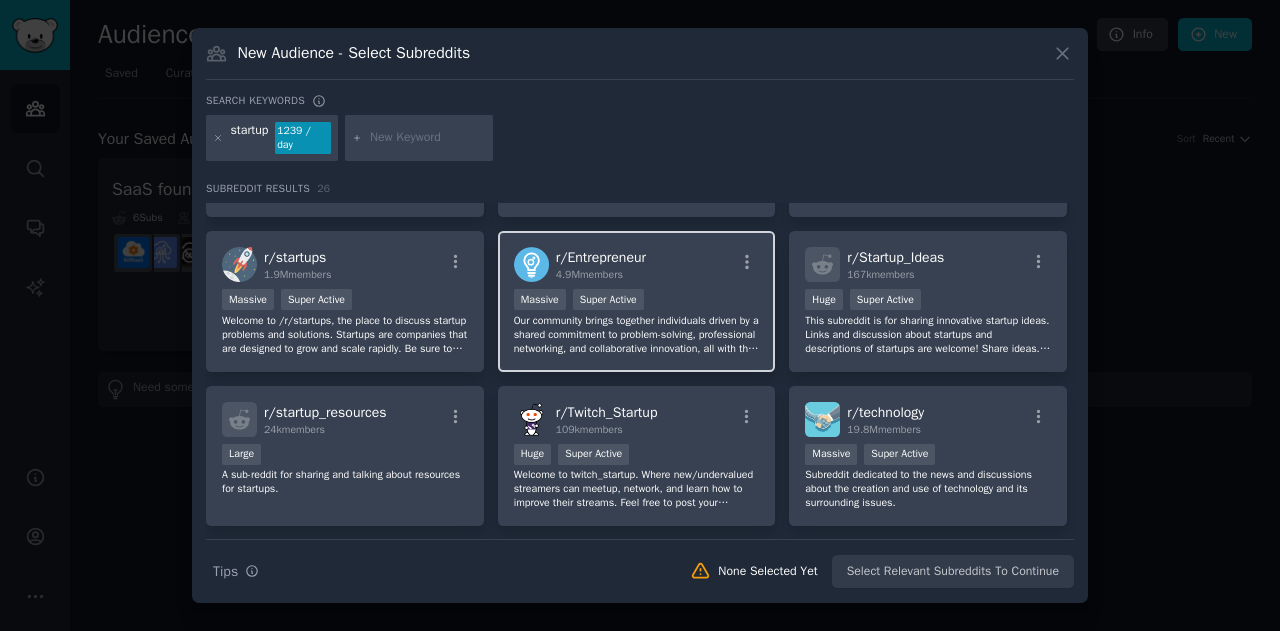 click on "Our community brings together individuals driven by a shared commitment to problem-solving, professional networking, and collaborative innovation, all with the goal of making a positive impact. We welcome a diverse range of pursuits, from side projects and small businesses to venture-backed startups and solo ventures. However, this is a space for genuine connection and exchange of ideas, not self-promotion. Please refrain from promoting personal blogs, consulting services, books, MLMs, opinions." at bounding box center [637, 335] 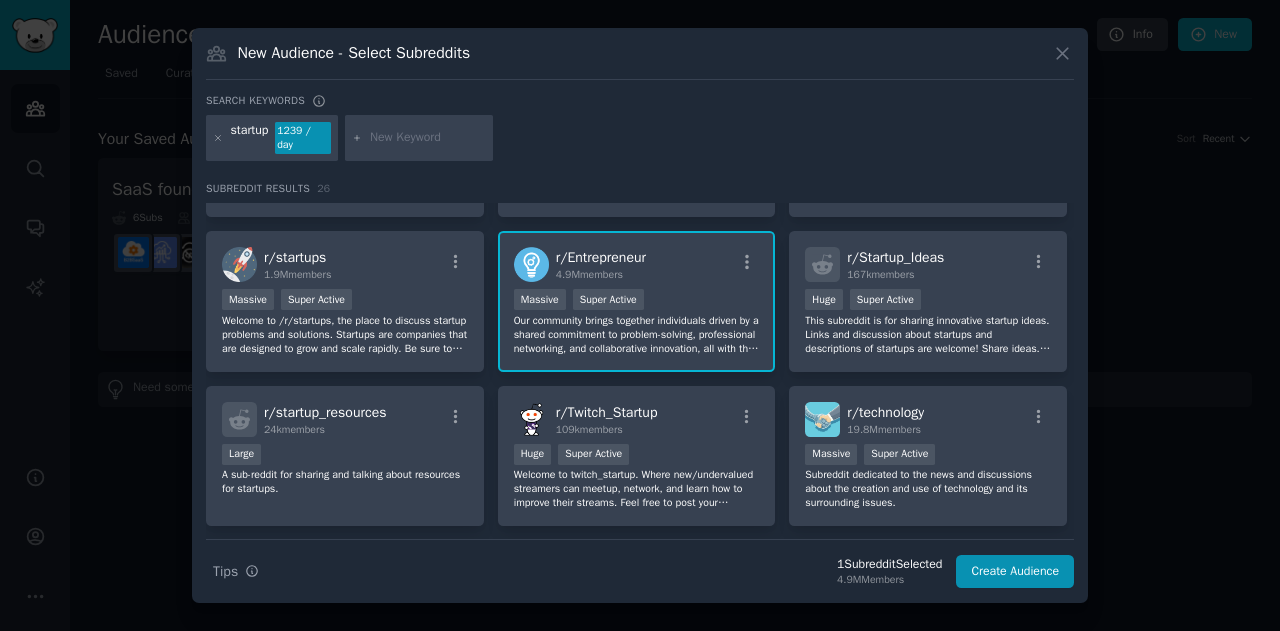 click on "Massive Super Active" at bounding box center [637, 301] 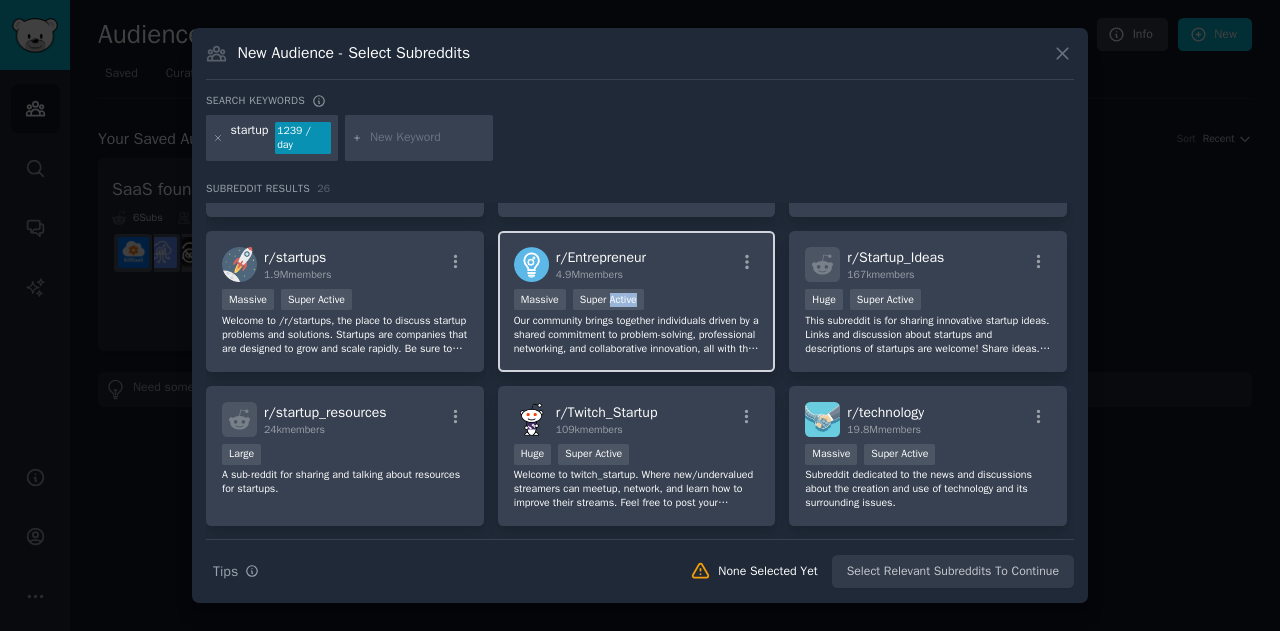 click on "Massive Super Active" at bounding box center (637, 301) 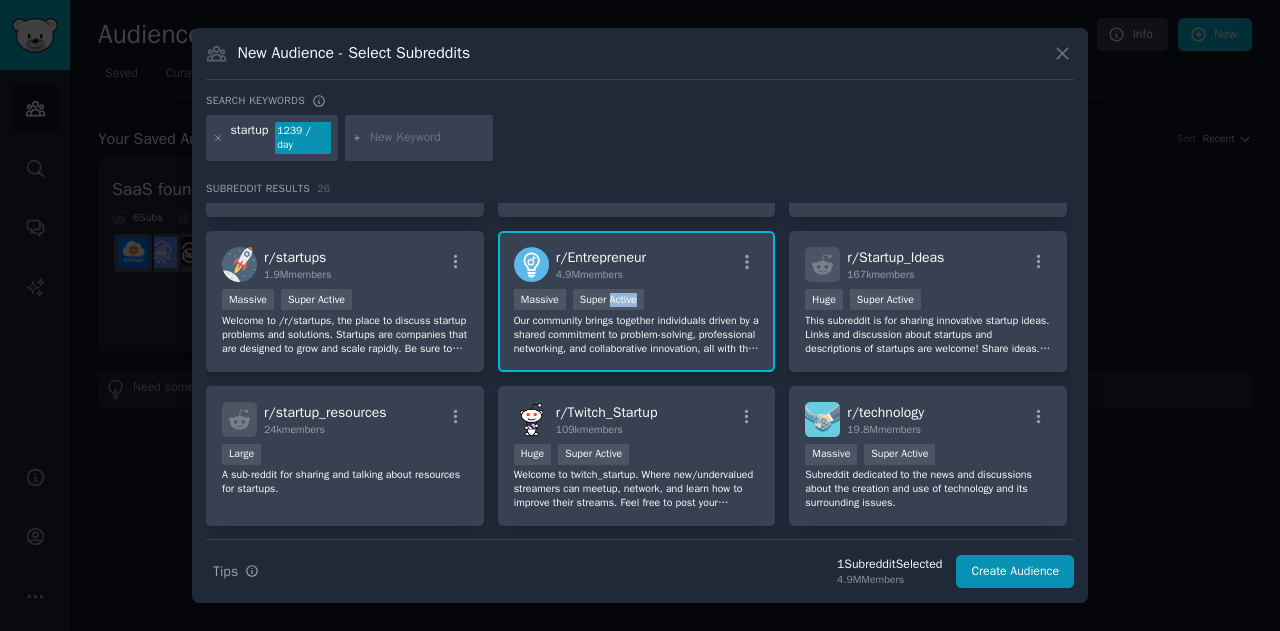 click on "Massive Super Active" at bounding box center (637, 301) 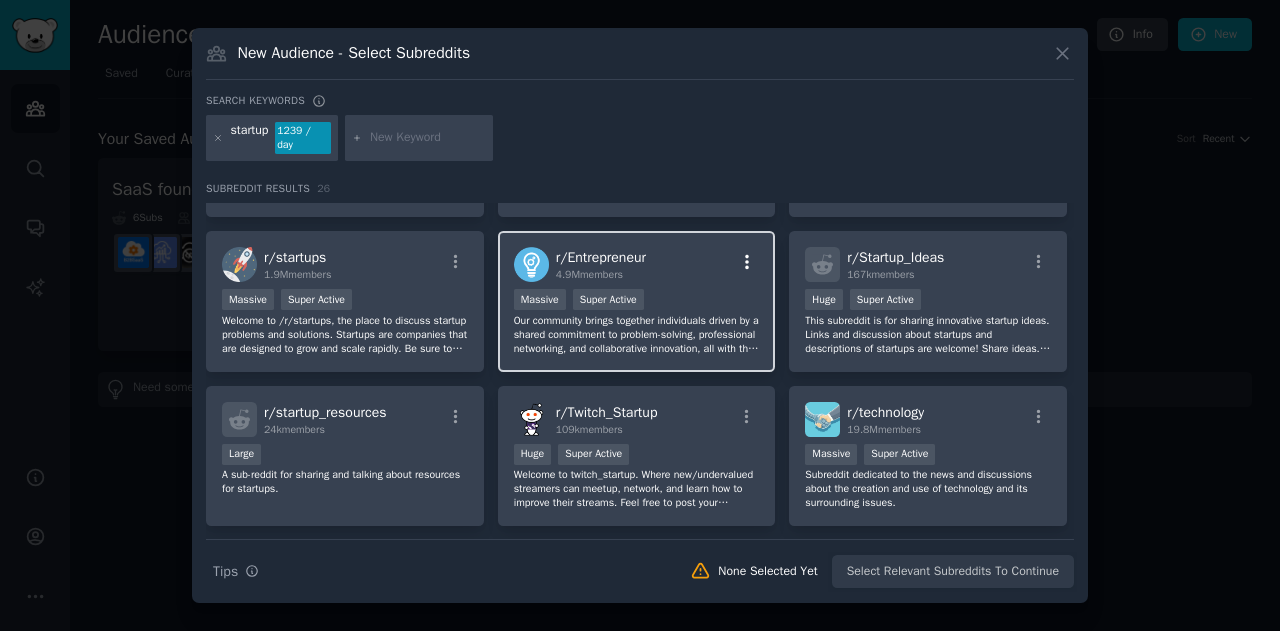 click 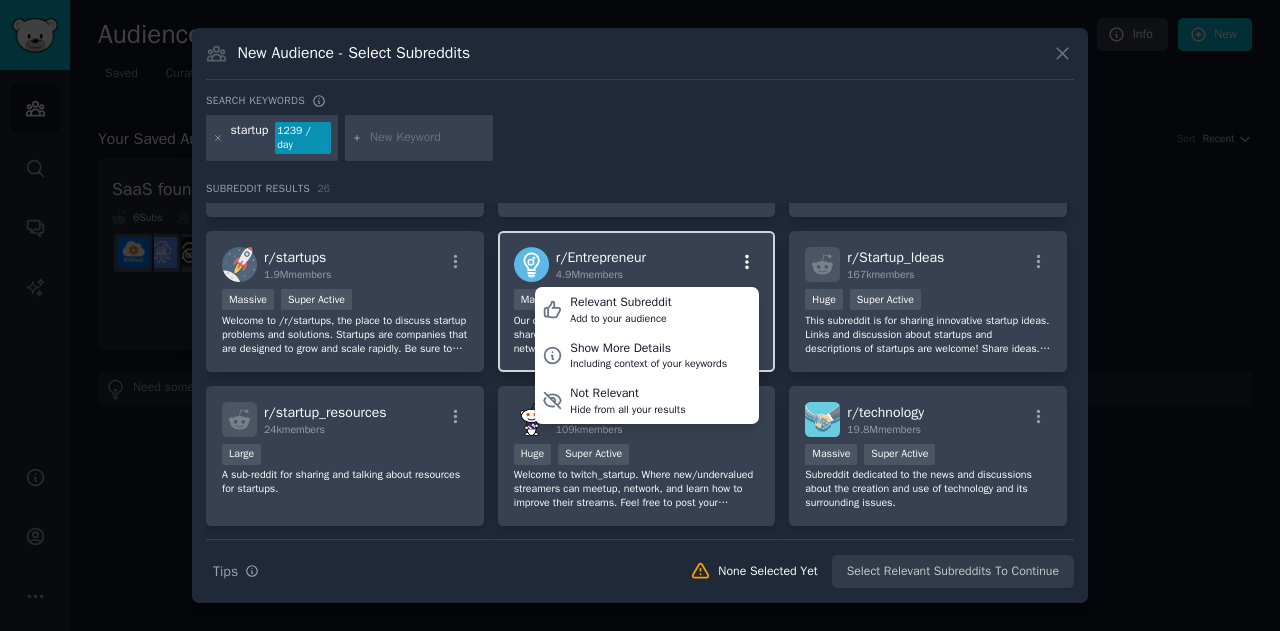 click 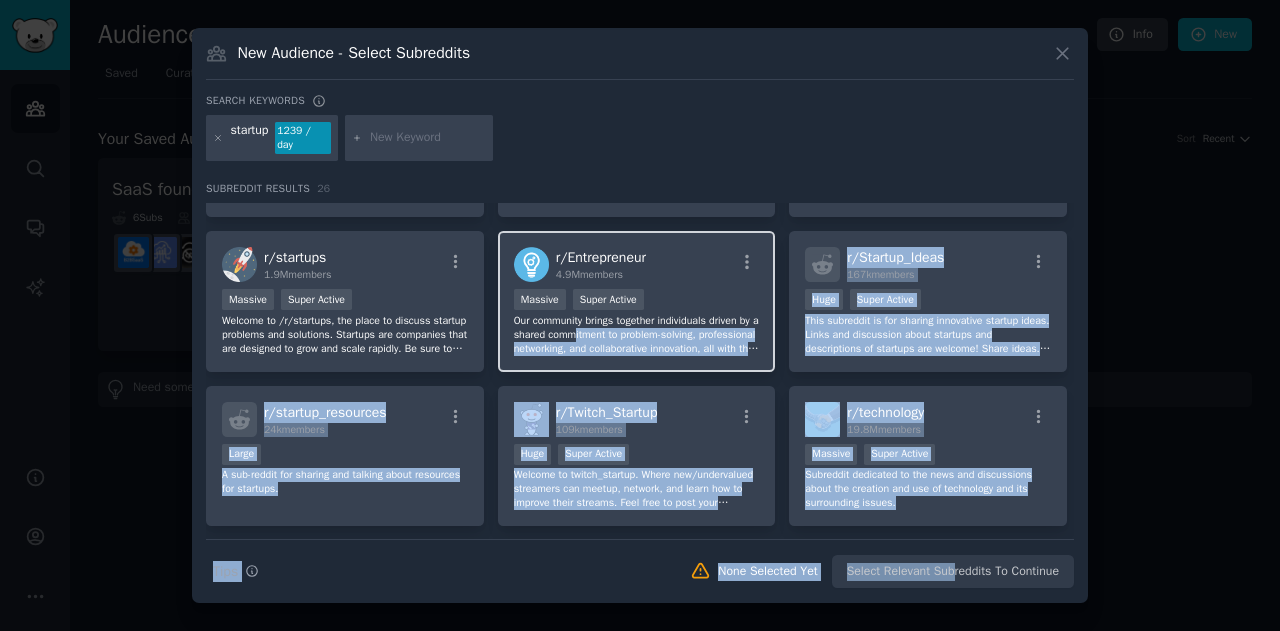 drag, startPoint x: 952, startPoint y: 577, endPoint x: 602, endPoint y: 321, distance: 433.63116 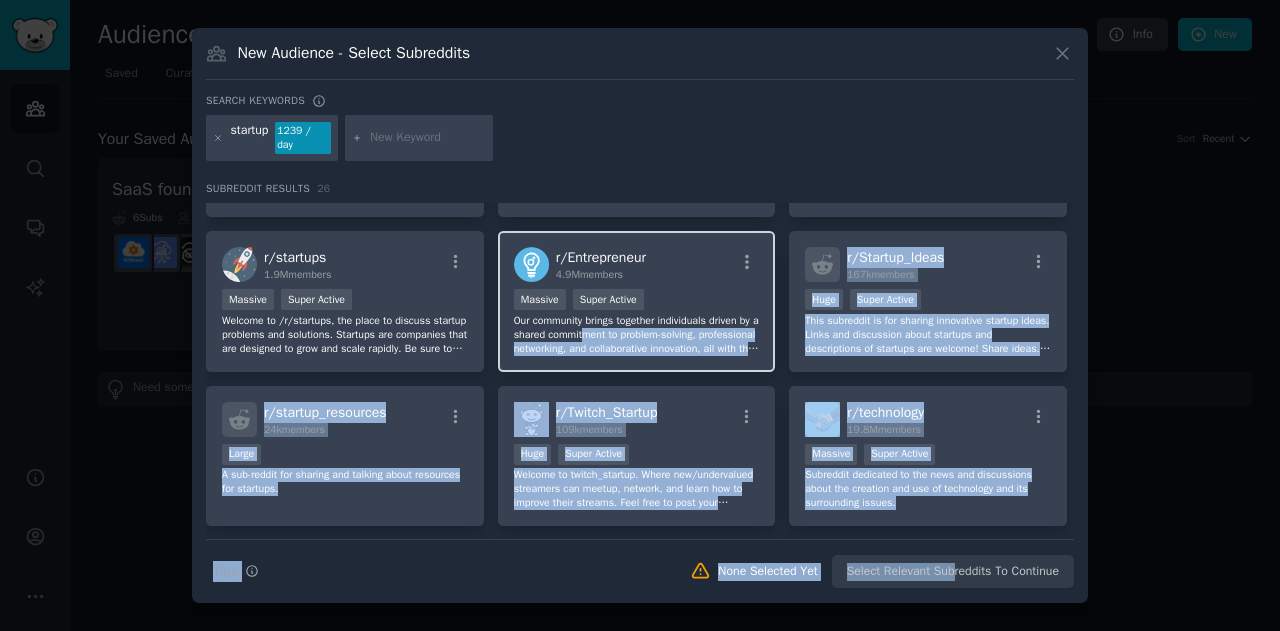 click on "Our community brings together individuals driven by a shared commitment to problem-solving, professional networking, and collaborative innovation, all with the goal of making a positive impact. We welcome a diverse range of pursuits, from side projects and small businesses to venture-backed startups and solo ventures. However, this is a space for genuine connection and exchange of ideas, not self-promotion. Please refrain from promoting personal blogs, consulting services, books, MLMs, opinions." at bounding box center [637, 335] 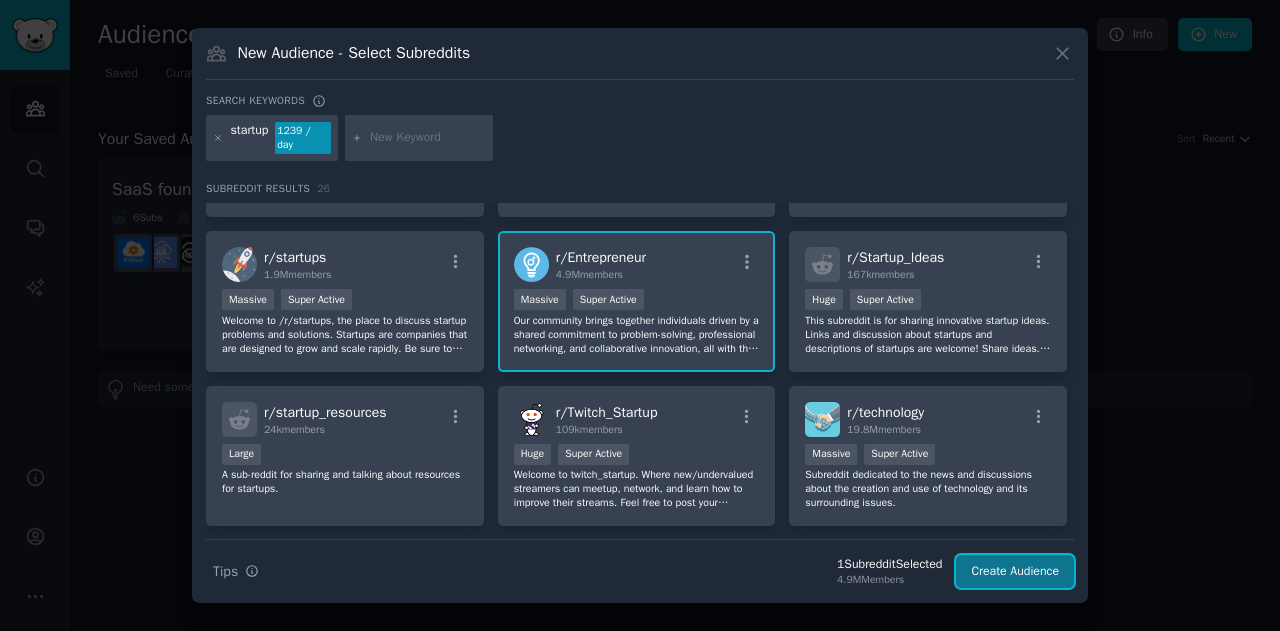 click on "Create Audience" at bounding box center [1015, 572] 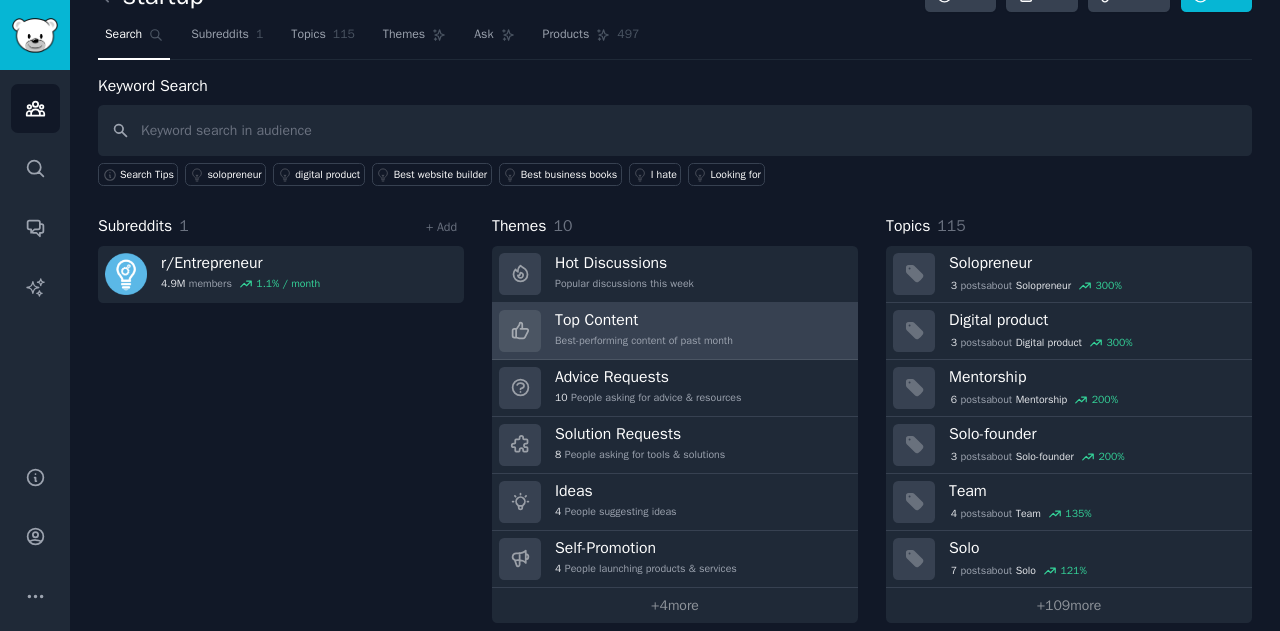 scroll, scrollTop: 40, scrollLeft: 0, axis: vertical 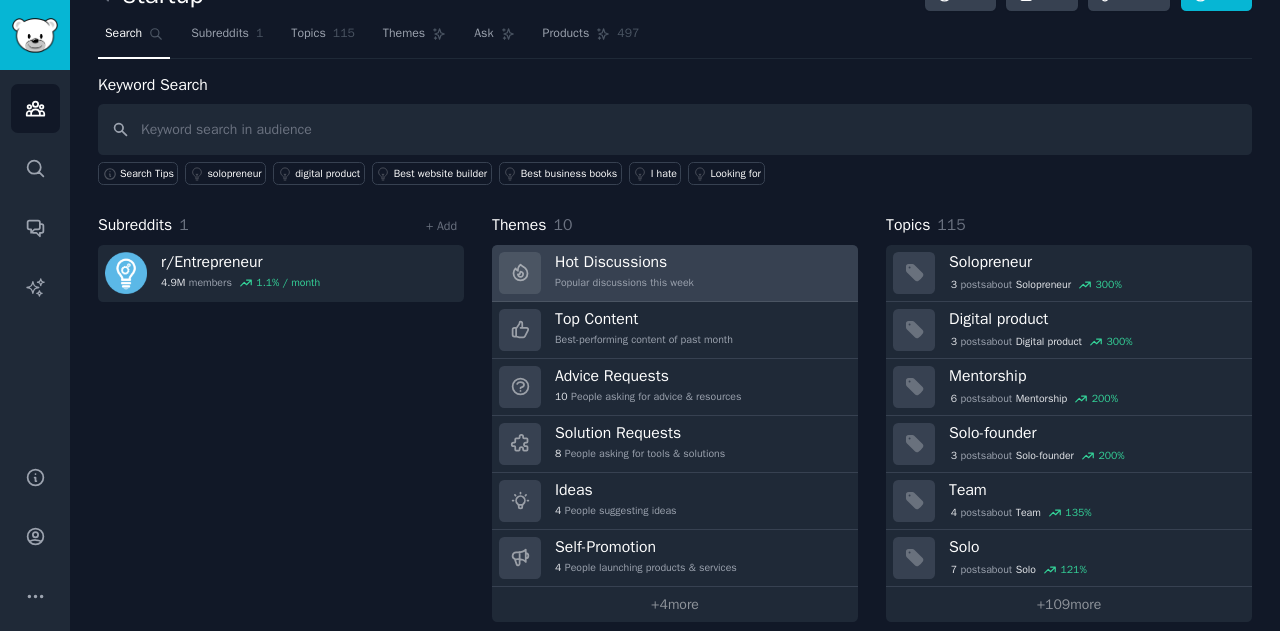 click on "Hot Discussions" at bounding box center (624, 262) 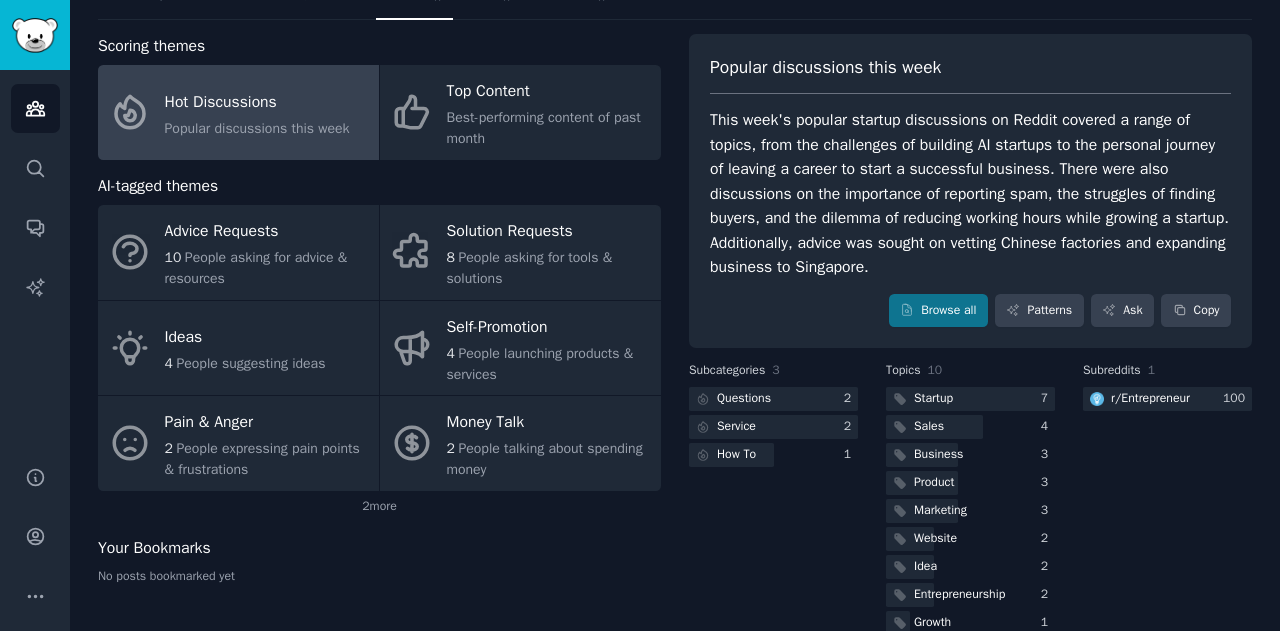 scroll, scrollTop: 140, scrollLeft: 0, axis: vertical 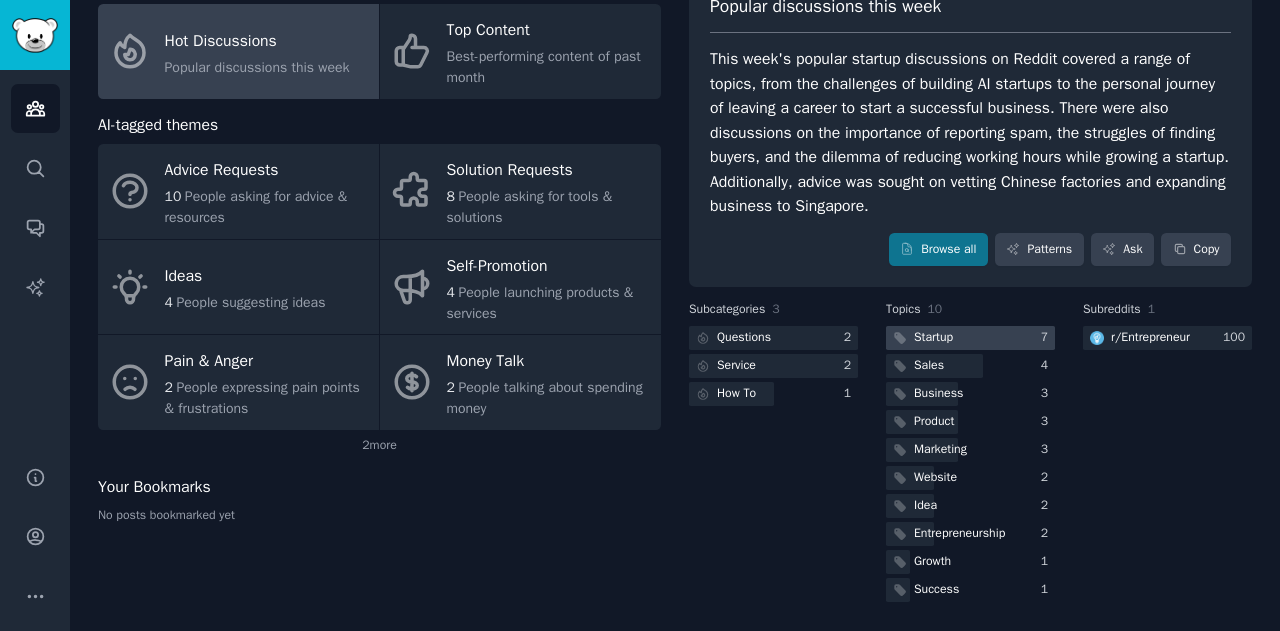 click on "Startup" at bounding box center (921, 338) 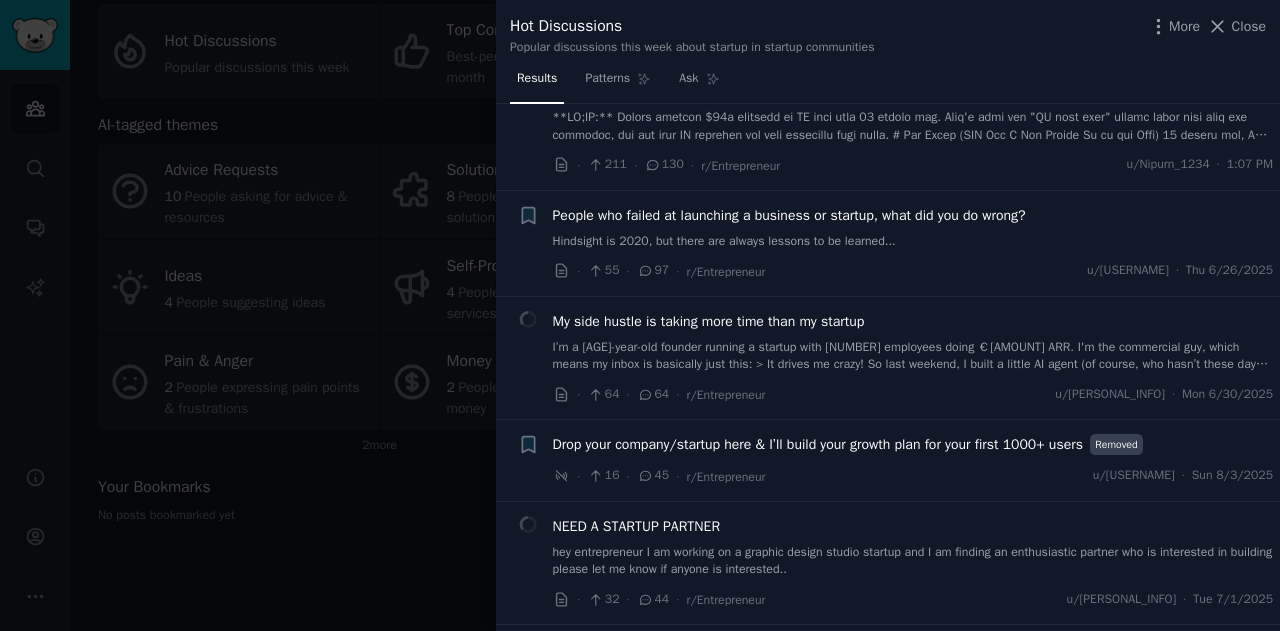 scroll, scrollTop: 90, scrollLeft: 0, axis: vertical 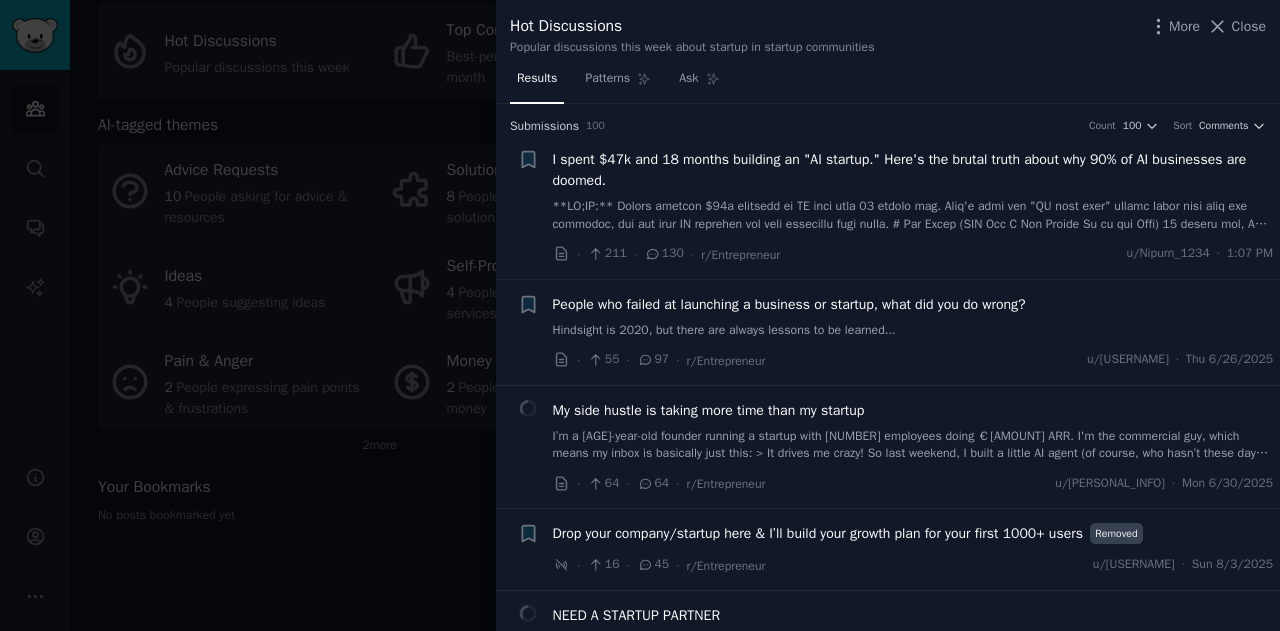 click on "People who failed at launching a business or startup, what did you do wrong?" at bounding box center [789, 304] 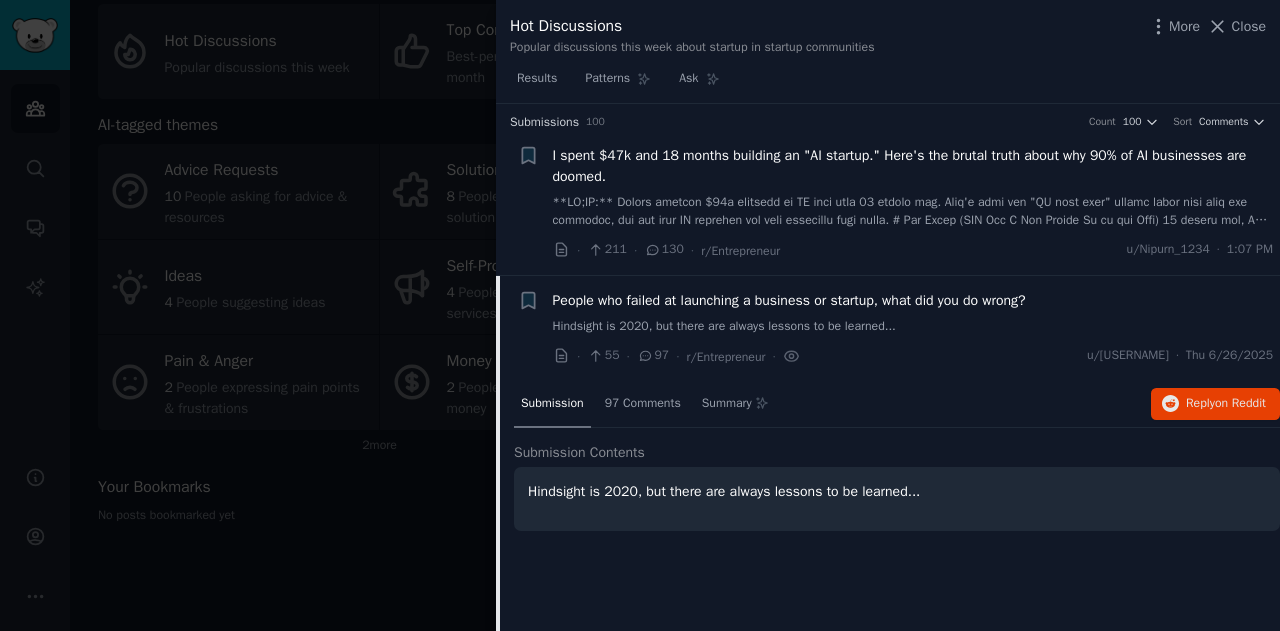 scroll, scrollTop: 0, scrollLeft: 0, axis: both 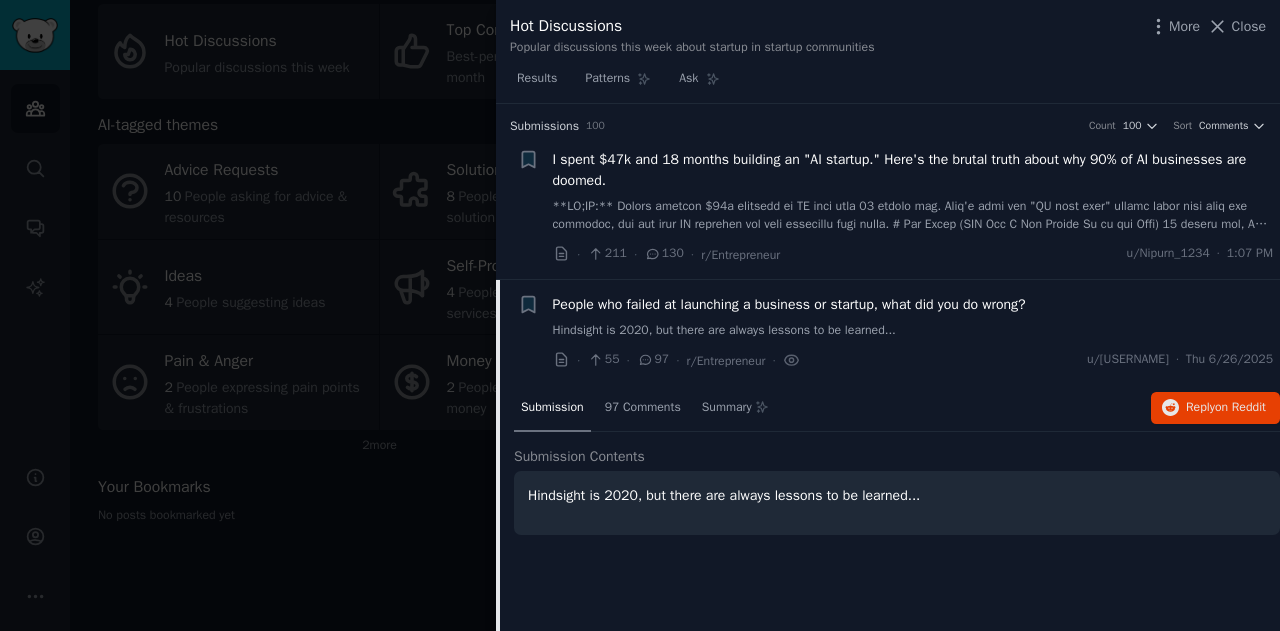click at bounding box center [640, 315] 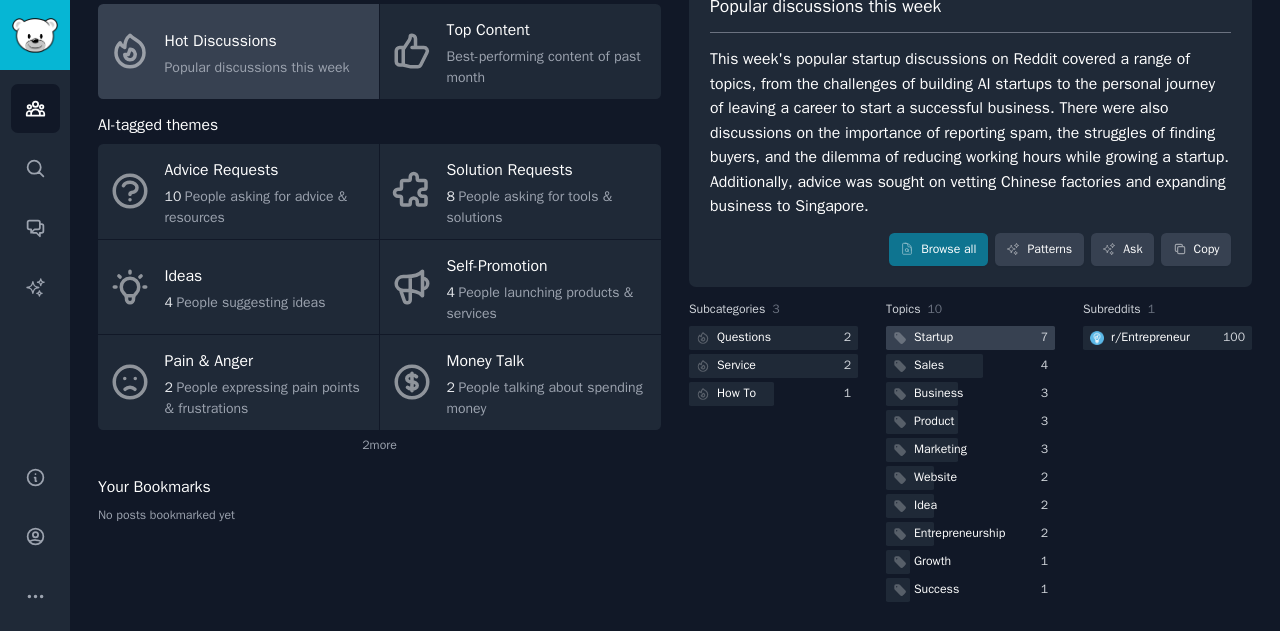click on "Startup" at bounding box center [921, 338] 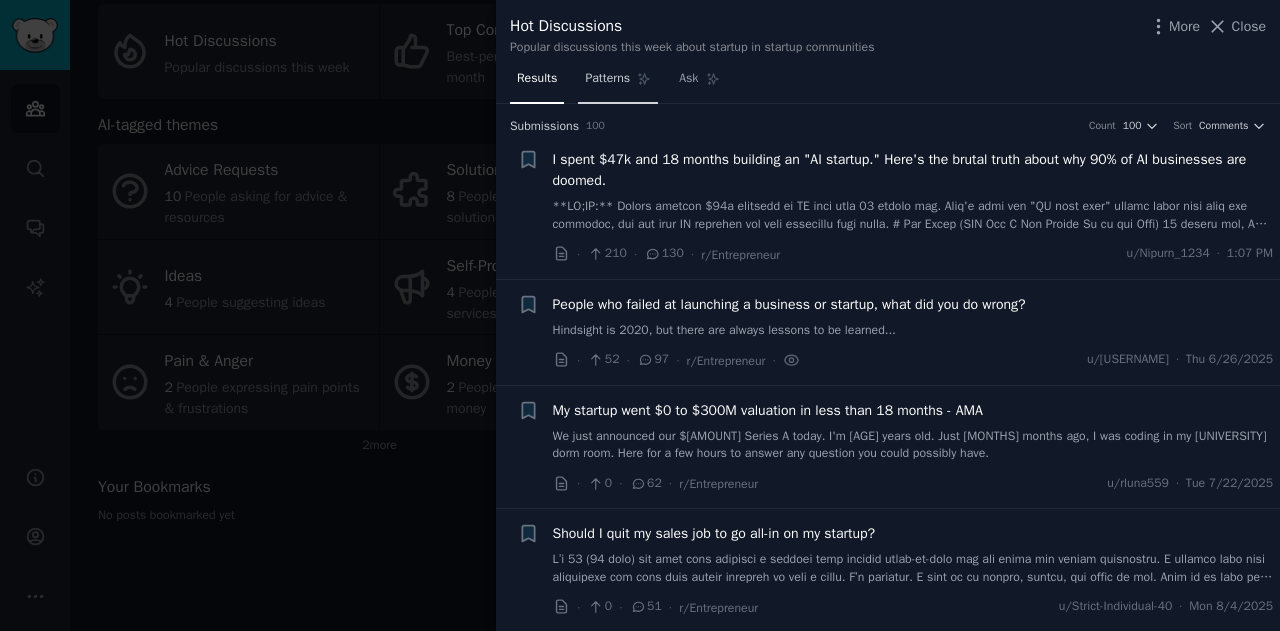 click on "Patterns" at bounding box center (618, 83) 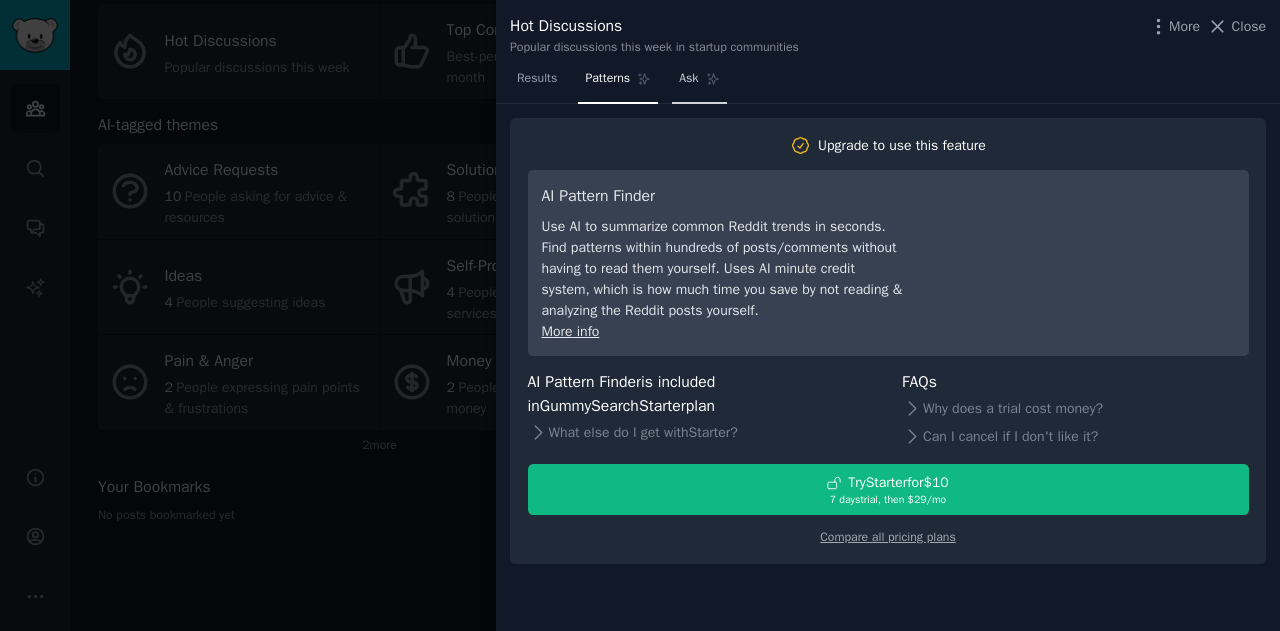 click 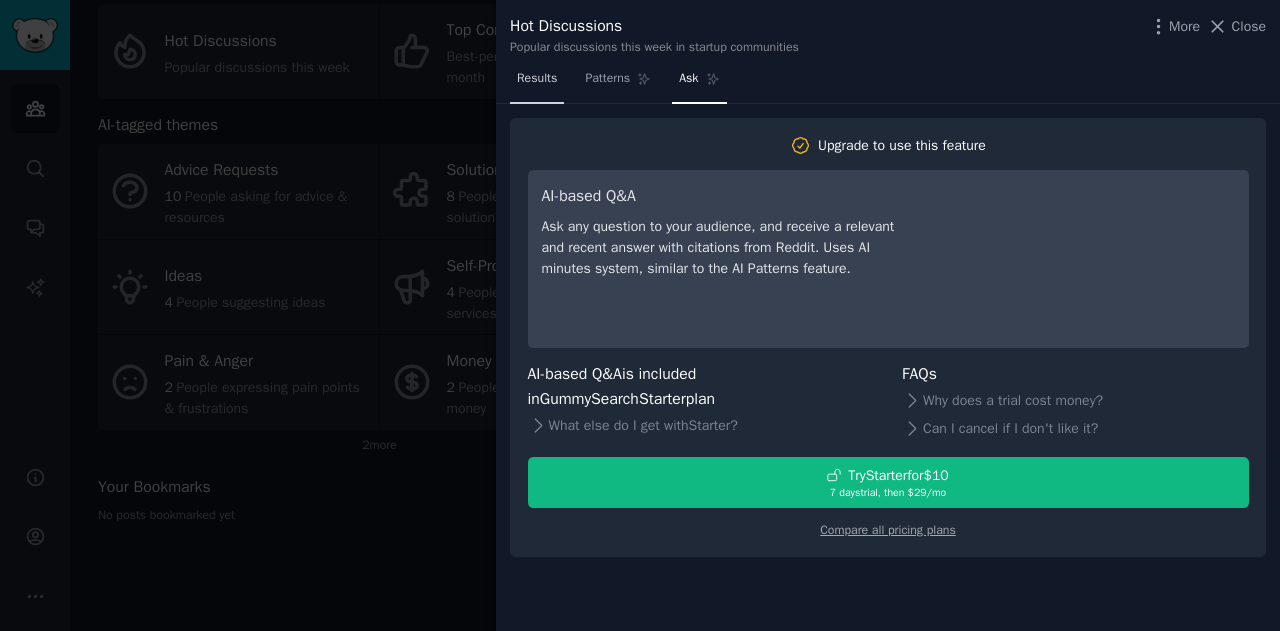 click on "Results" at bounding box center (537, 79) 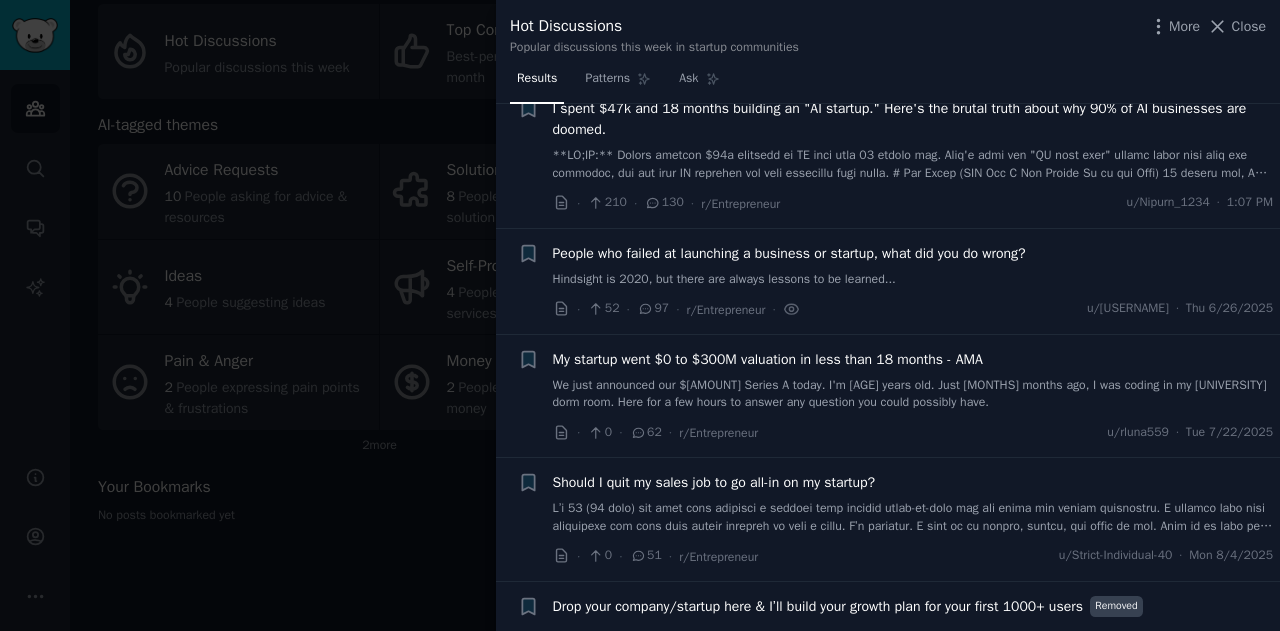 scroll, scrollTop: 0, scrollLeft: 0, axis: both 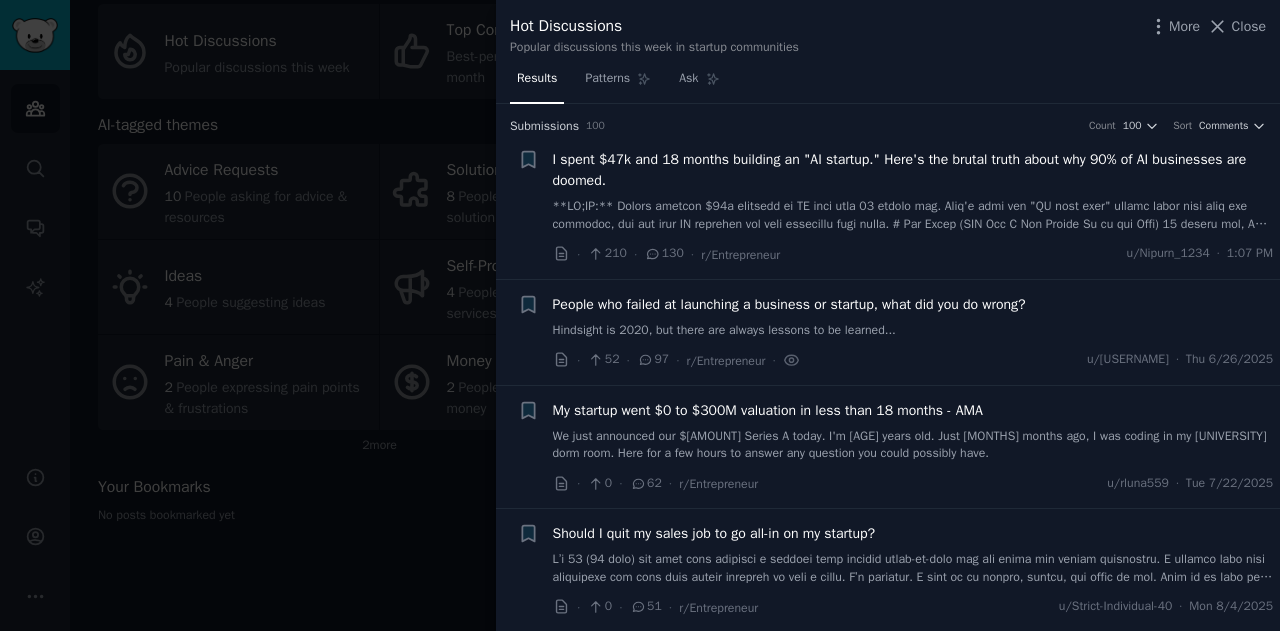 click 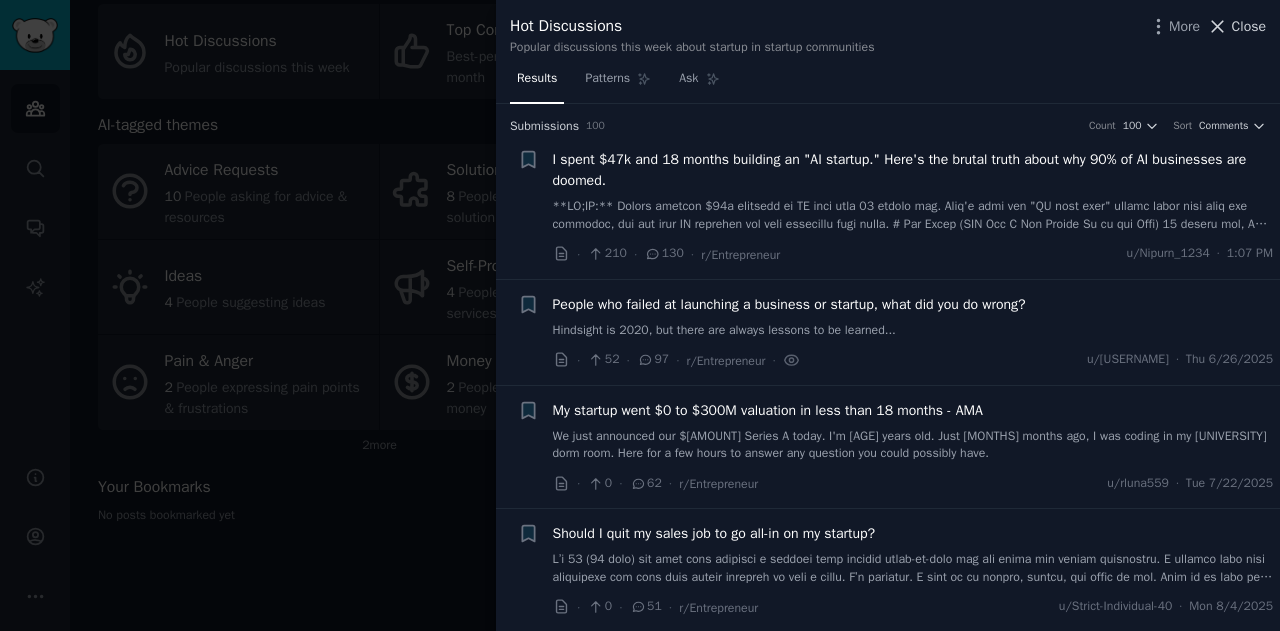 click 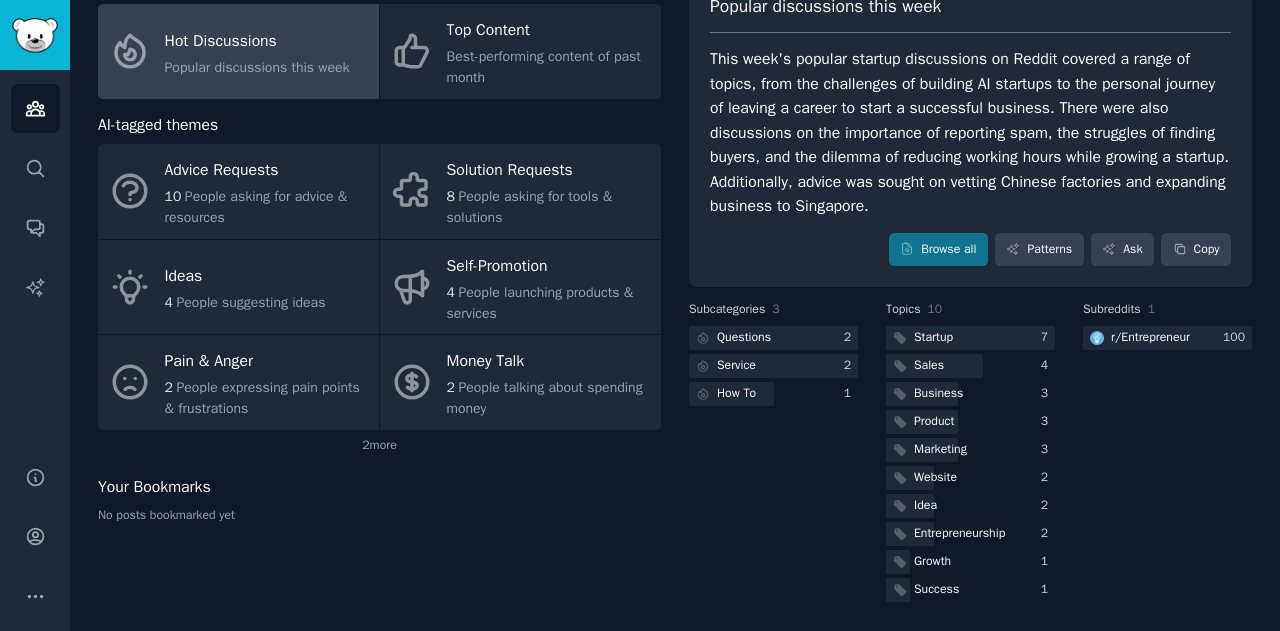 scroll, scrollTop: 0, scrollLeft: 0, axis: both 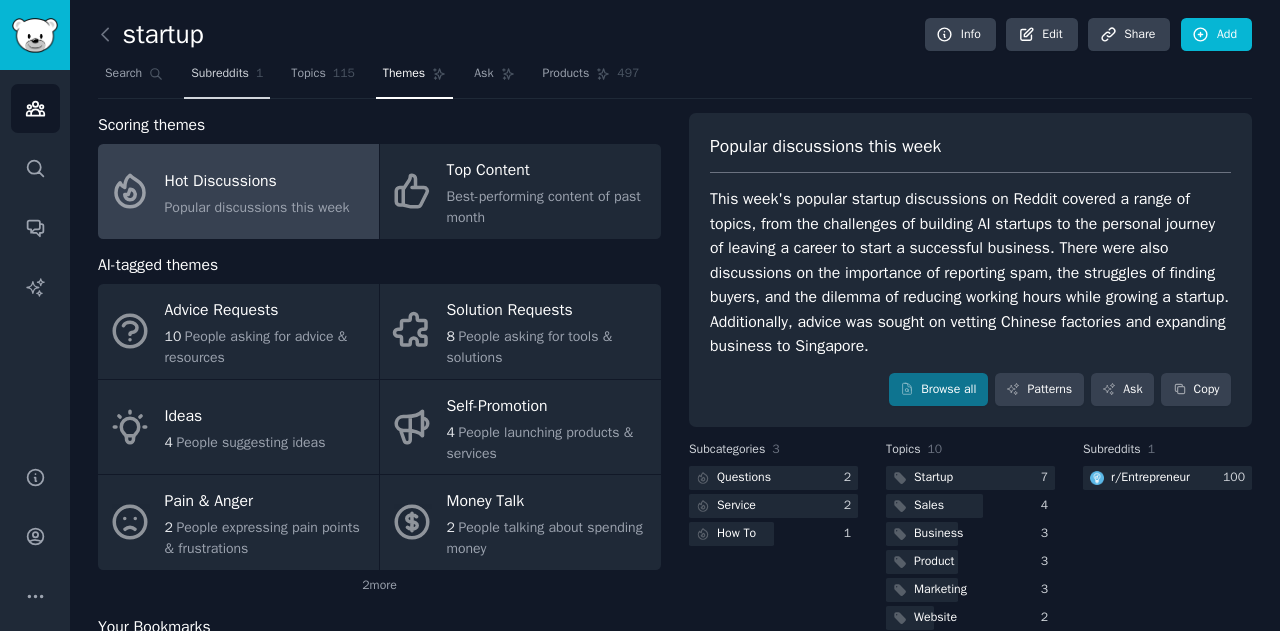 click on "Subreddits" at bounding box center (220, 74) 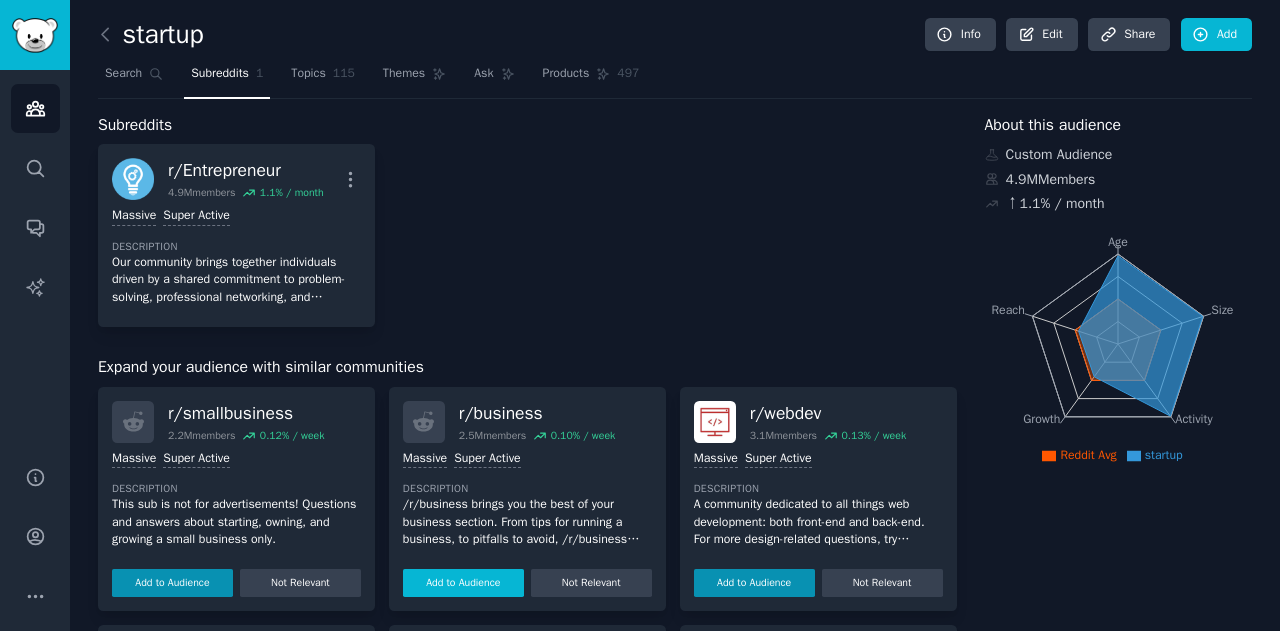 click on "Add to Audience" at bounding box center [463, 583] 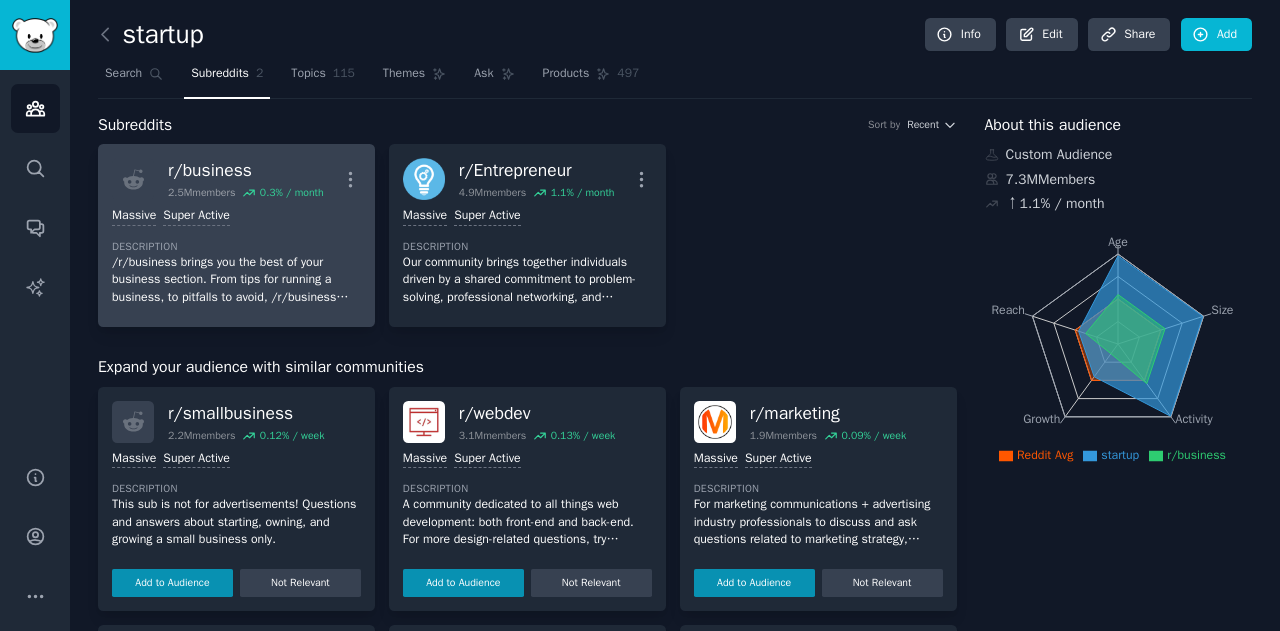click on "r/ business" at bounding box center [246, 170] 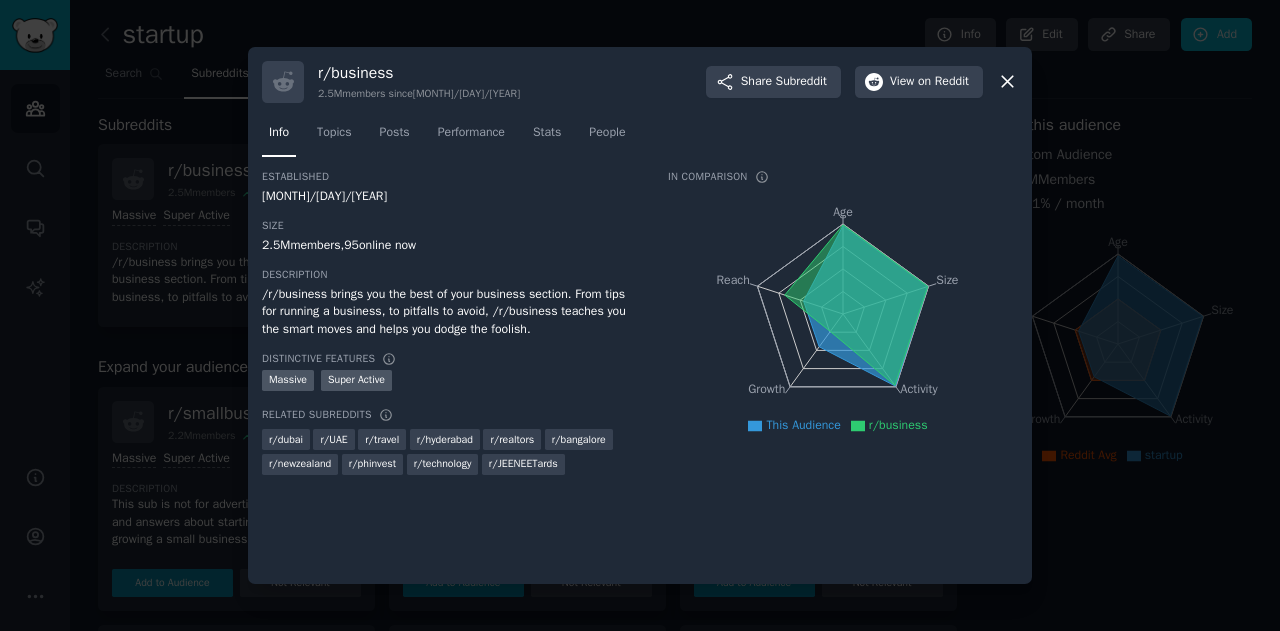 click 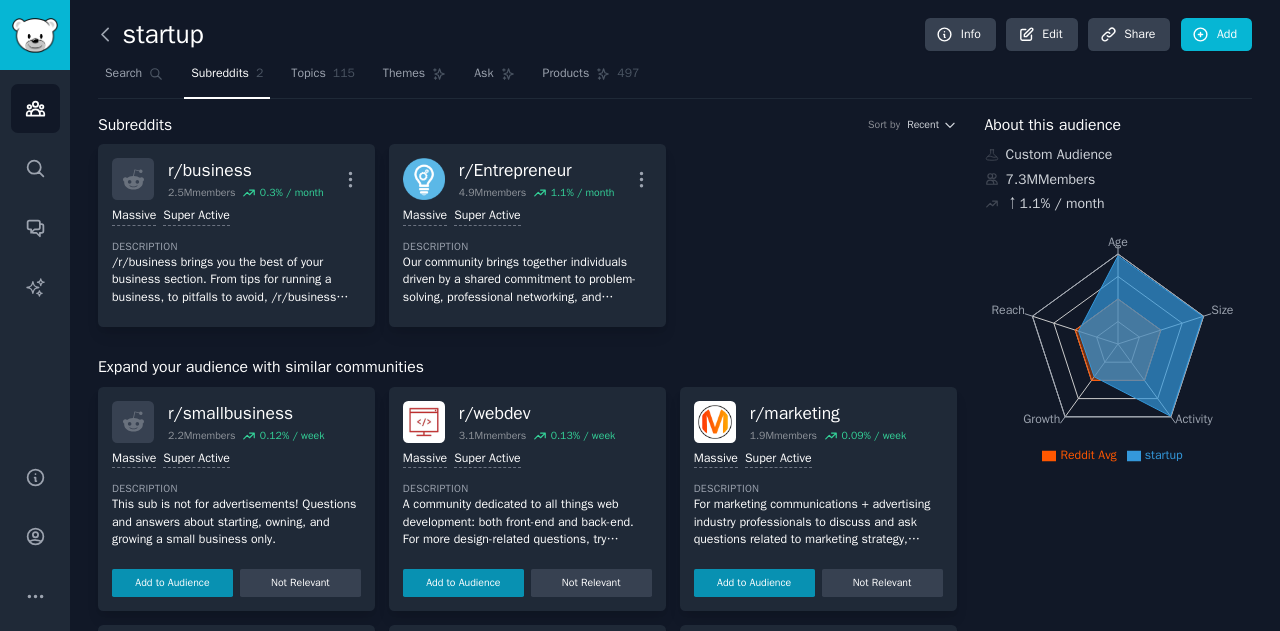 click 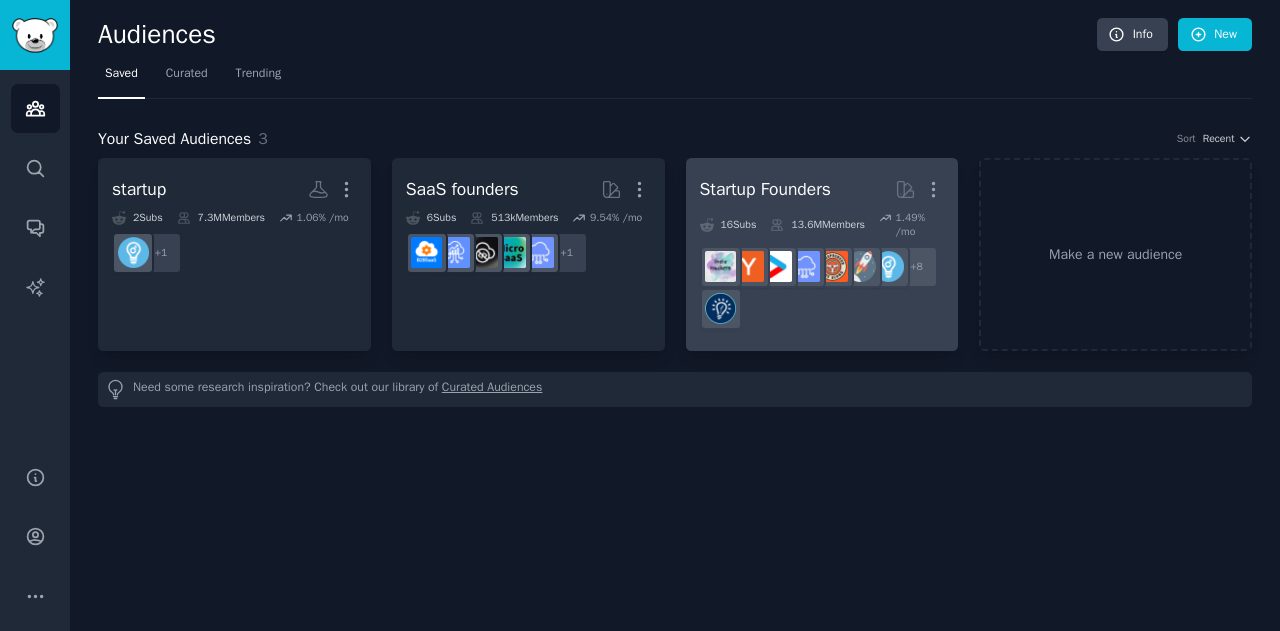 click on "16  Sub s 13.6M  Members 1.49 % /mo" at bounding box center [822, 225] 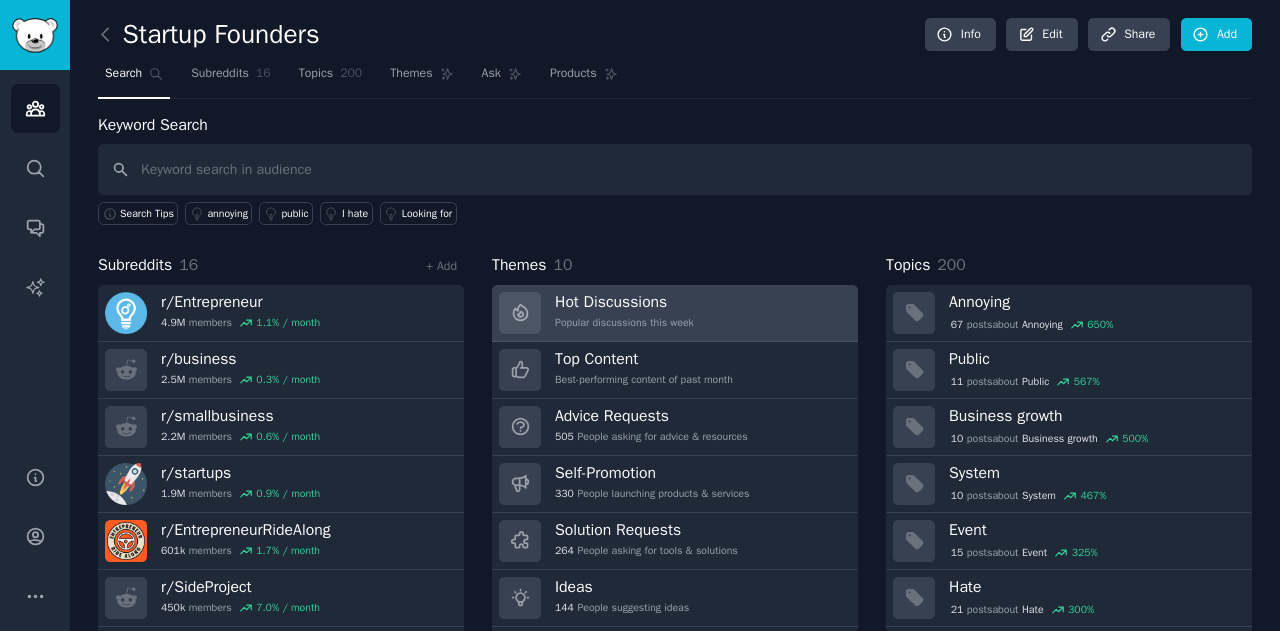 scroll, scrollTop: 54, scrollLeft: 0, axis: vertical 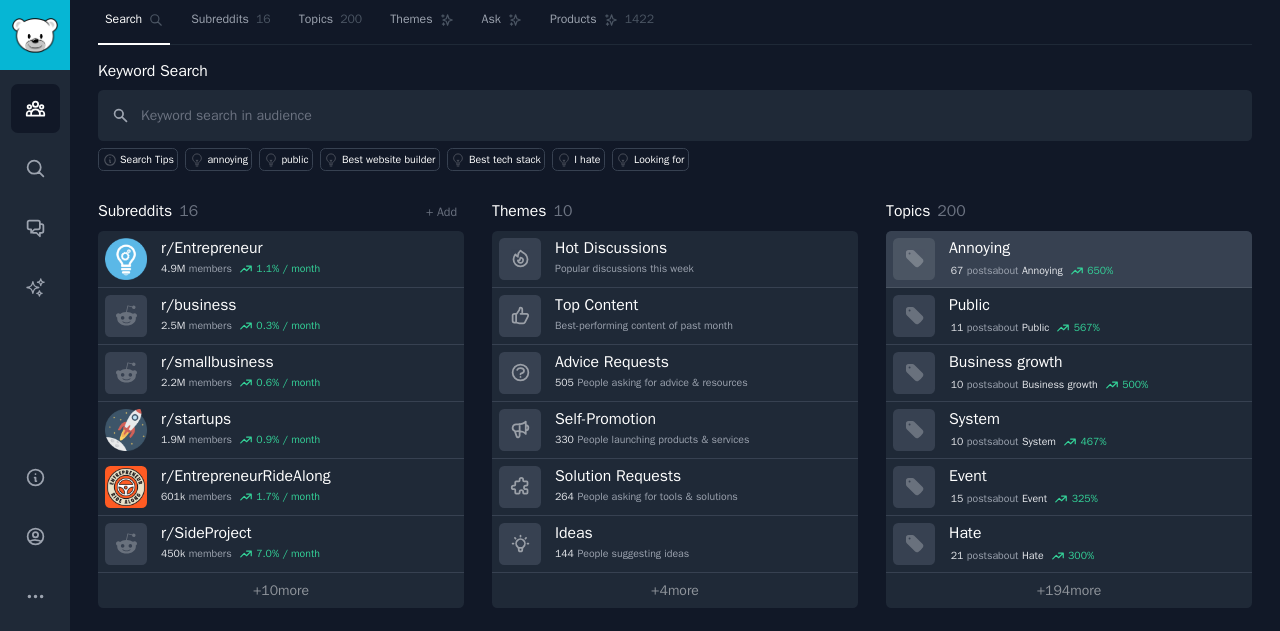 click on "67  post s  about  Annoying 650 %" at bounding box center (1093, 269) 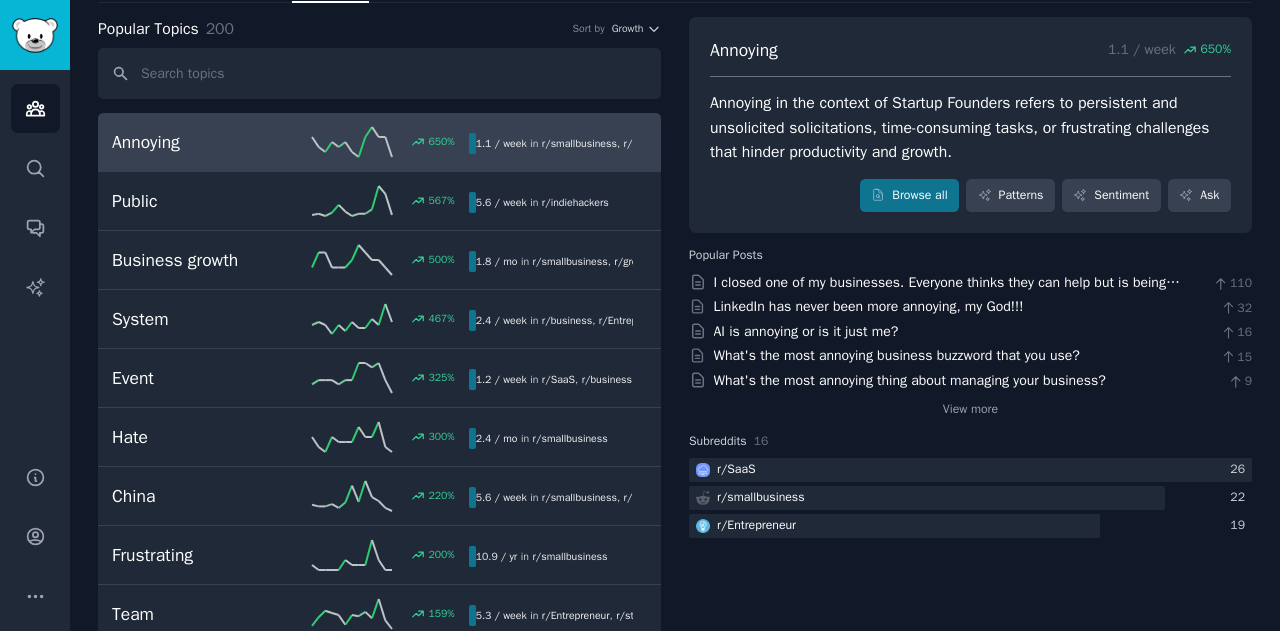 scroll, scrollTop: 0, scrollLeft: 0, axis: both 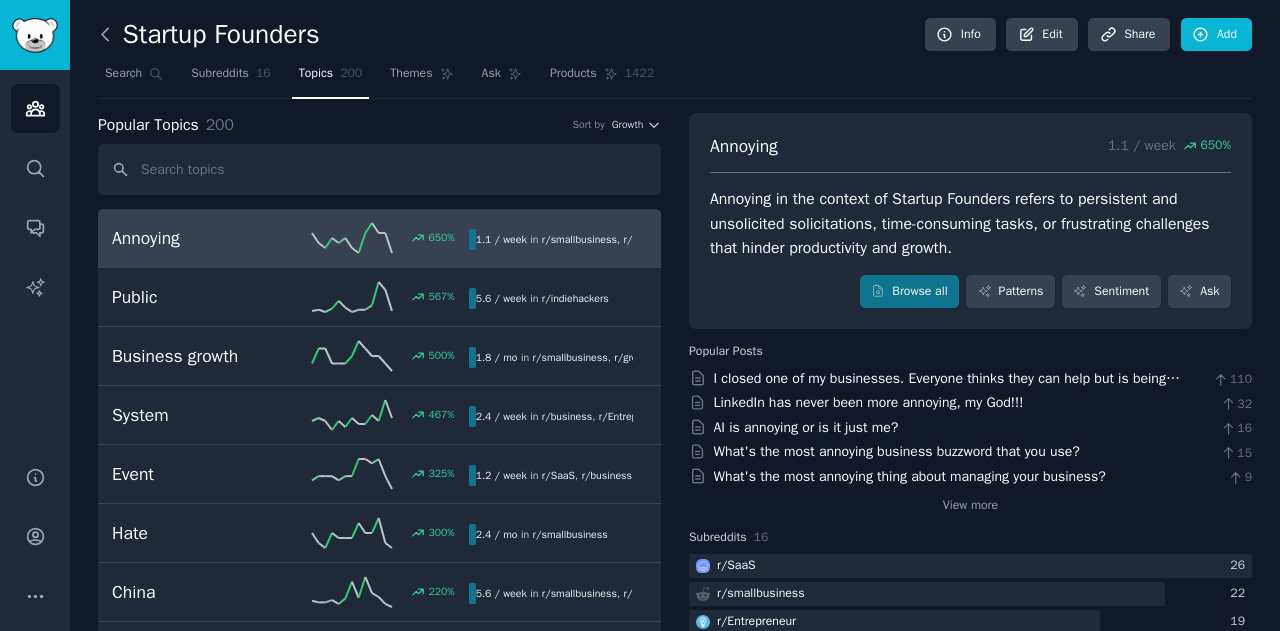 click 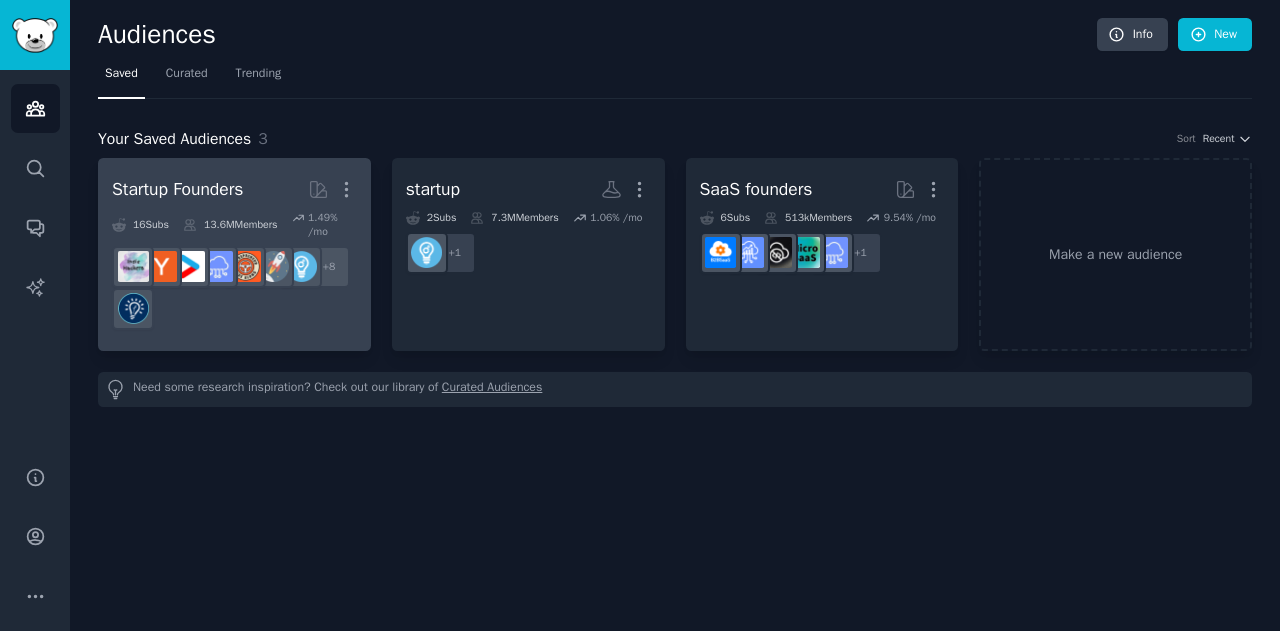 click on "+ 8" at bounding box center (234, 288) 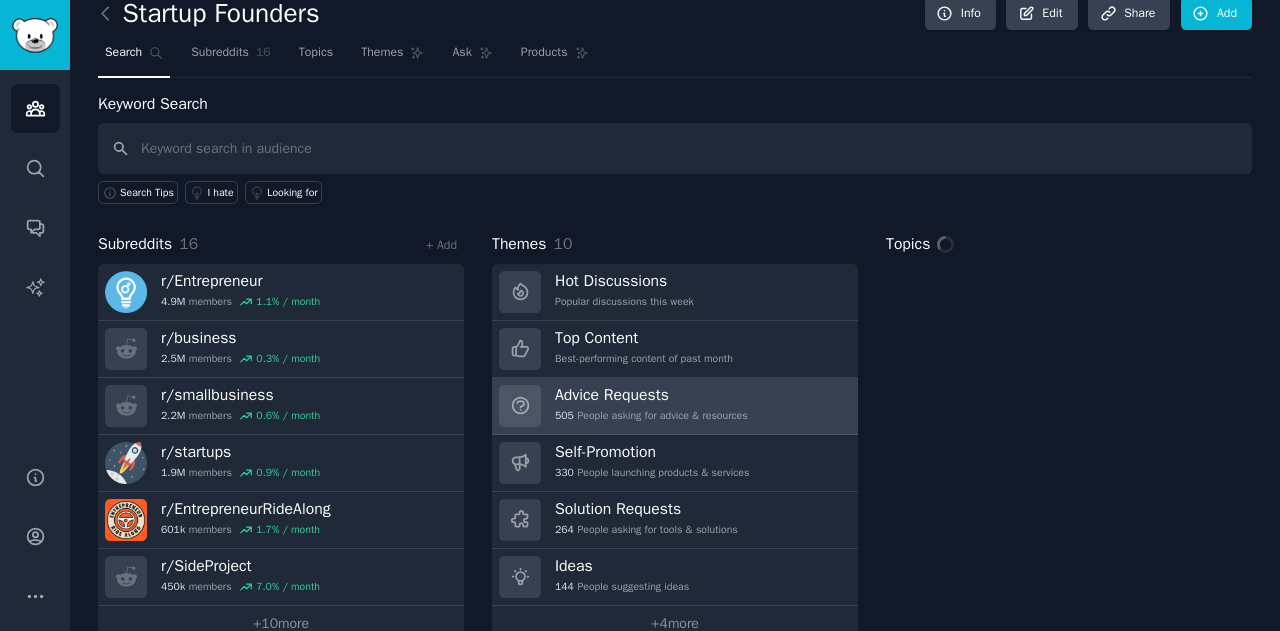 scroll, scrollTop: 22, scrollLeft: 0, axis: vertical 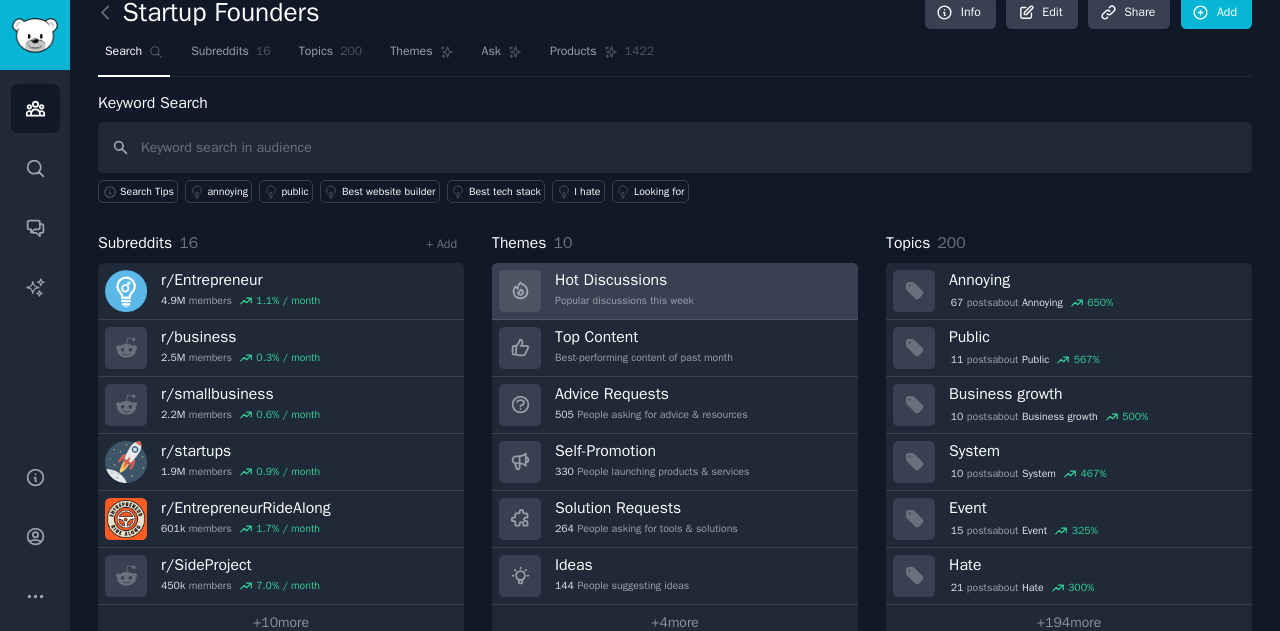 click on "Hot Discussions Popular discussions this week" at bounding box center [624, 291] 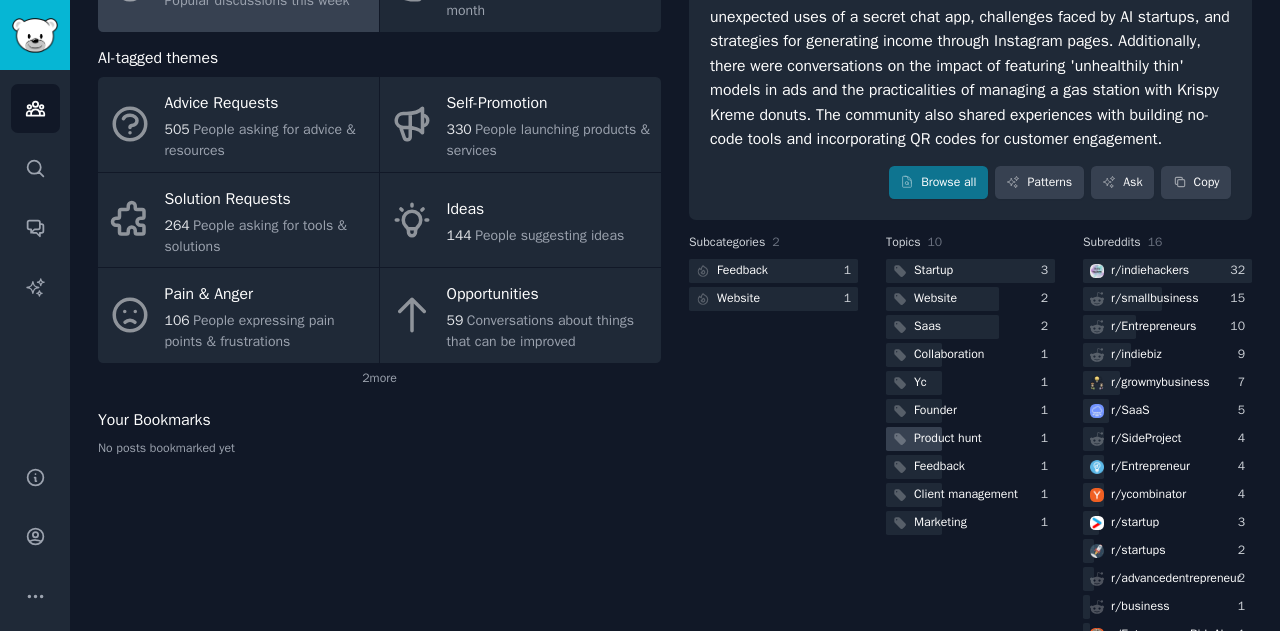 scroll, scrollTop: 208, scrollLeft: 0, axis: vertical 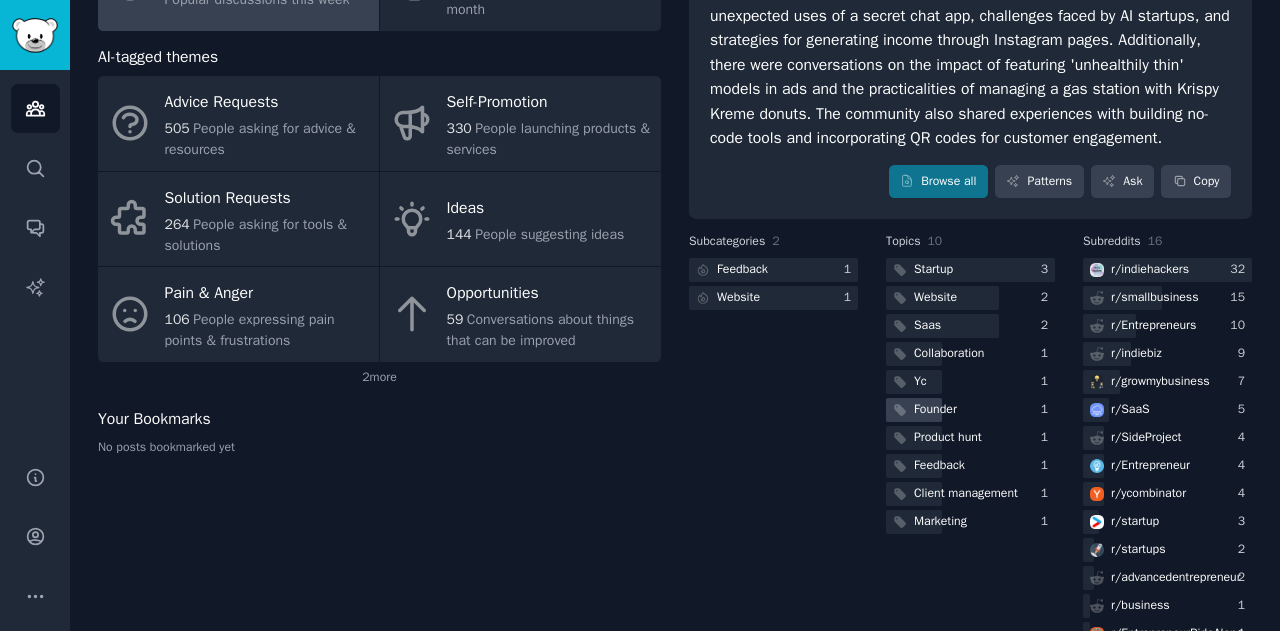 click on "Founder" at bounding box center [935, 410] 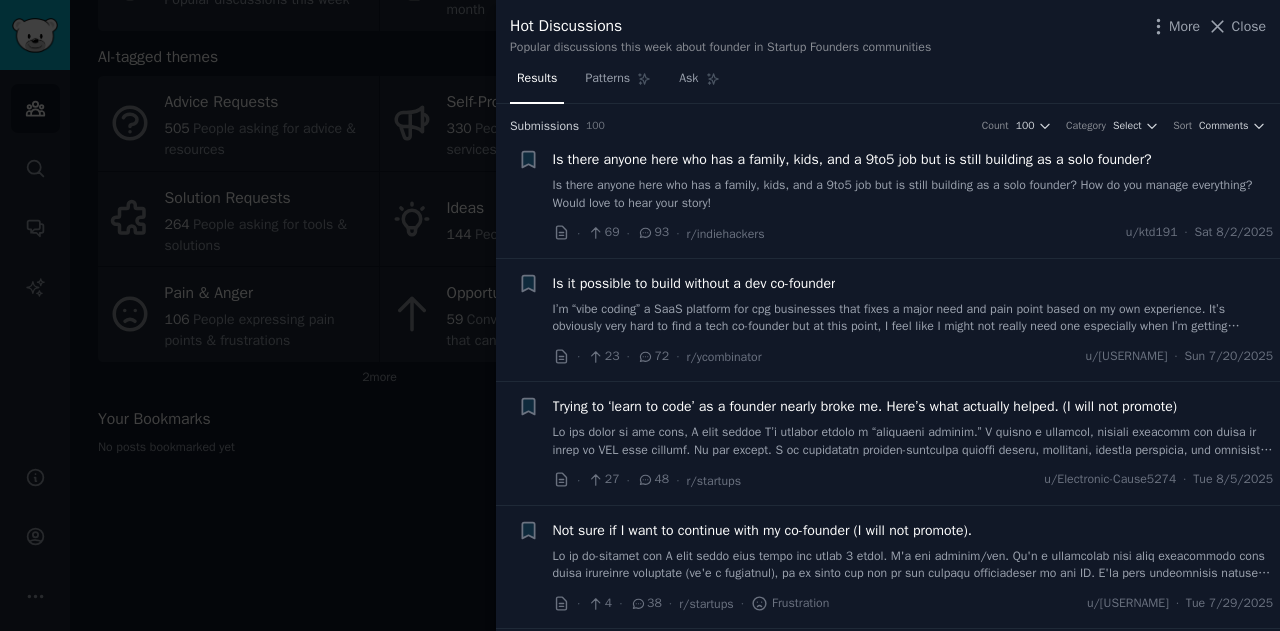 click at bounding box center [640, 315] 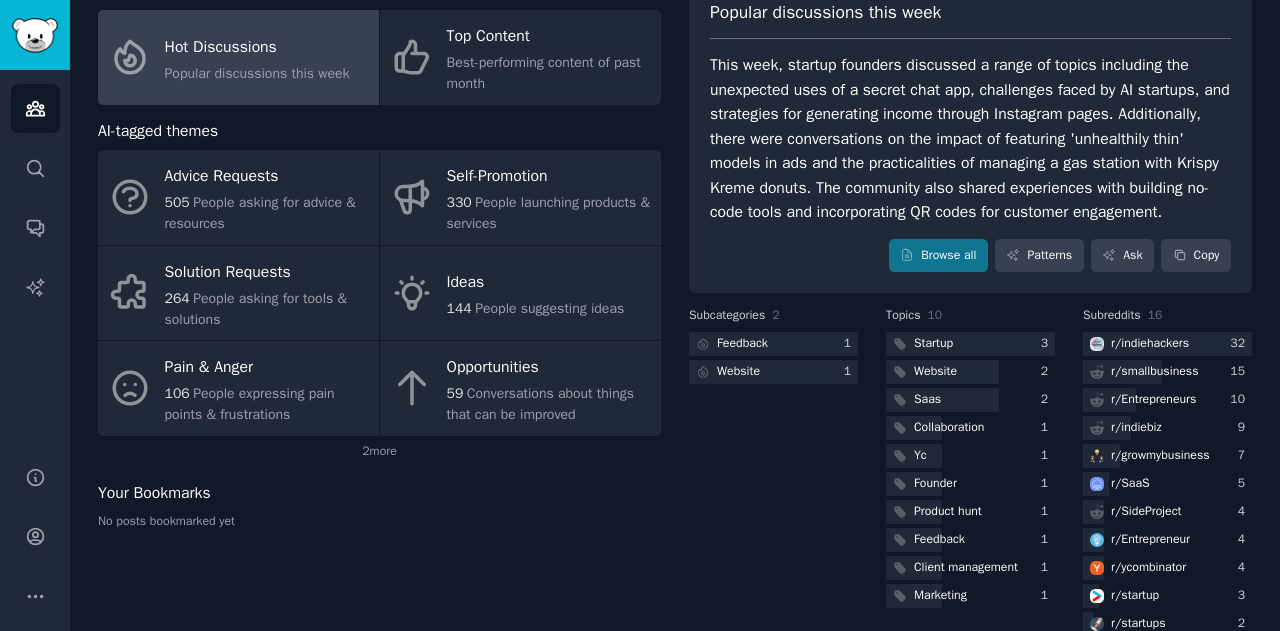 scroll, scrollTop: 0, scrollLeft: 0, axis: both 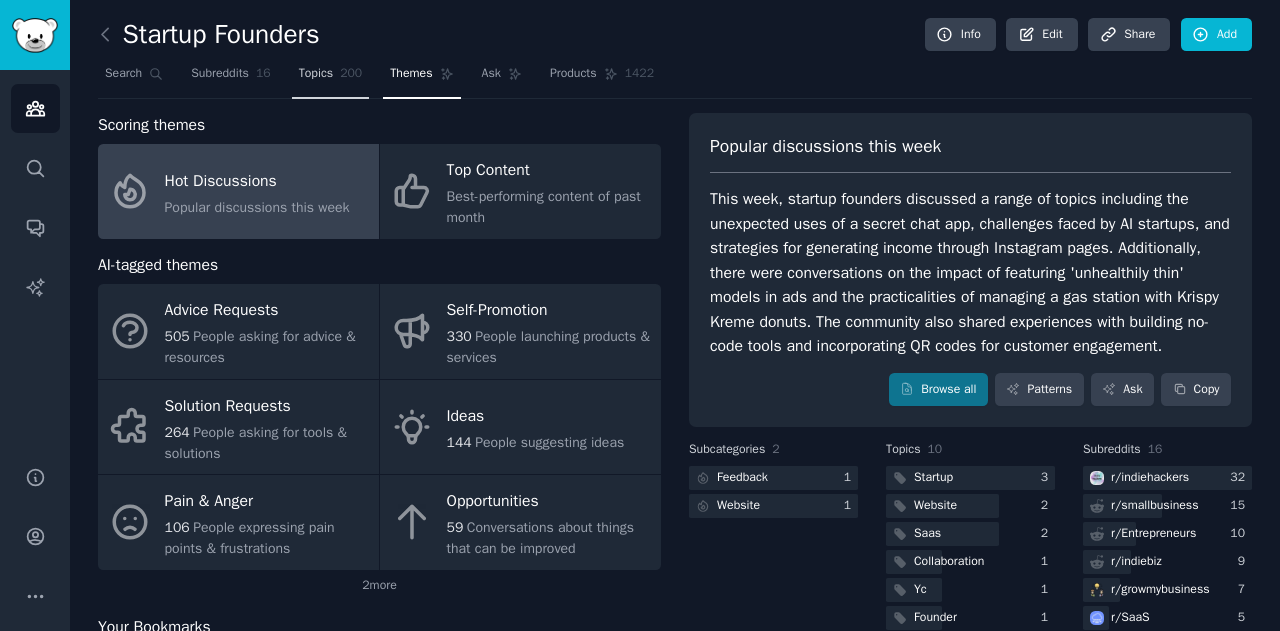 click on "Topics 200" at bounding box center [331, 78] 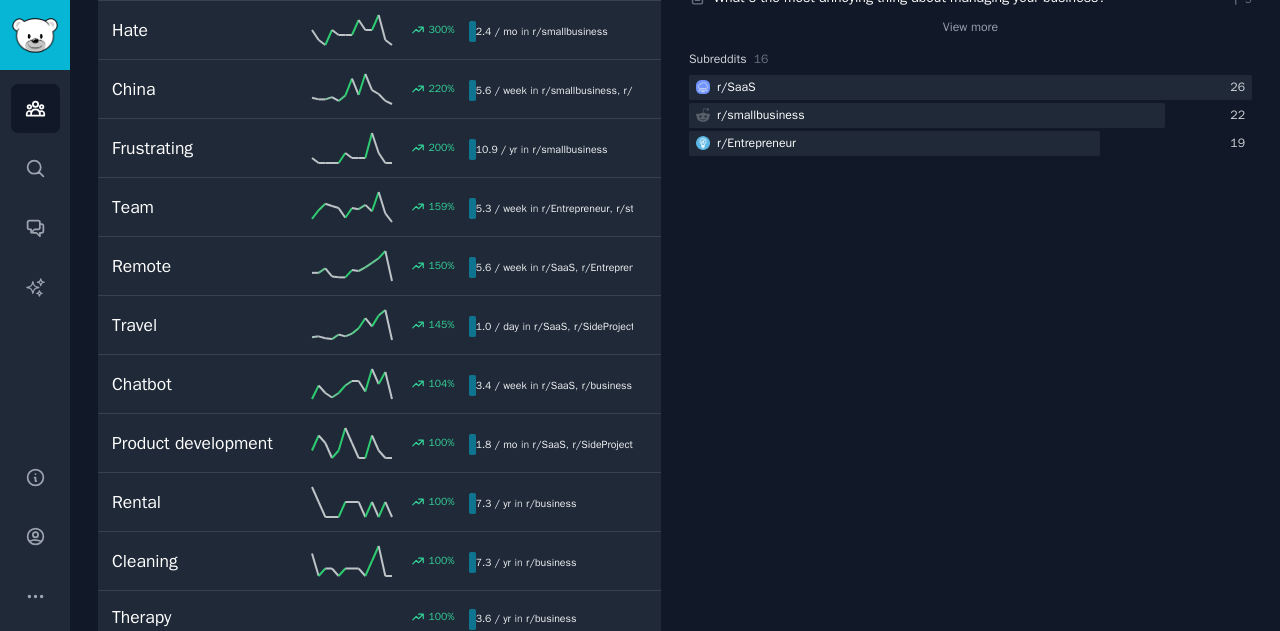 scroll, scrollTop: 469, scrollLeft: 0, axis: vertical 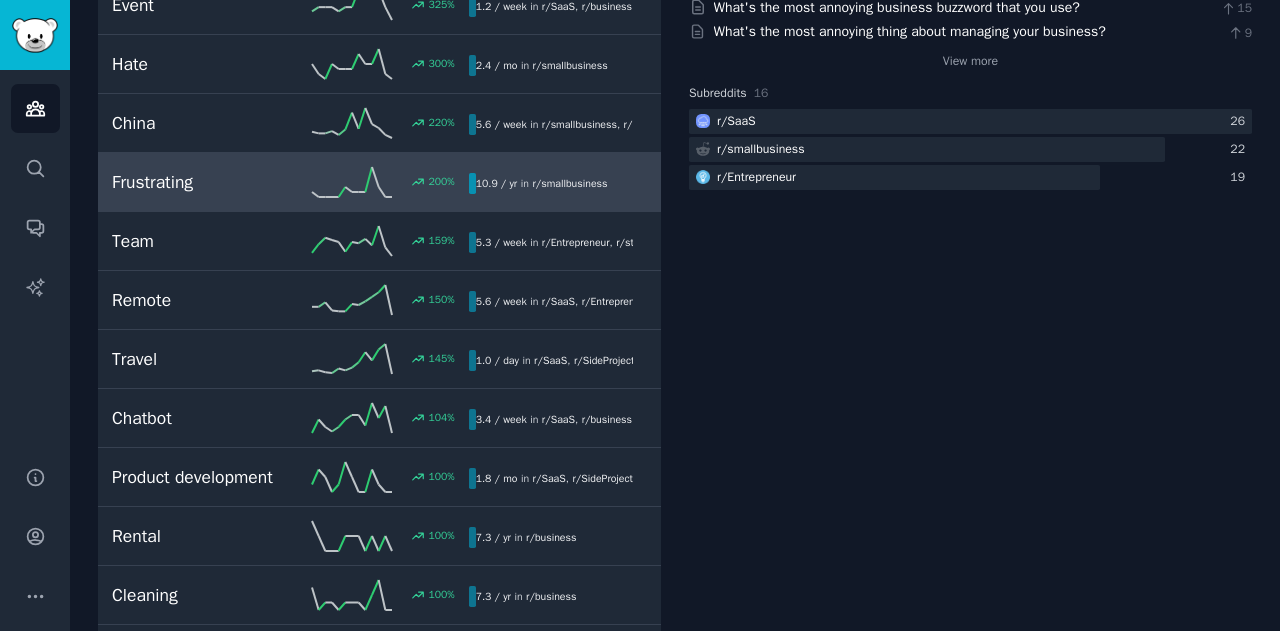 click on "Frustrating" at bounding box center (201, 182) 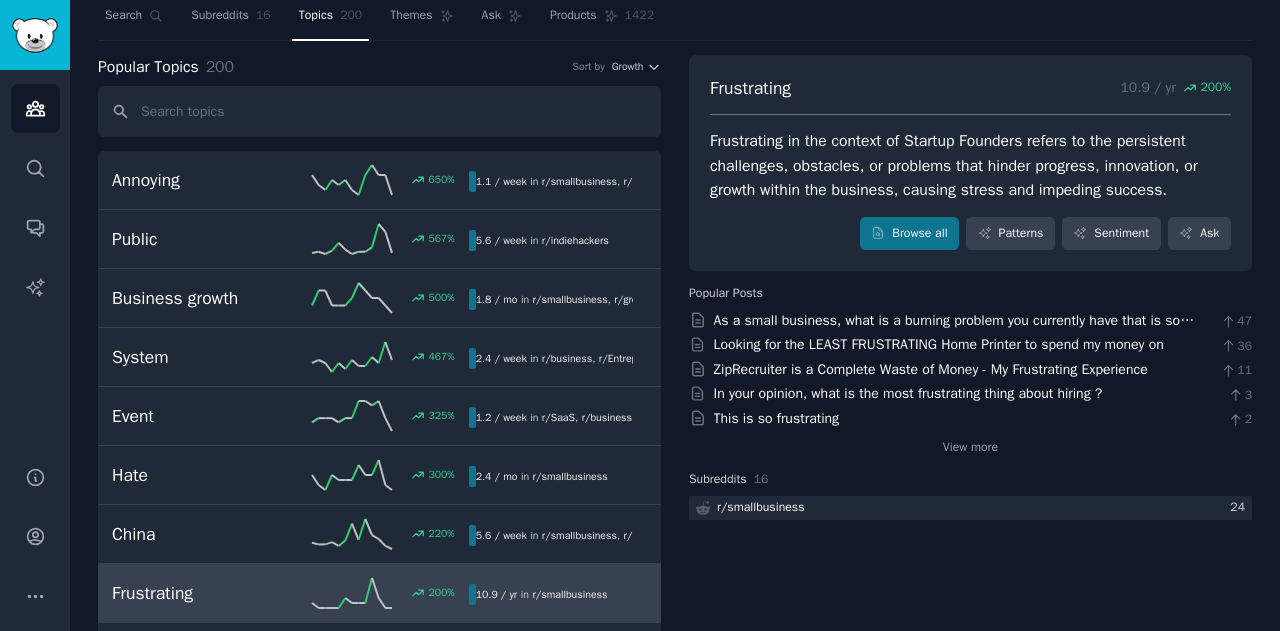 scroll, scrollTop: 57, scrollLeft: 0, axis: vertical 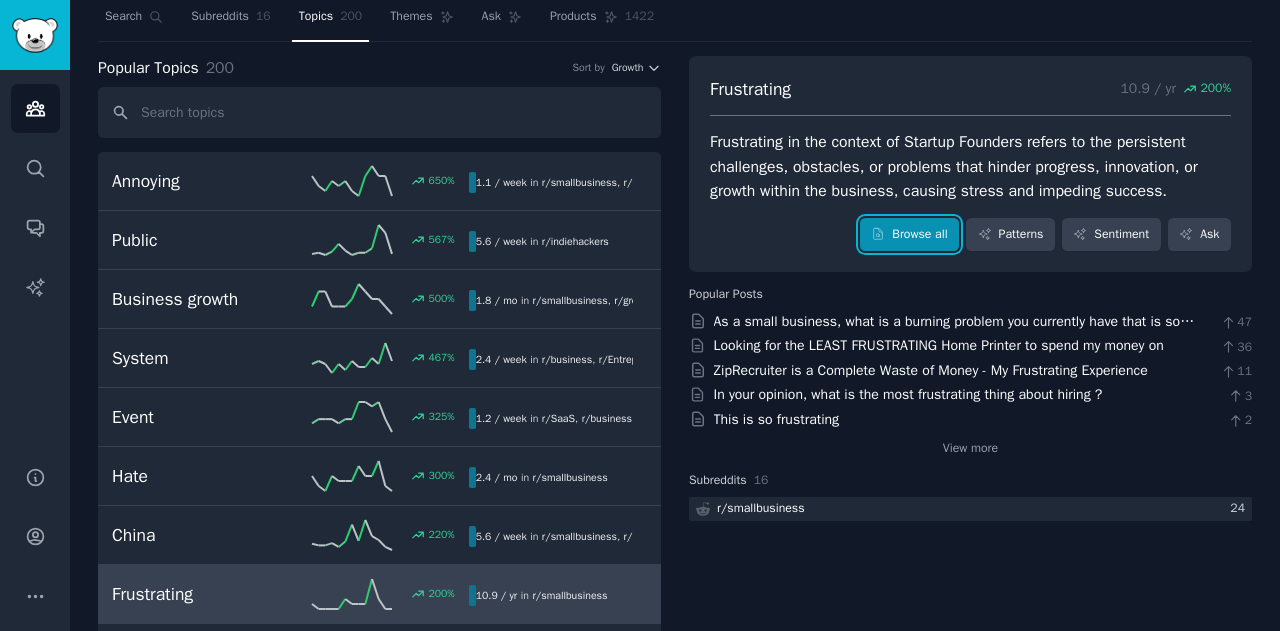 click on "Browse all" at bounding box center [909, 235] 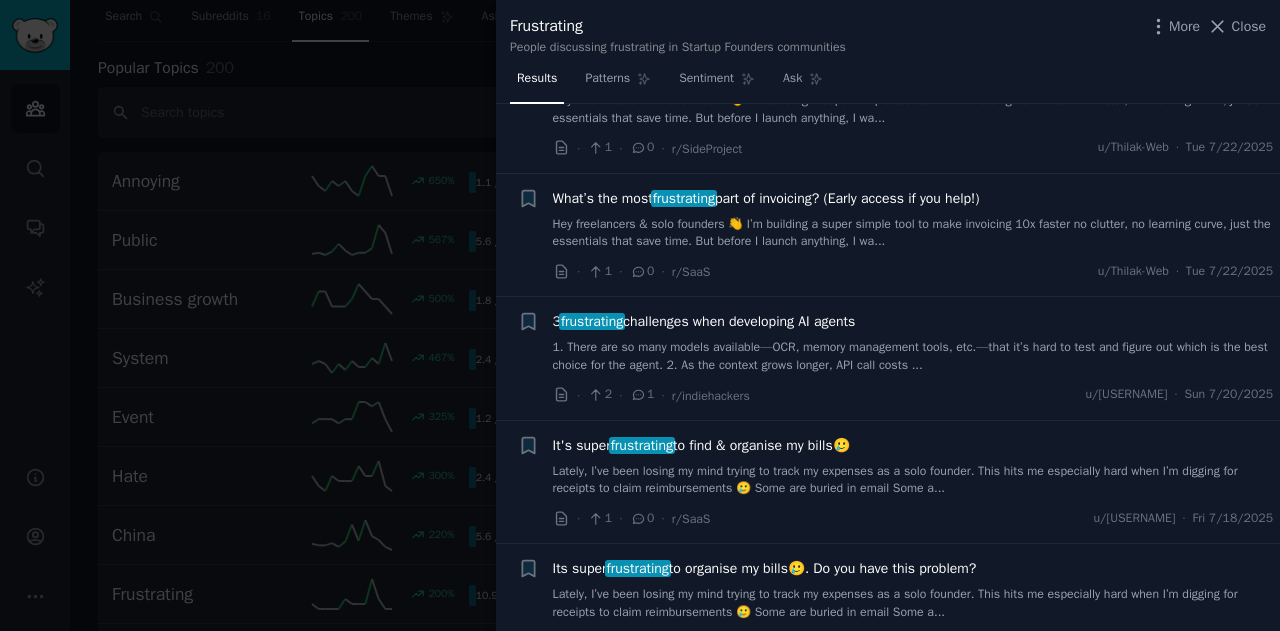 scroll, scrollTop: 580, scrollLeft: 0, axis: vertical 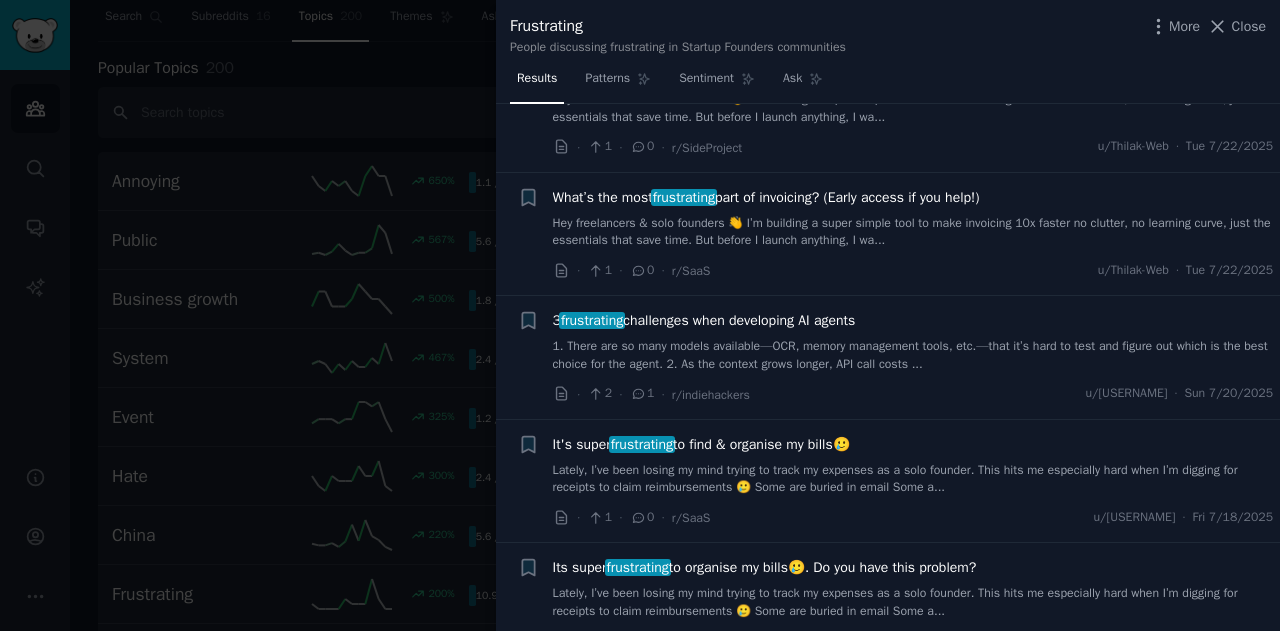click at bounding box center [640, 315] 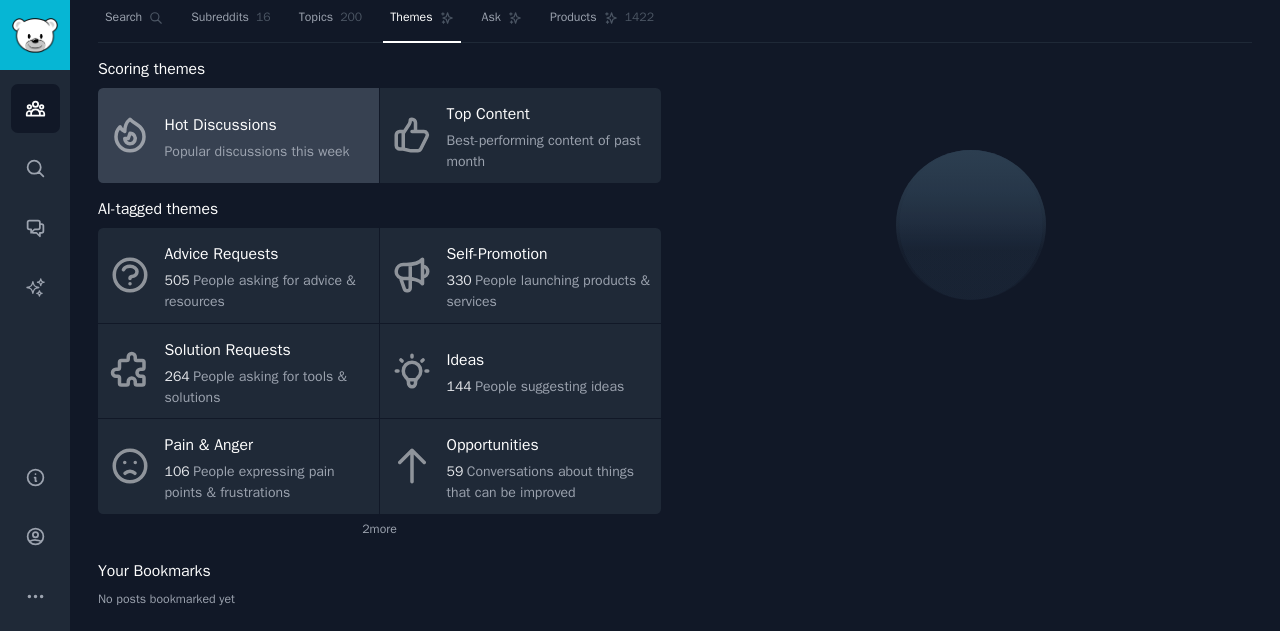 scroll, scrollTop: 57, scrollLeft: 0, axis: vertical 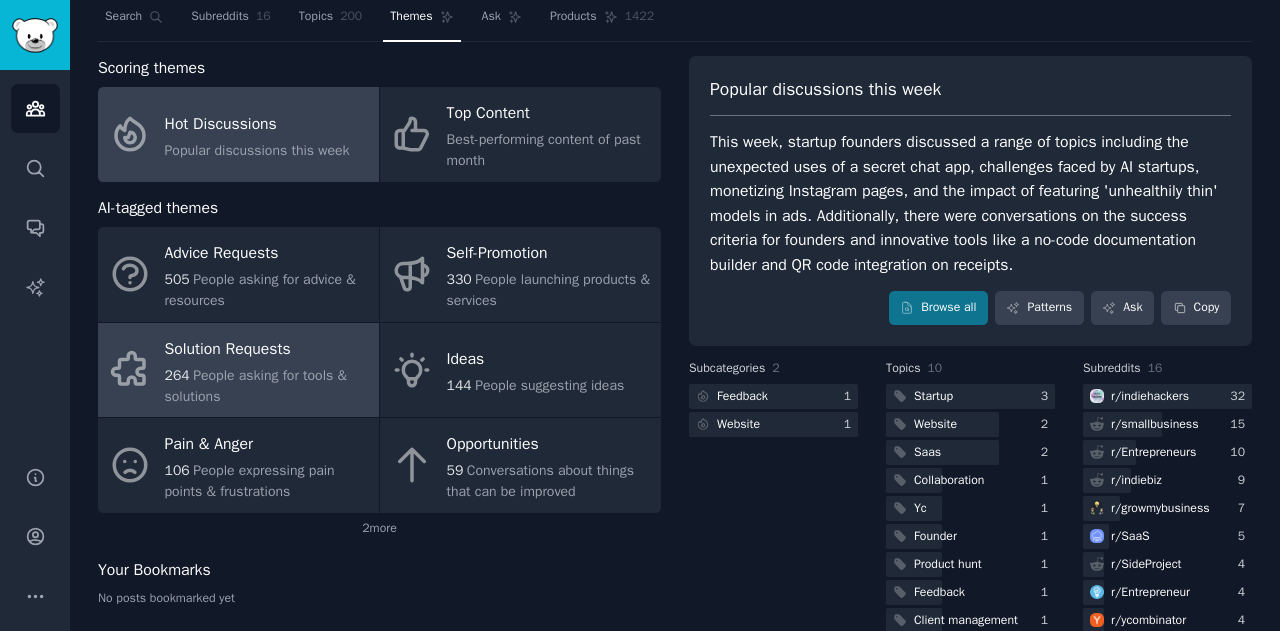 click on "People asking for tools & solutions" at bounding box center [256, 386] 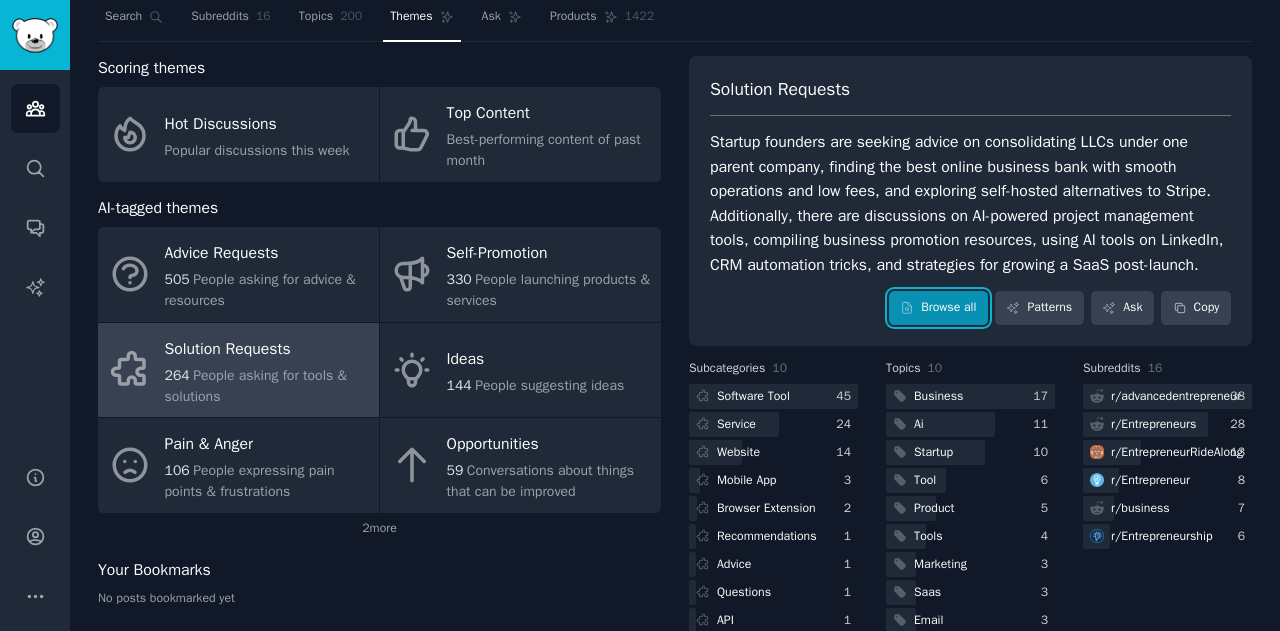 click on "Browse all" at bounding box center [938, 308] 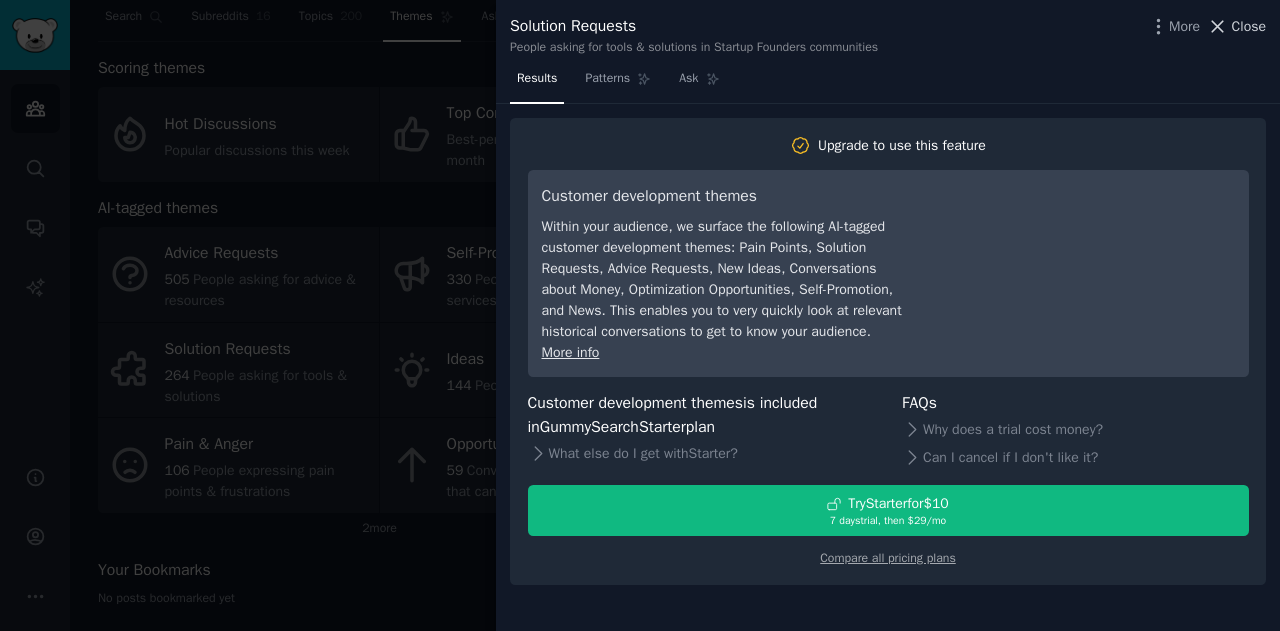 click 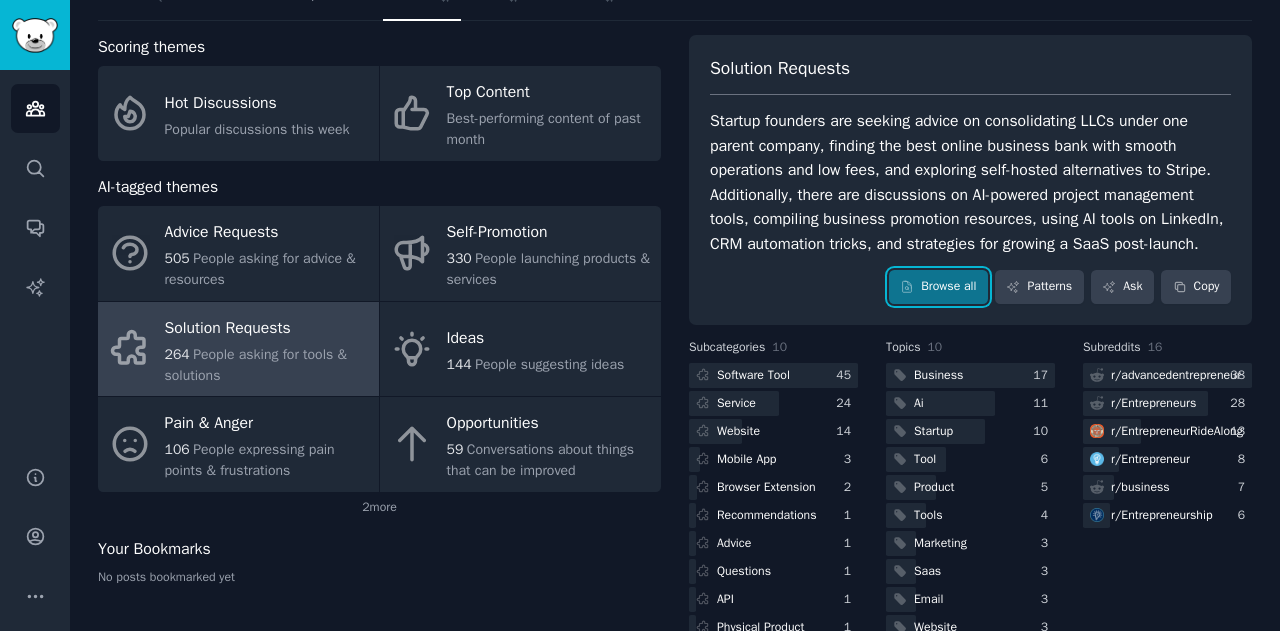 scroll, scrollTop: 79, scrollLeft: 0, axis: vertical 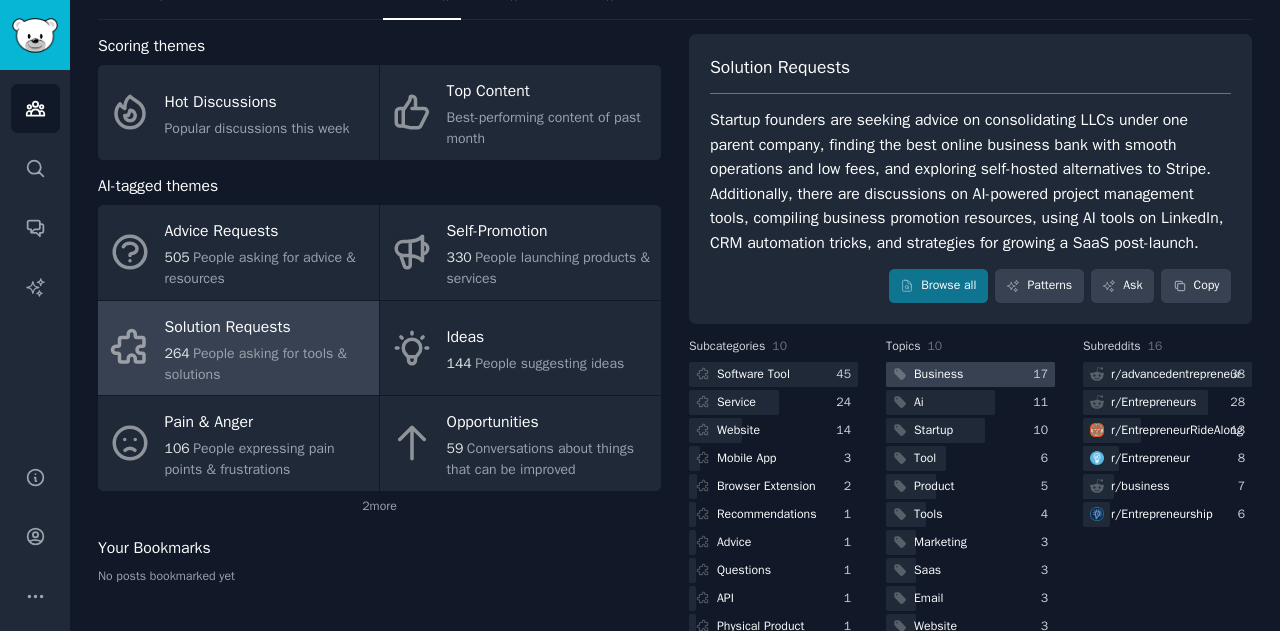 click on "Business" at bounding box center [938, 375] 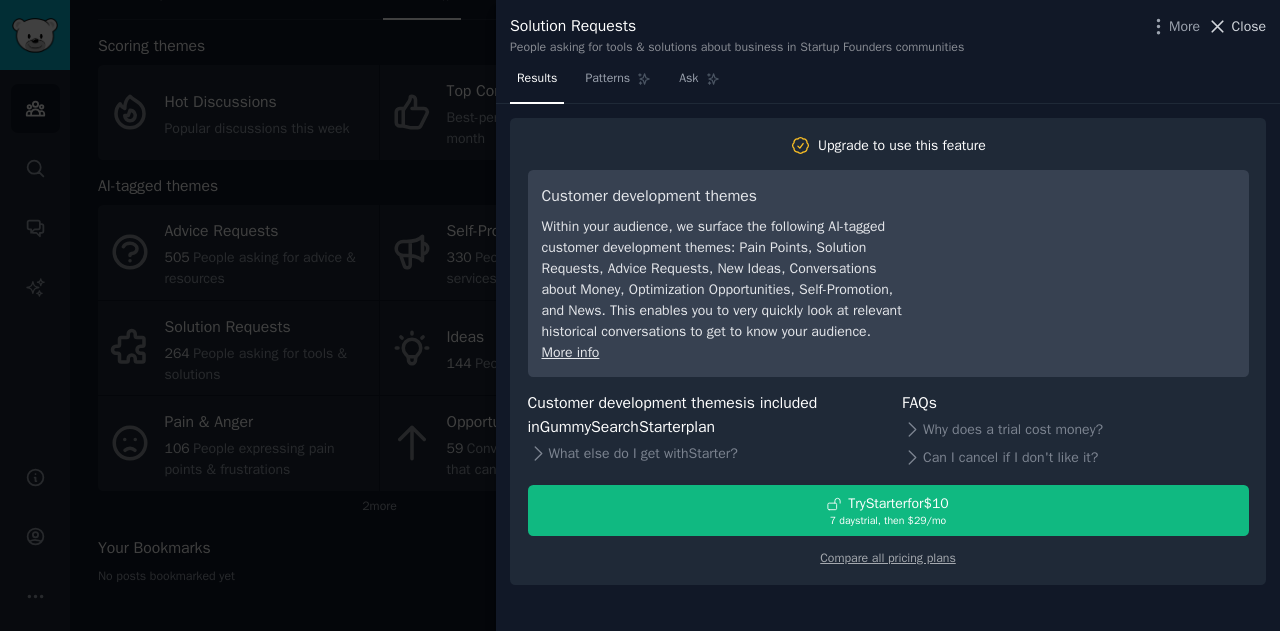 click 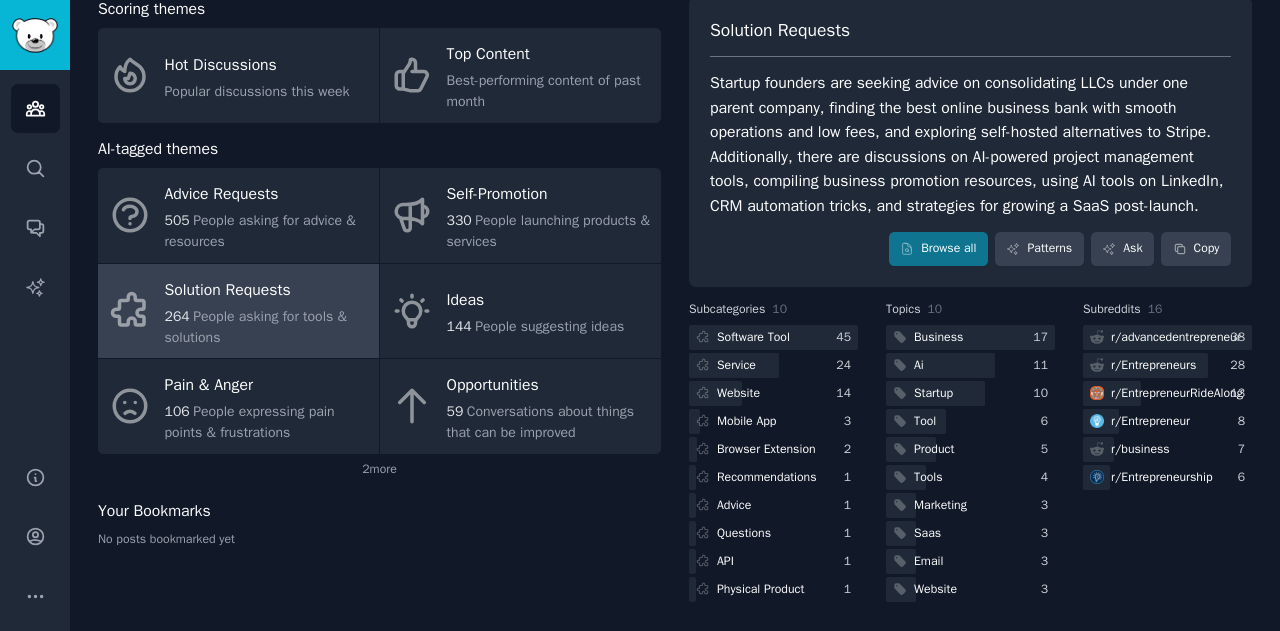 scroll, scrollTop: 0, scrollLeft: 0, axis: both 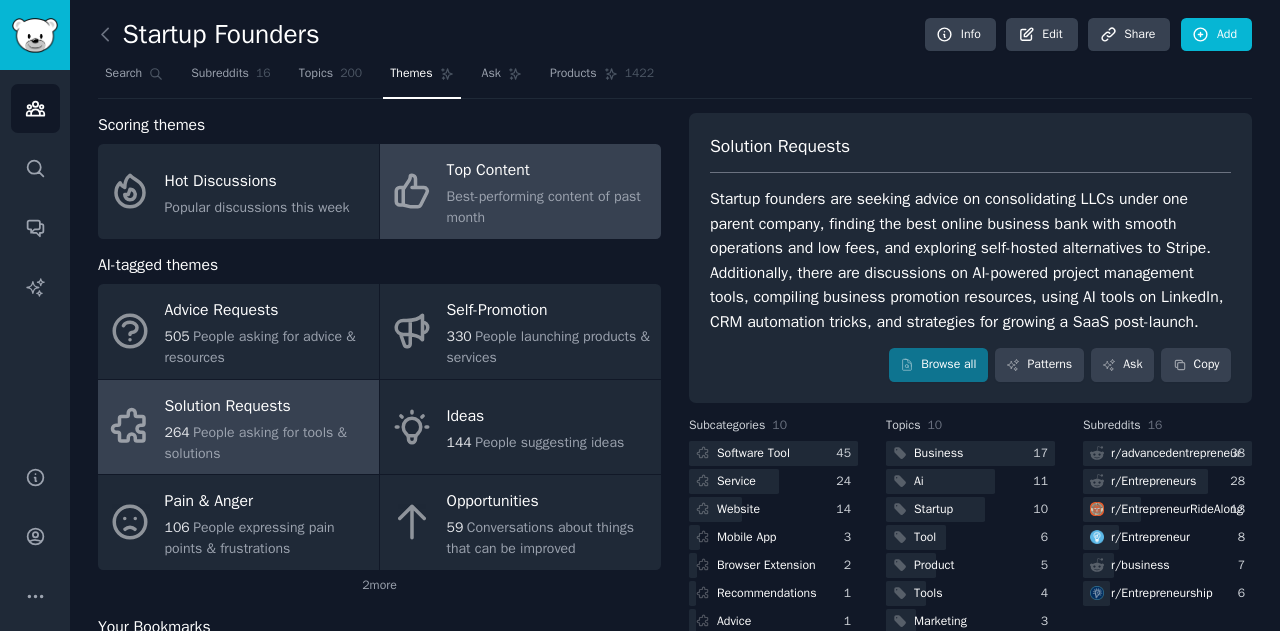 click on "Best-performing content of past month" 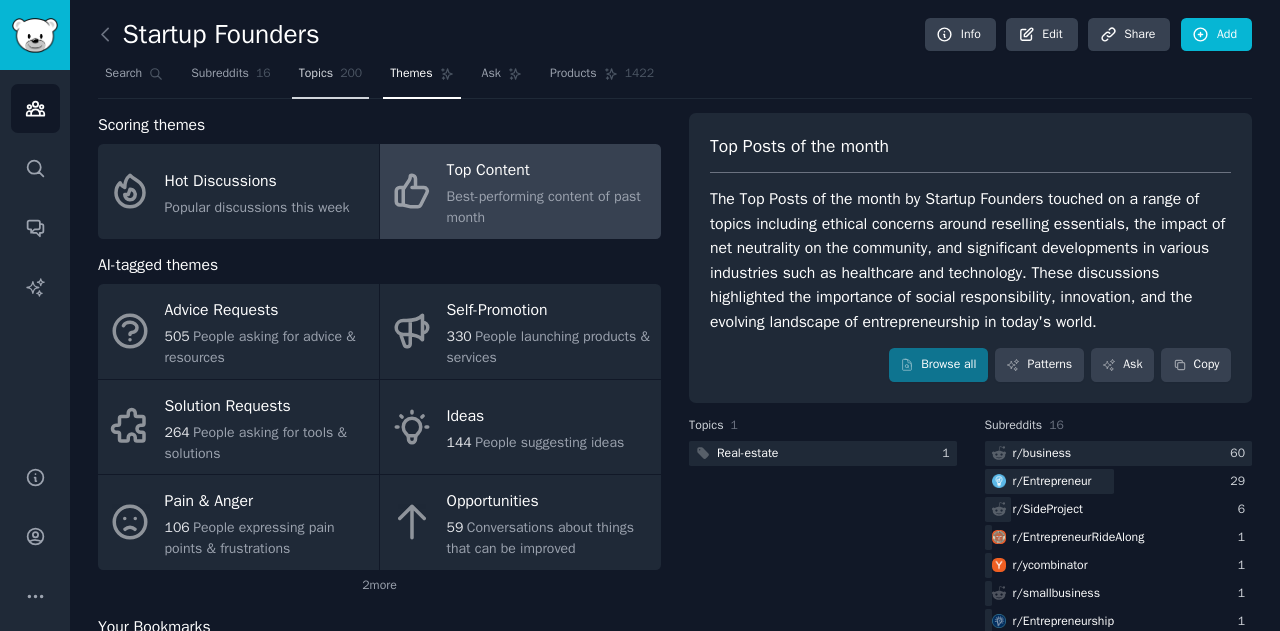 click on "Topics" at bounding box center (316, 74) 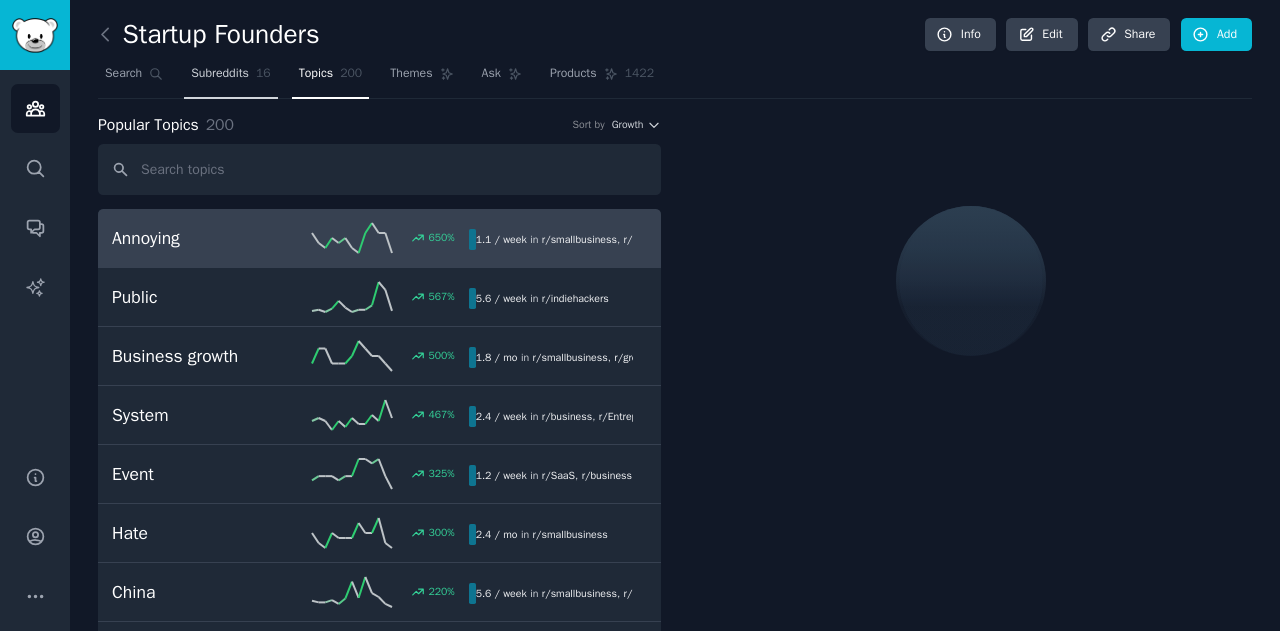 click on "Subreddits" at bounding box center [220, 74] 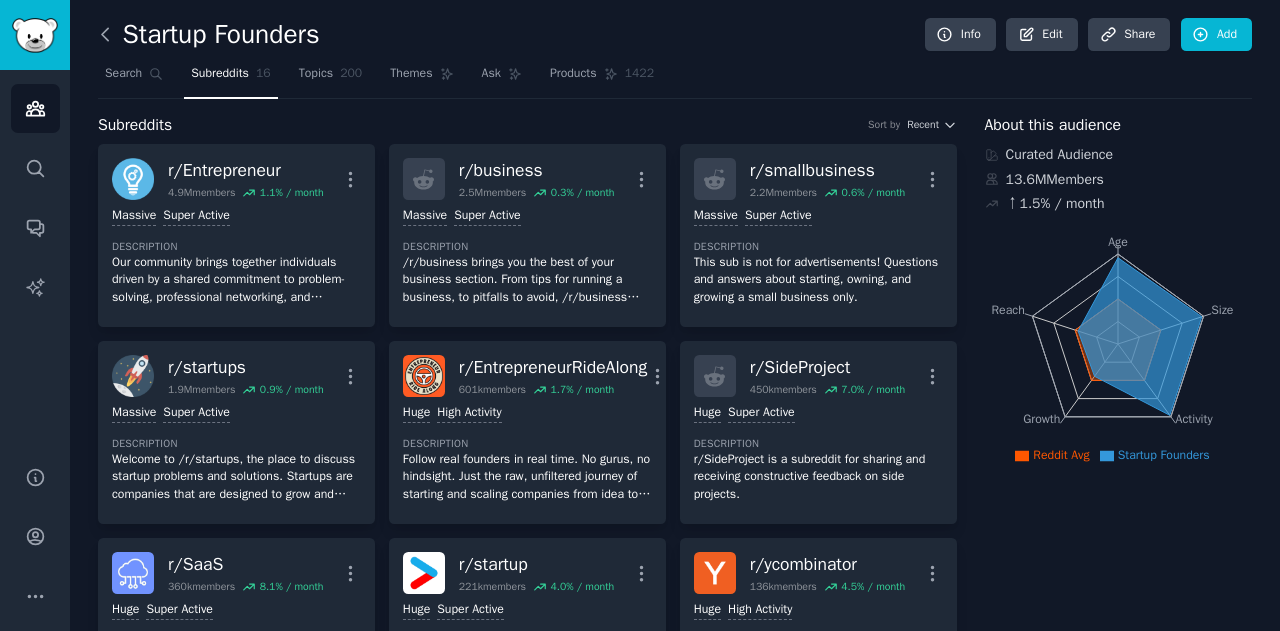 click 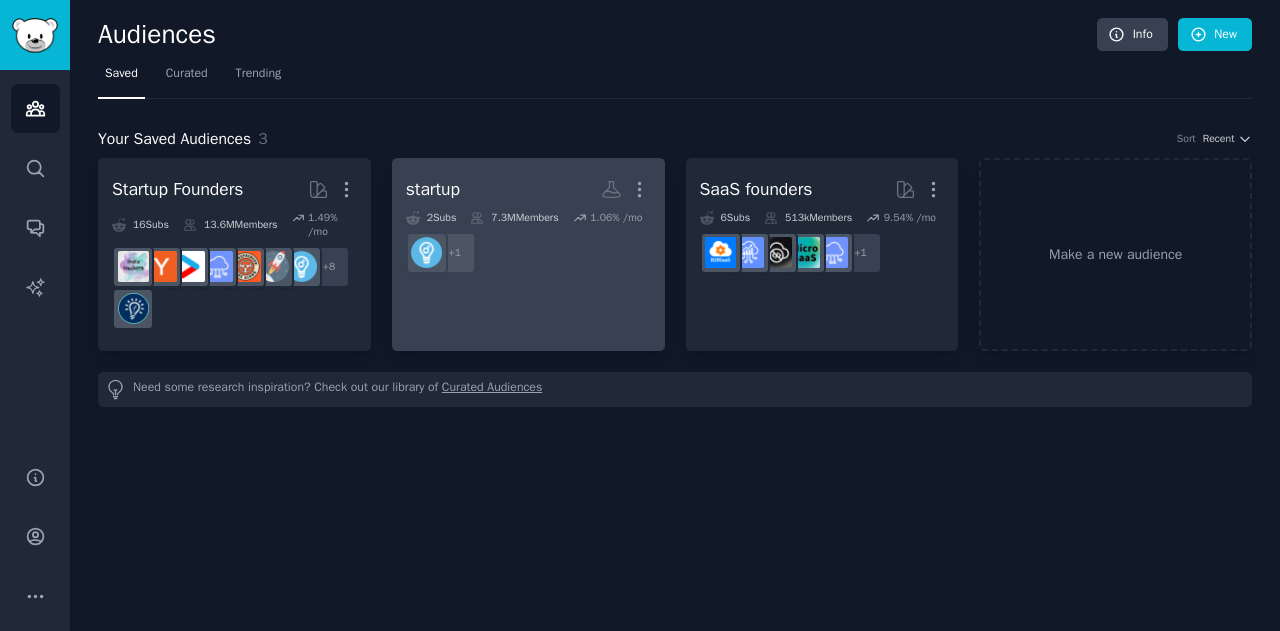 click on "startup More 2  Sub s 7.3M  Members 1.06 % /mo + 1" at bounding box center (528, 254) 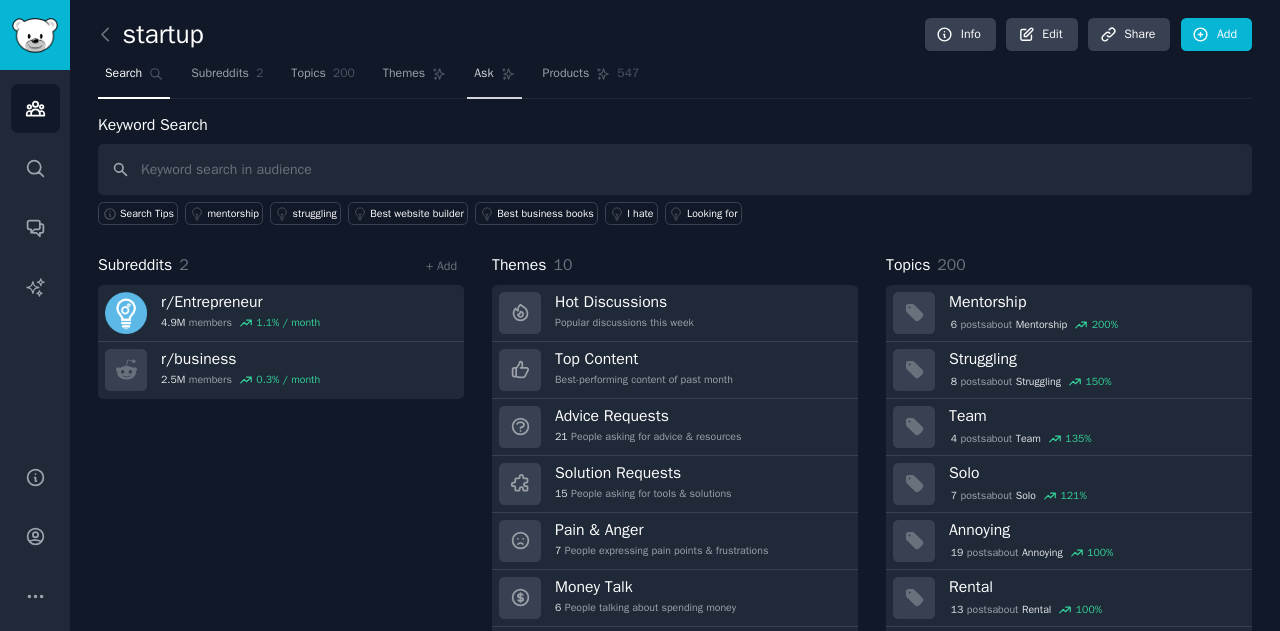click on "Ask" at bounding box center [483, 74] 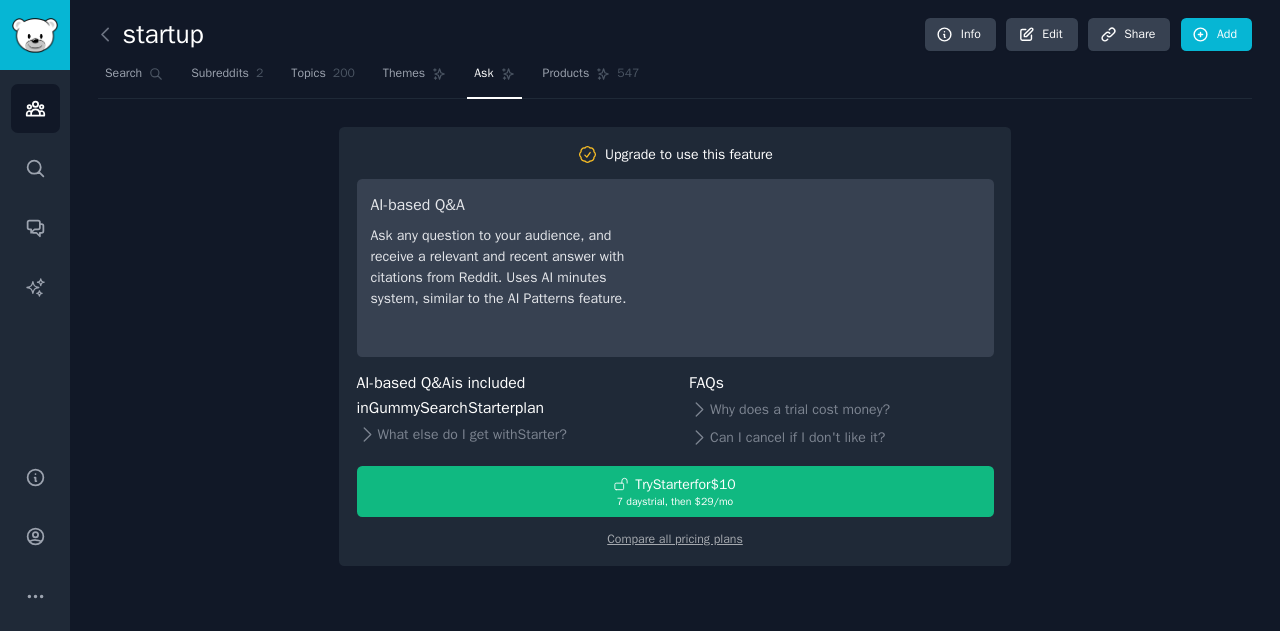 click on "Search Subreddits 2 Topics 200 Themes Ask Products 547" at bounding box center [675, 78] 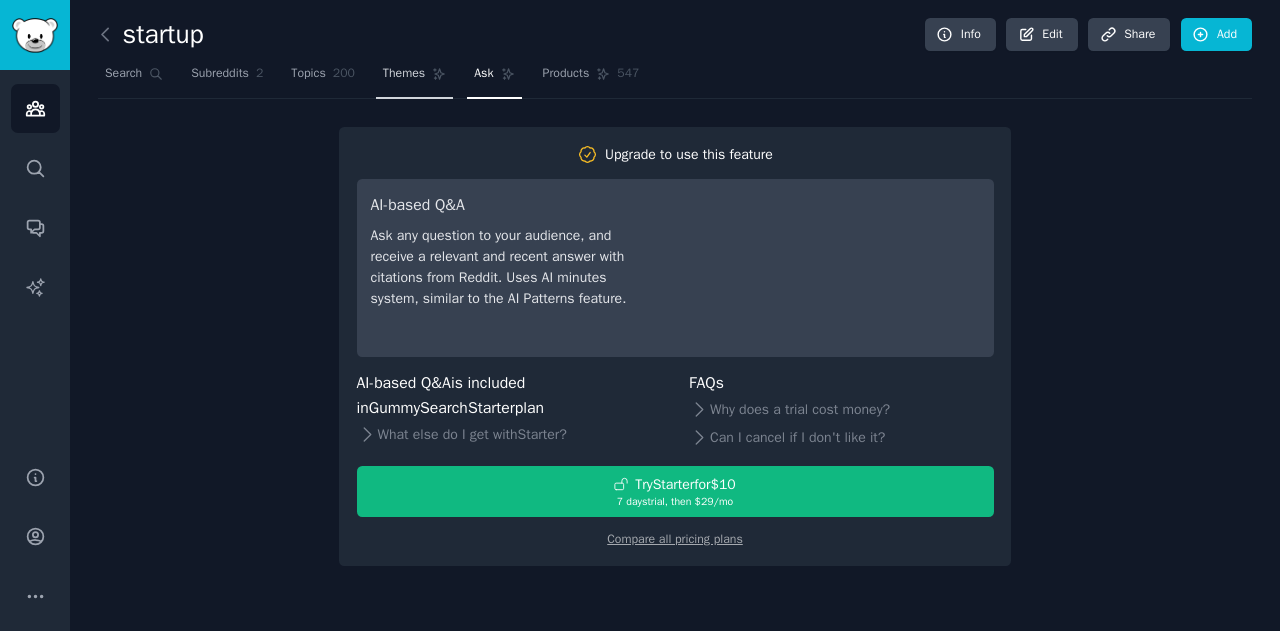 click on "Themes" at bounding box center (404, 74) 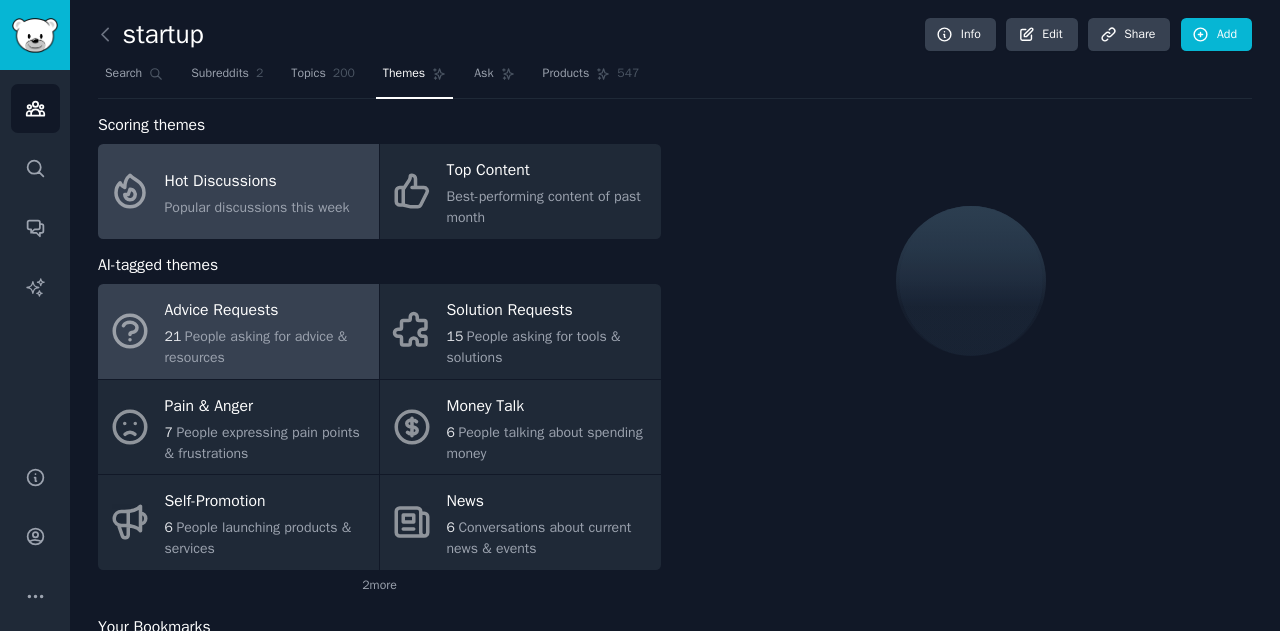 click on "Advice Requests" at bounding box center [267, 311] 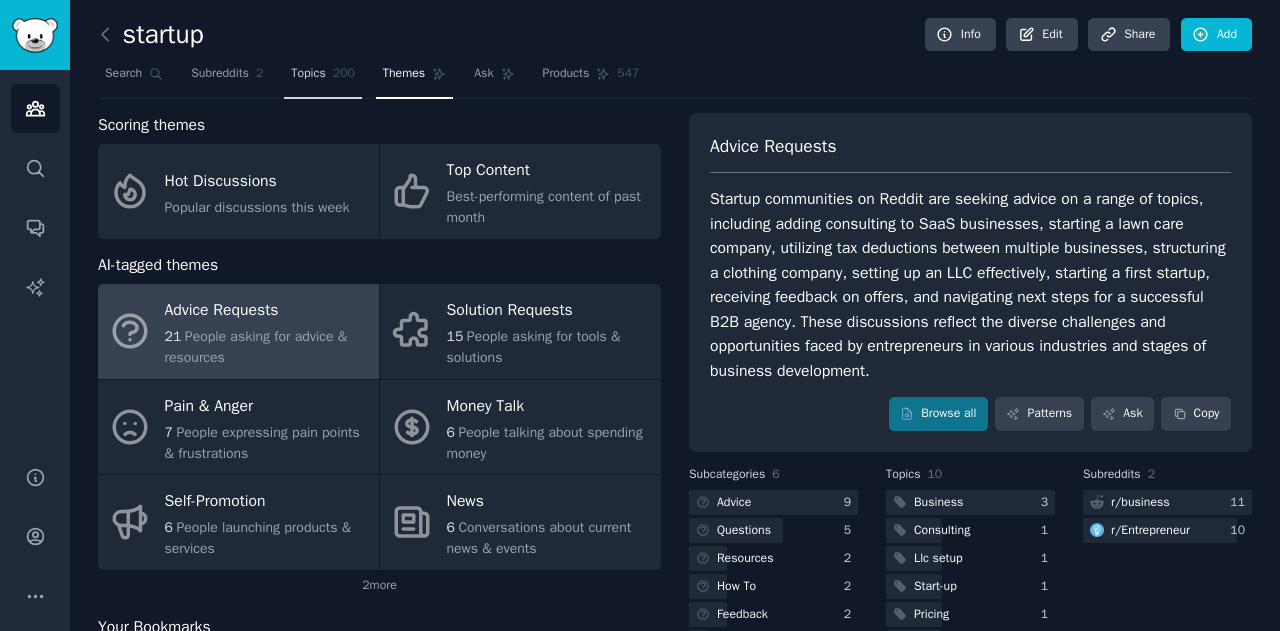 click on "Topics" at bounding box center (308, 74) 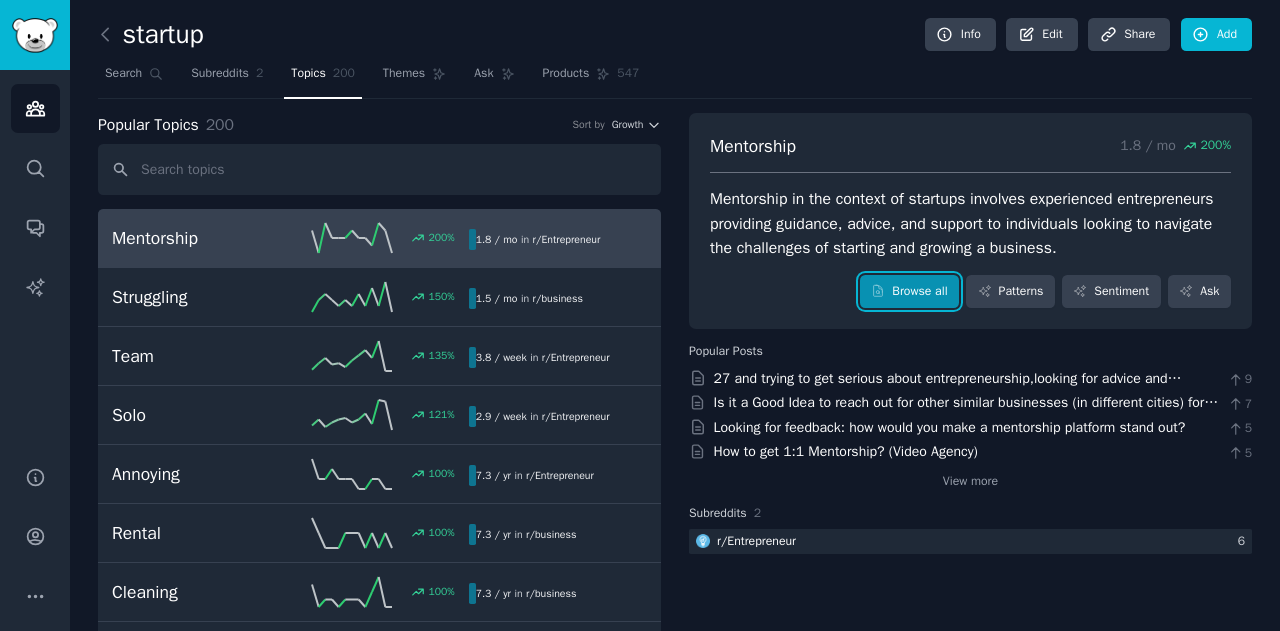 click on "Browse all" at bounding box center [909, 292] 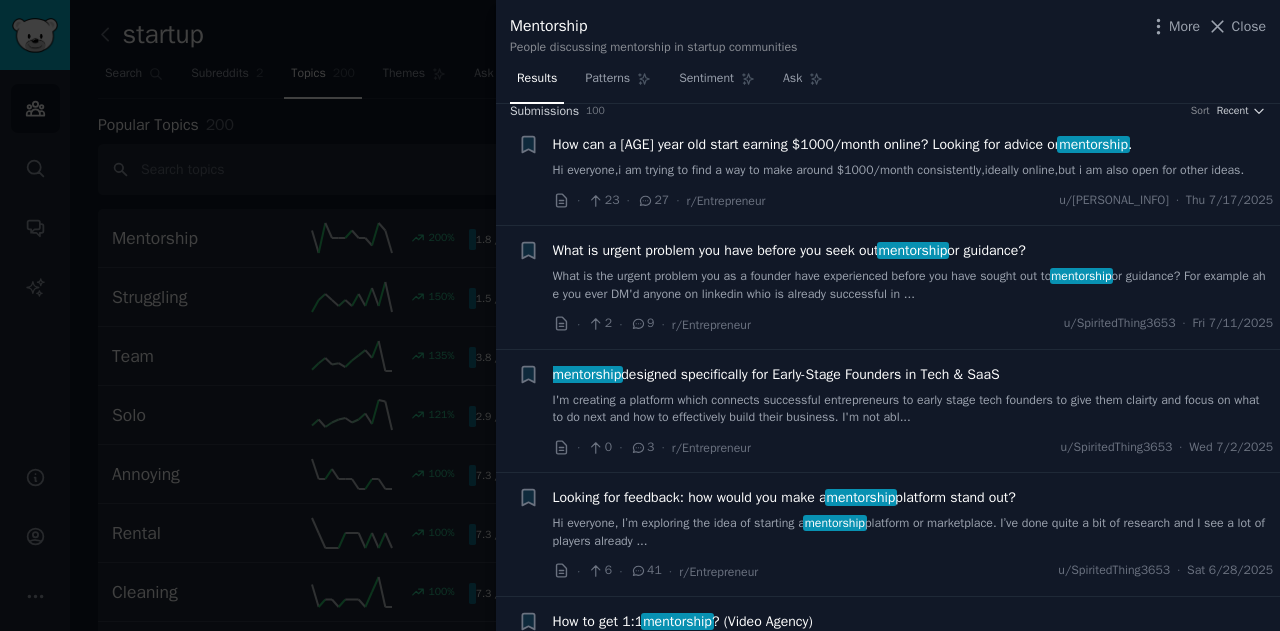 scroll, scrollTop: 16, scrollLeft: 0, axis: vertical 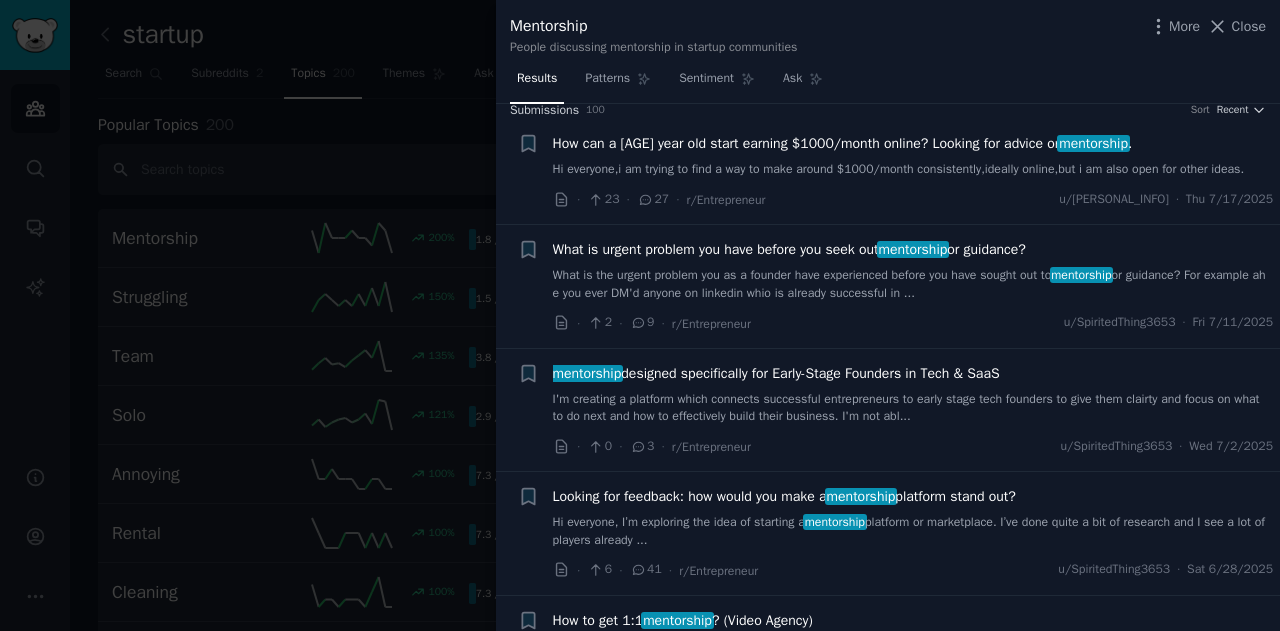 click at bounding box center [640, 315] 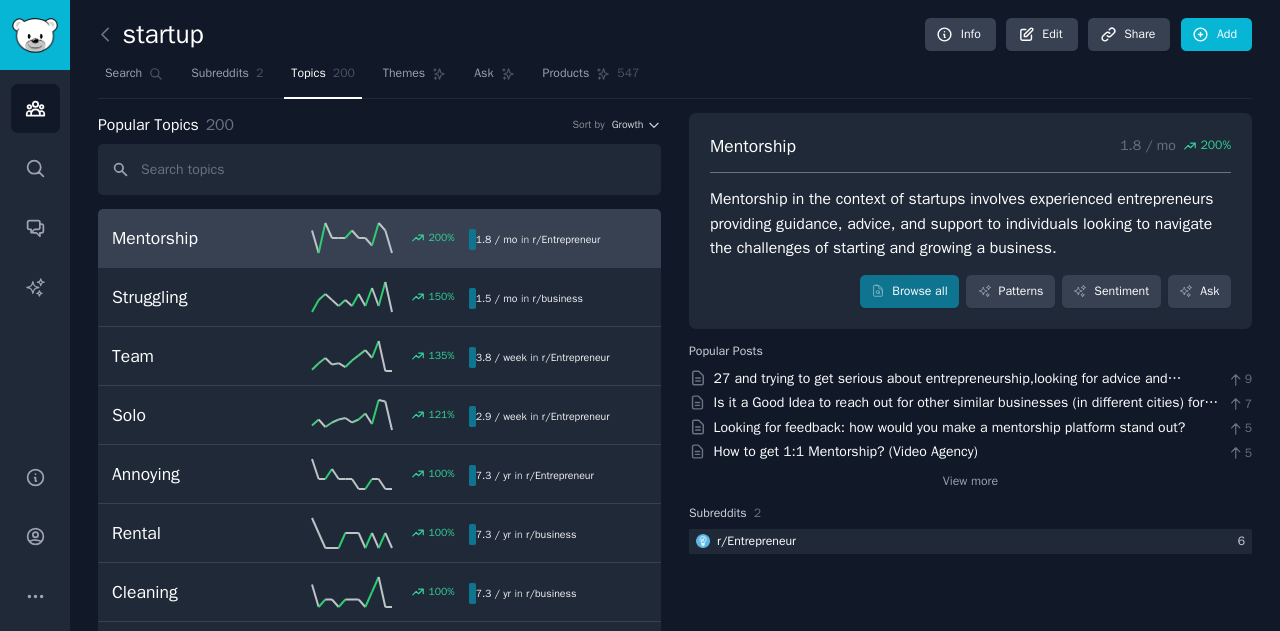click at bounding box center (110, 35) 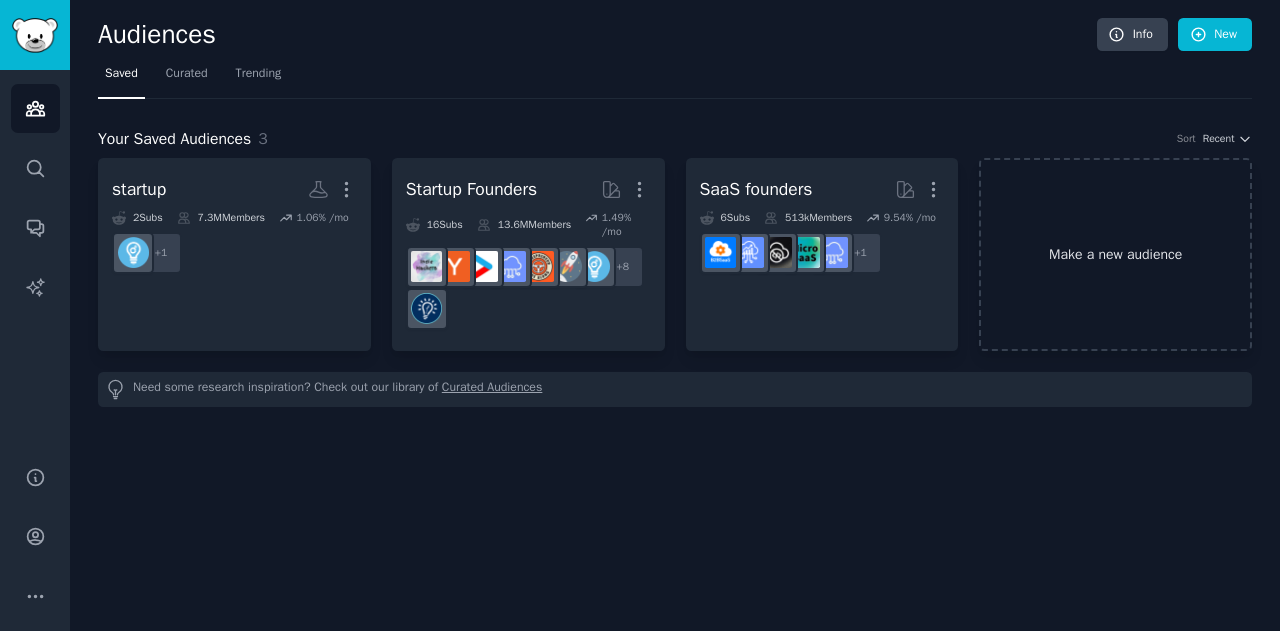 click on "Make a new audience" at bounding box center [1115, 254] 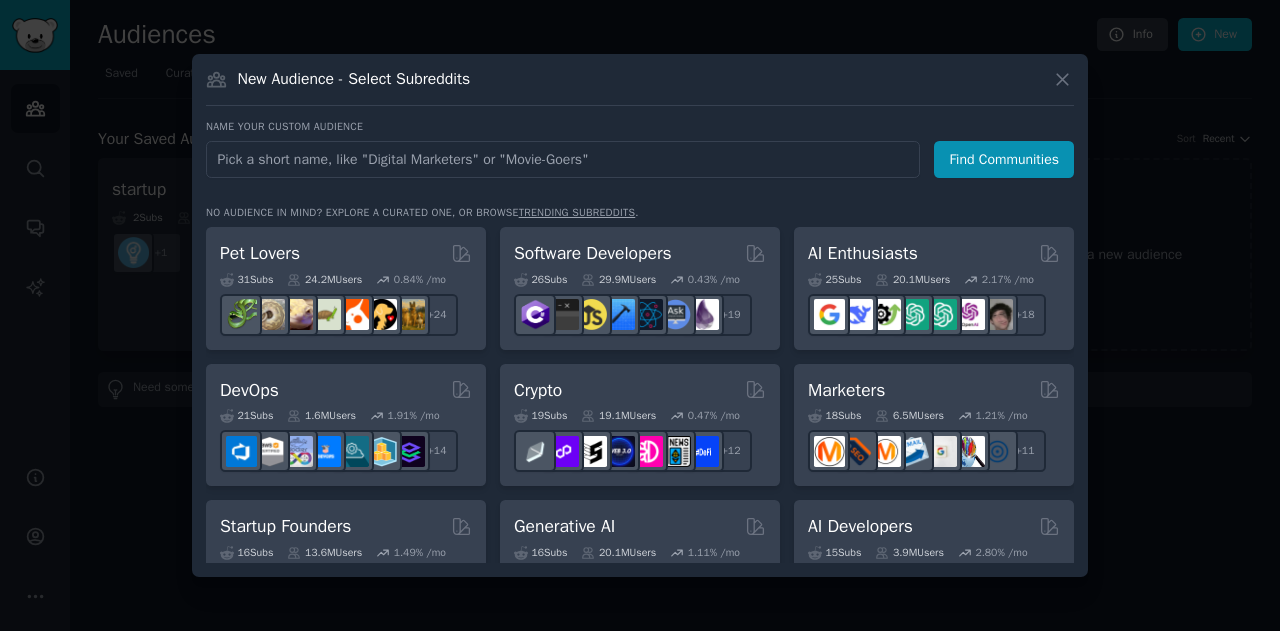 click at bounding box center [563, 159] 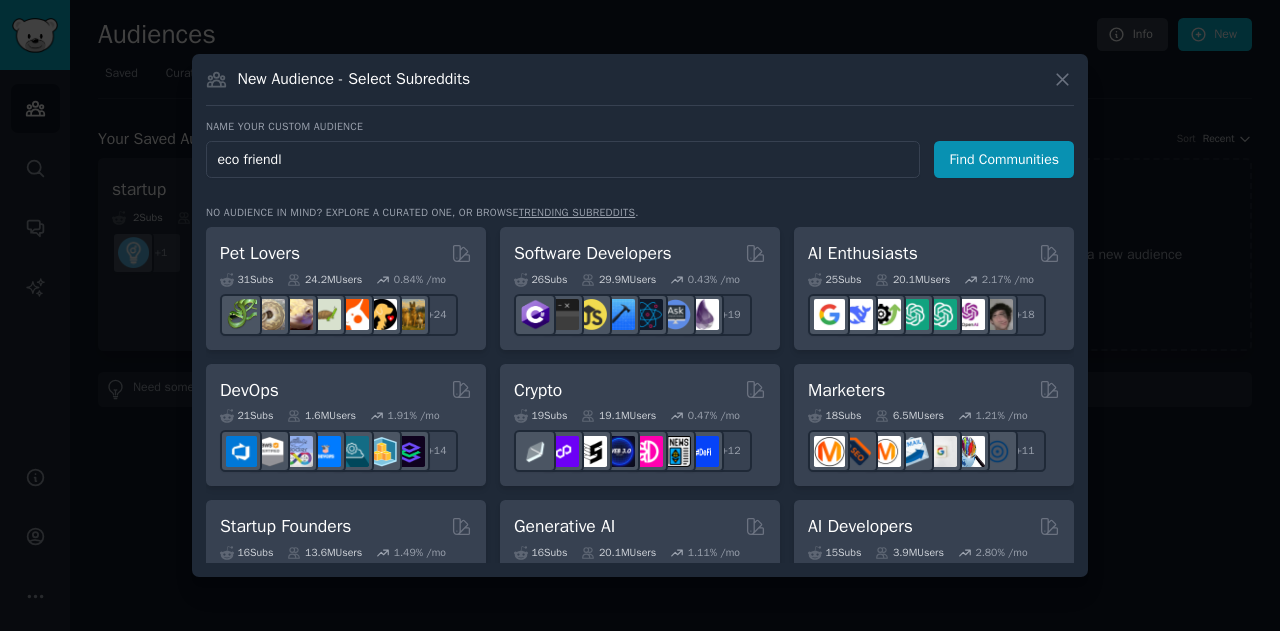 type on "eco friendly" 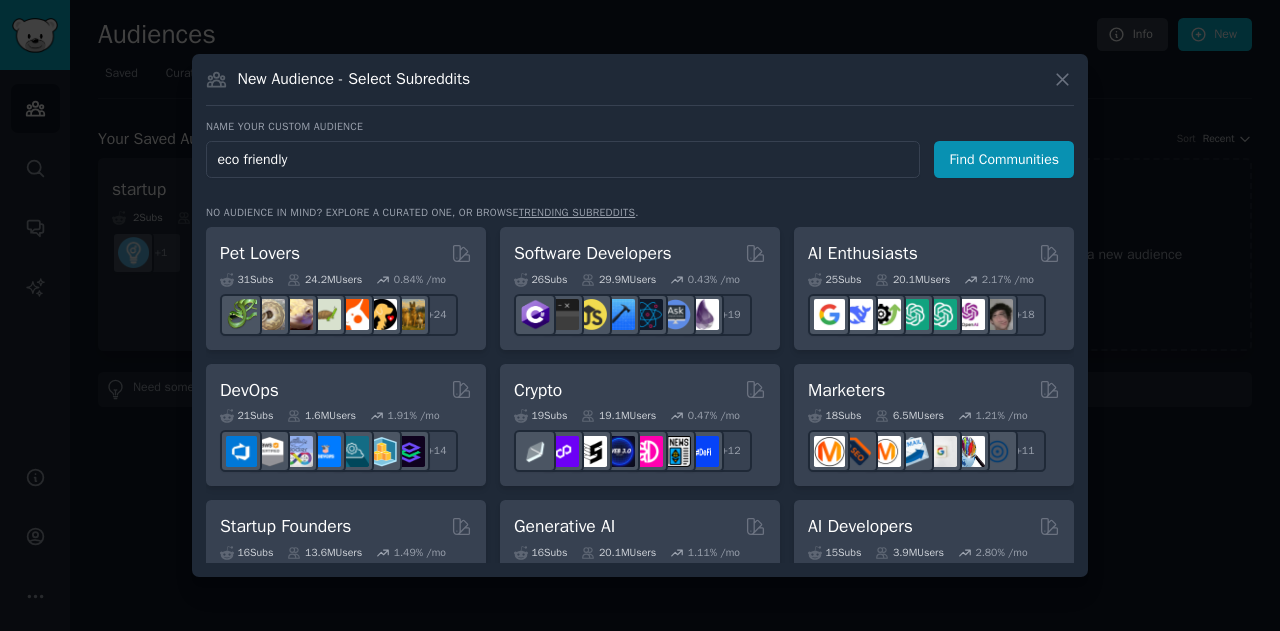 click on "Find Communities" at bounding box center (1004, 159) 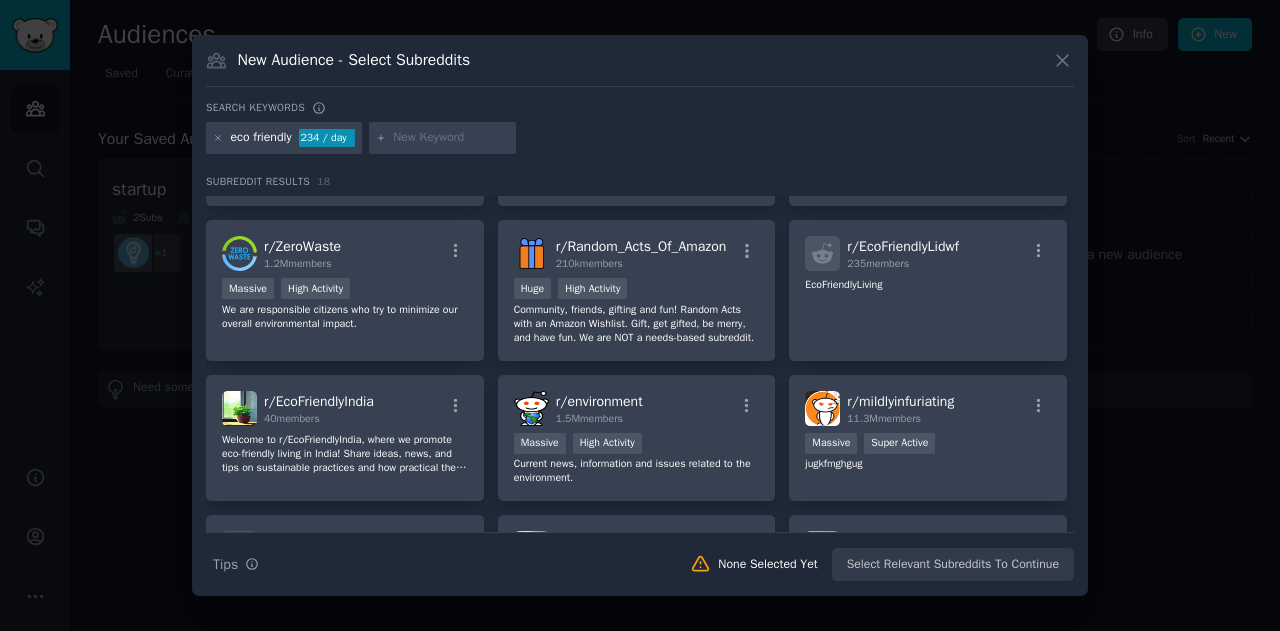 scroll, scrollTop: 132, scrollLeft: 0, axis: vertical 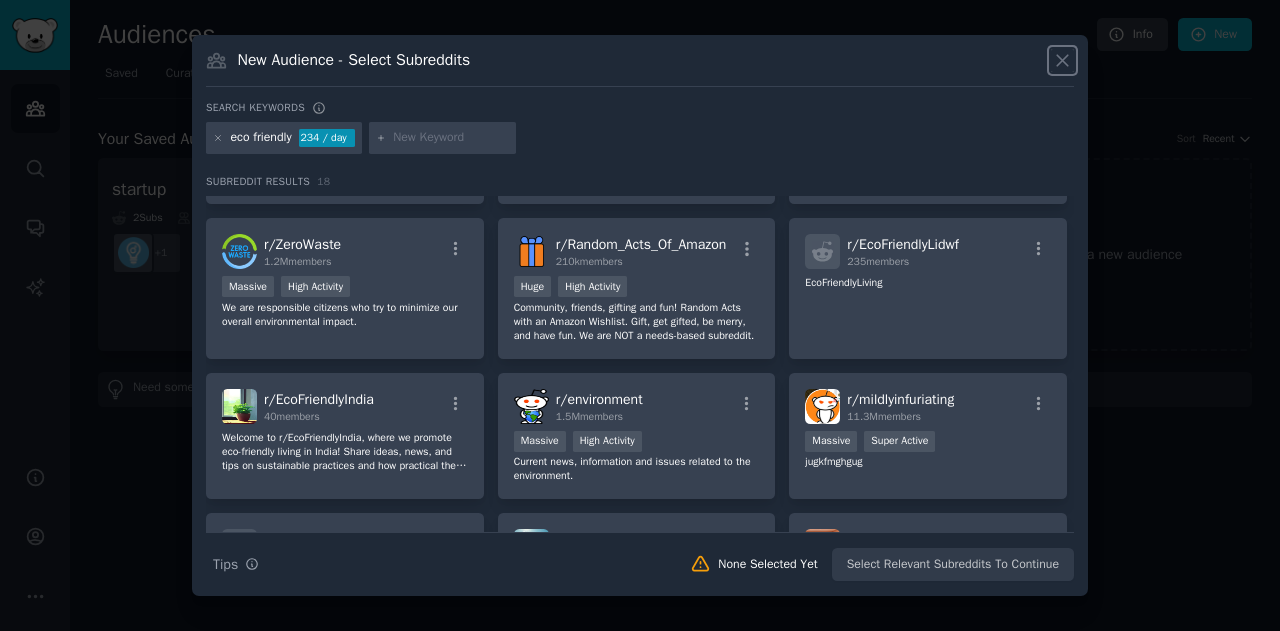 click 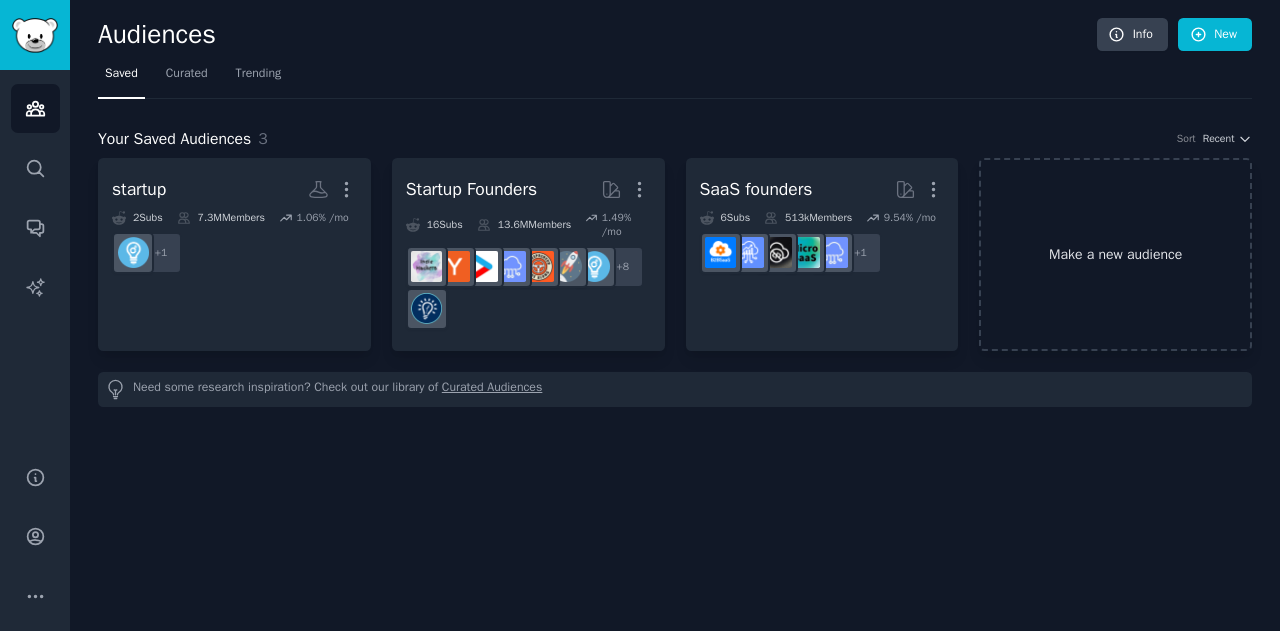 click on "Make a new audience" at bounding box center [1115, 254] 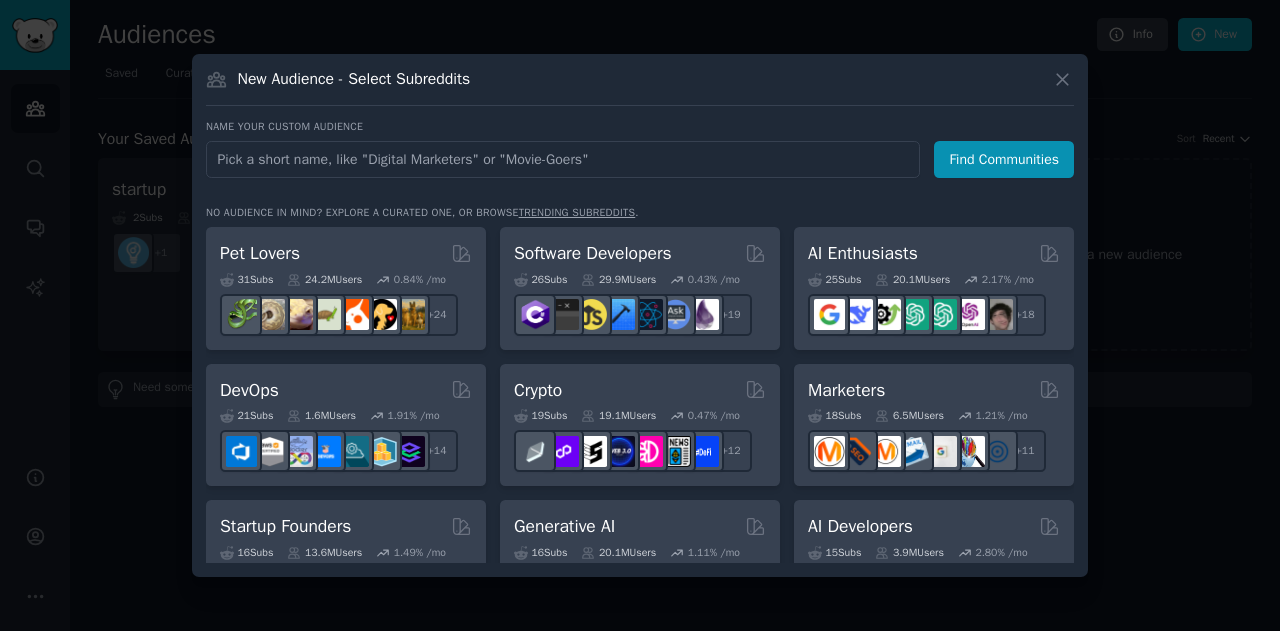 click at bounding box center [563, 159] 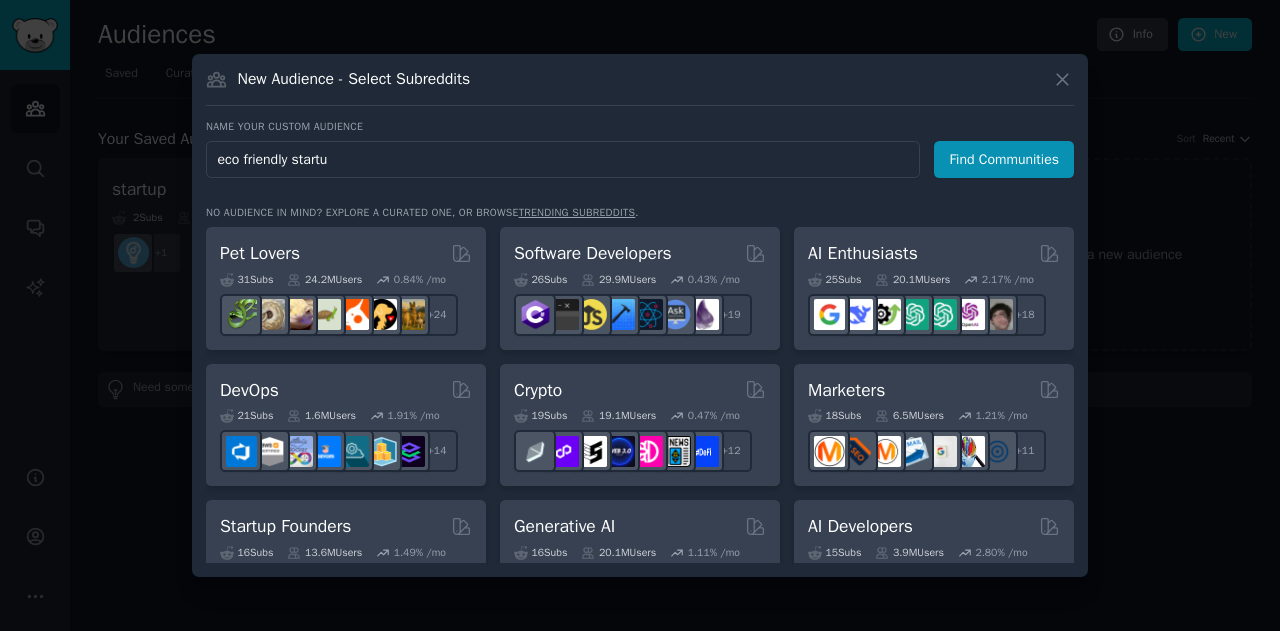 type on "eco friendly startup" 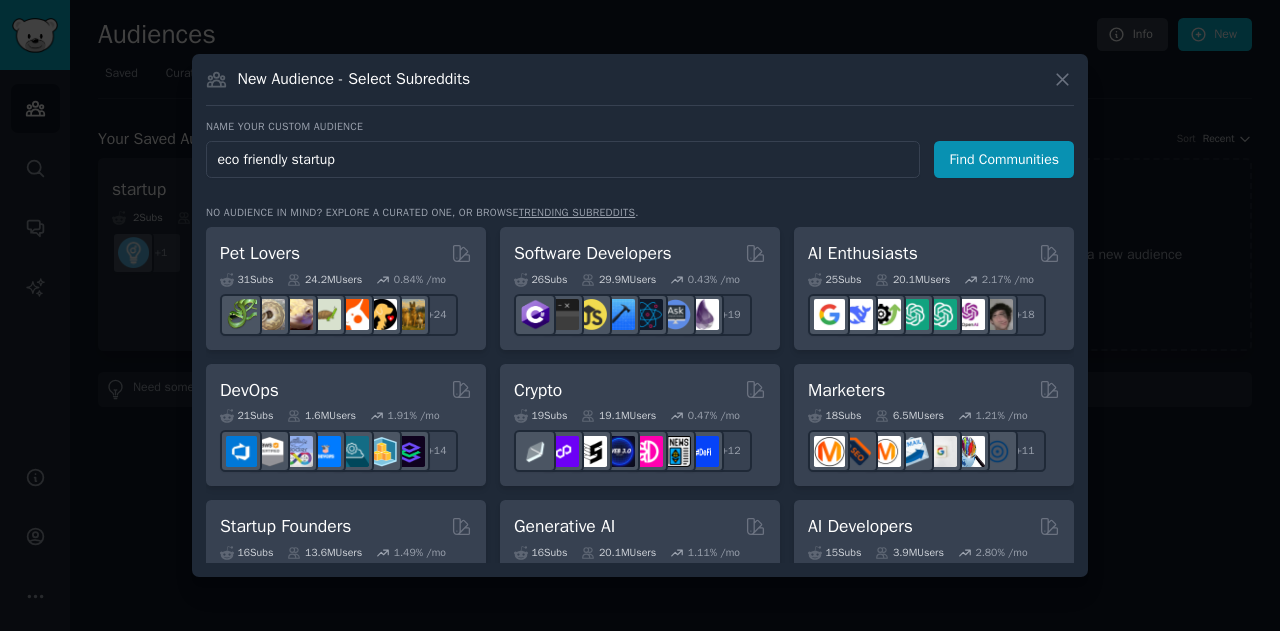 click on "Find Communities" at bounding box center (1004, 159) 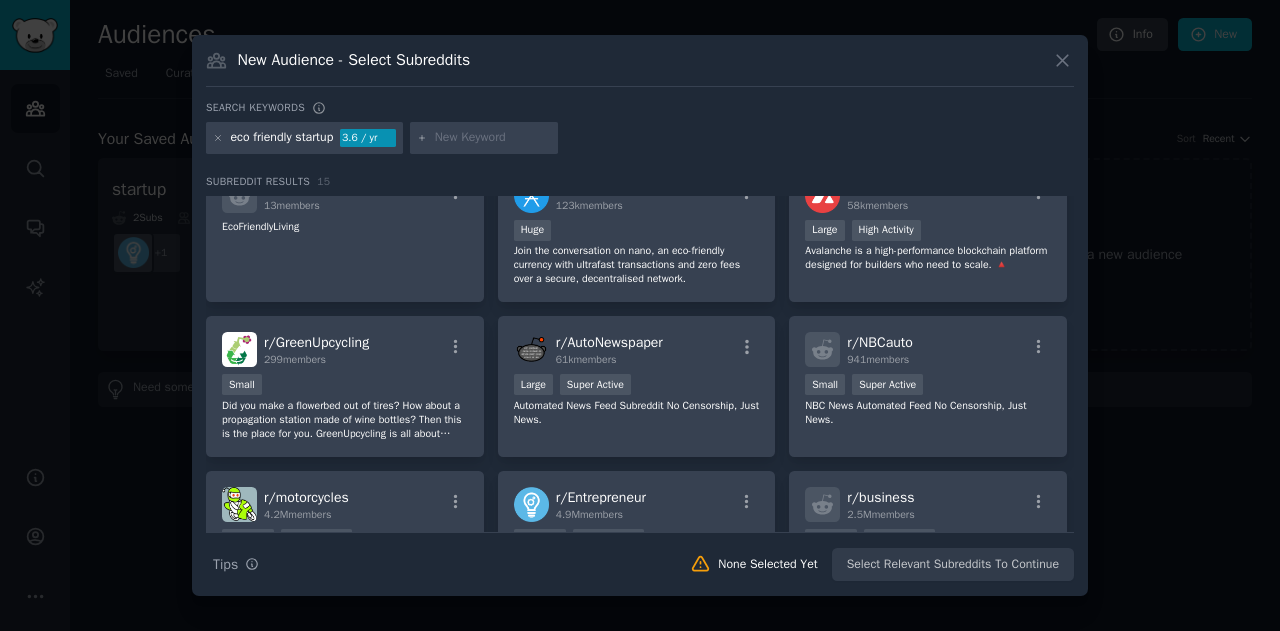 scroll, scrollTop: 478, scrollLeft: 0, axis: vertical 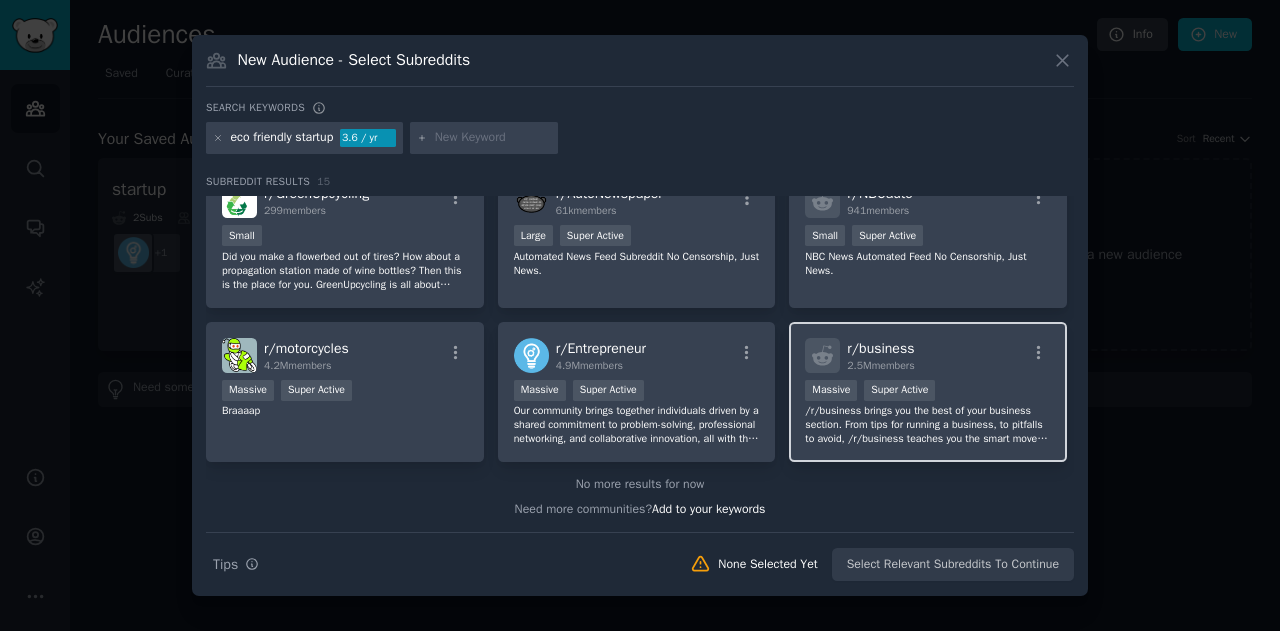 click on "/r/business brings you the best of your business section. From tips for running a business, to pitfalls to avoid, /r/business teaches you the smart moves and helps you dodge the foolish." at bounding box center [928, 425] 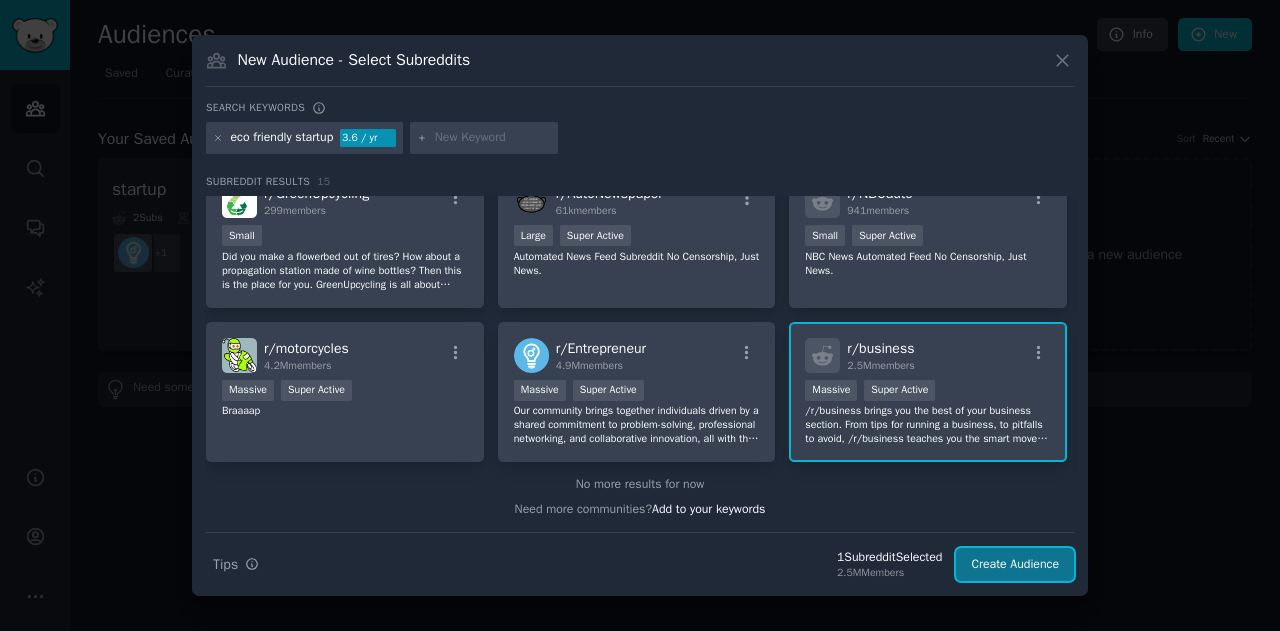 click on "Create Audience" at bounding box center [1015, 565] 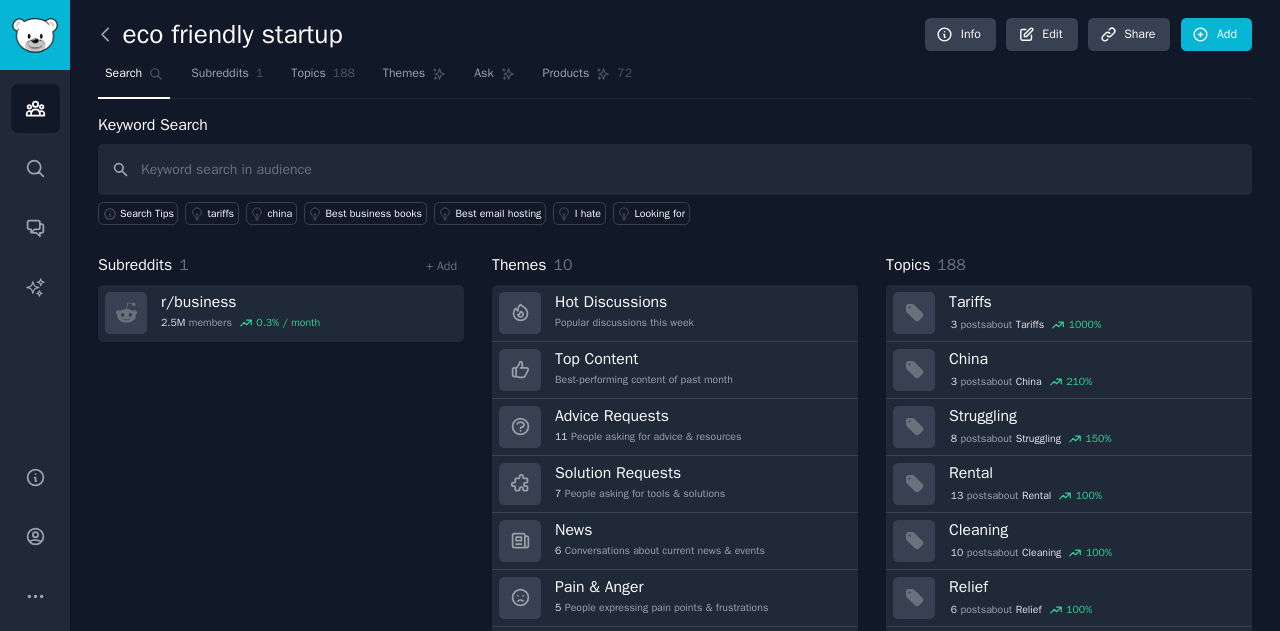 click 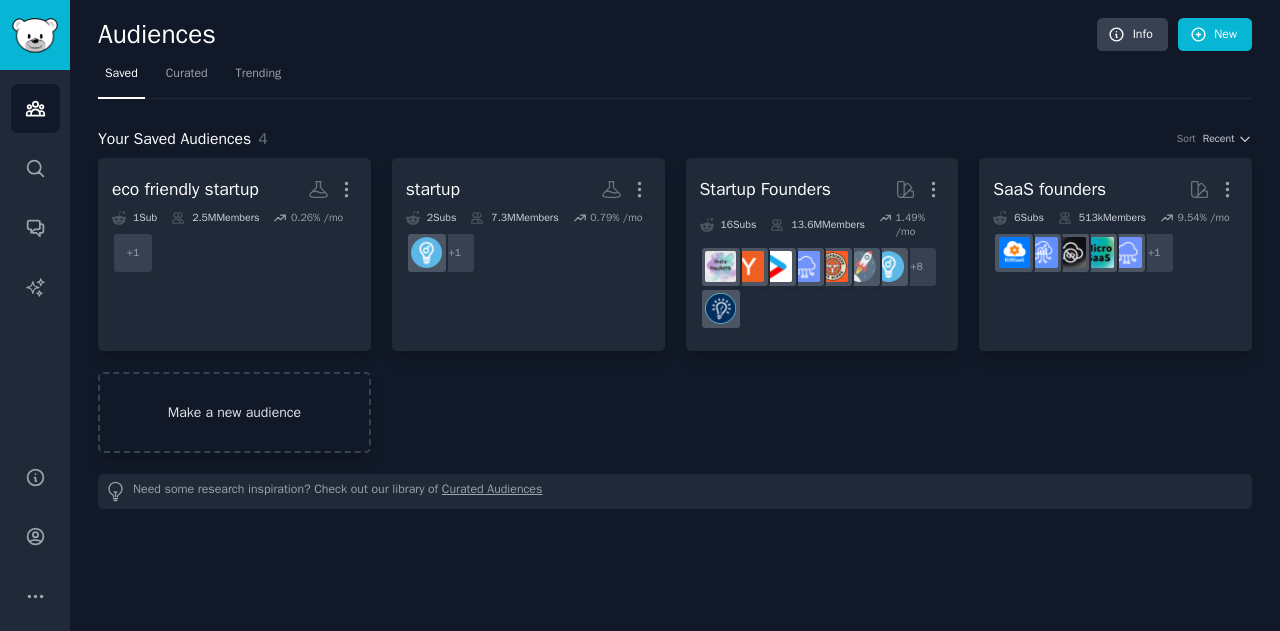 click on "Make a new audience" at bounding box center [234, 412] 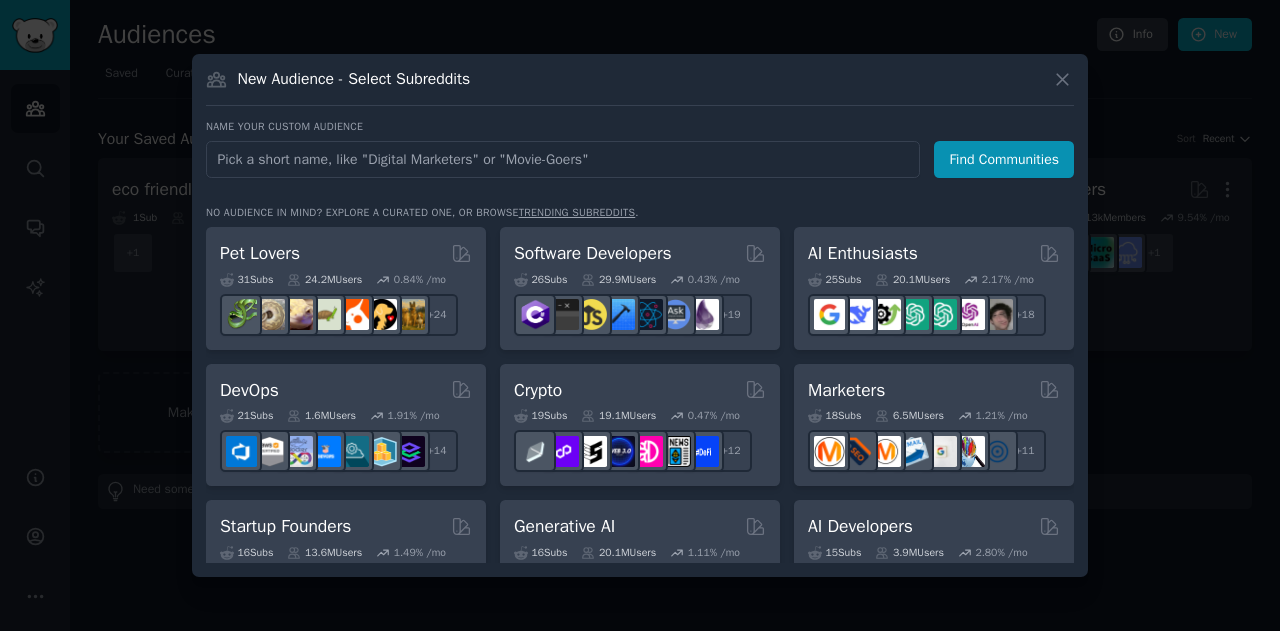 click at bounding box center (563, 159) 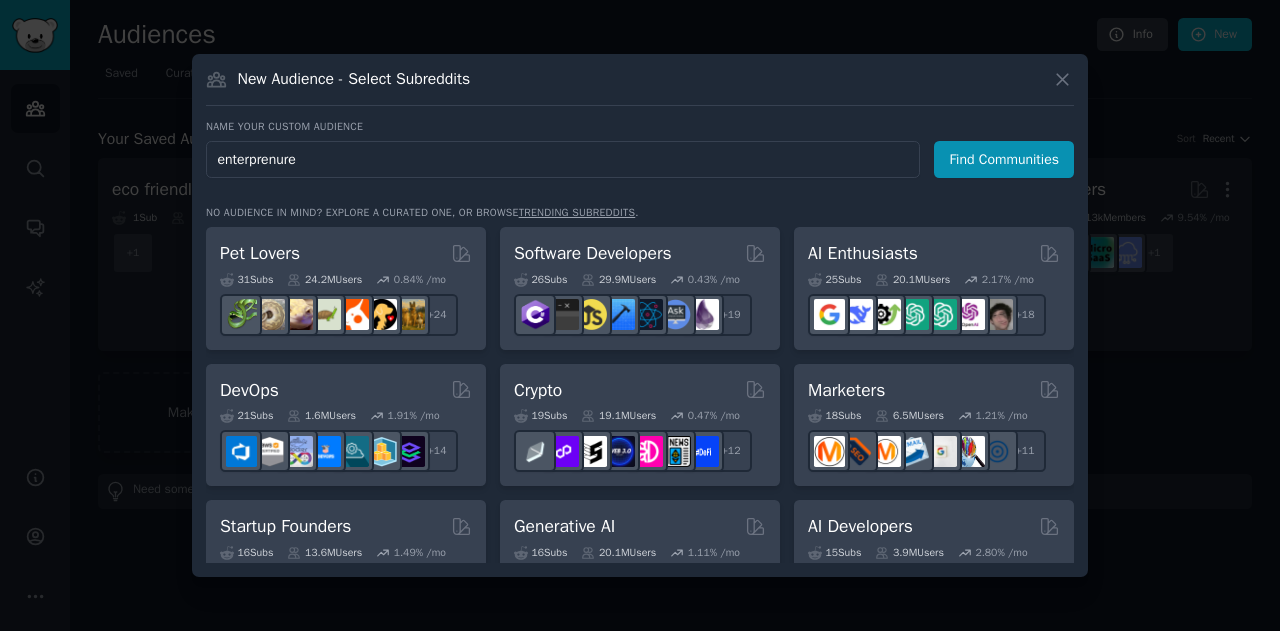 type on "enterprenures" 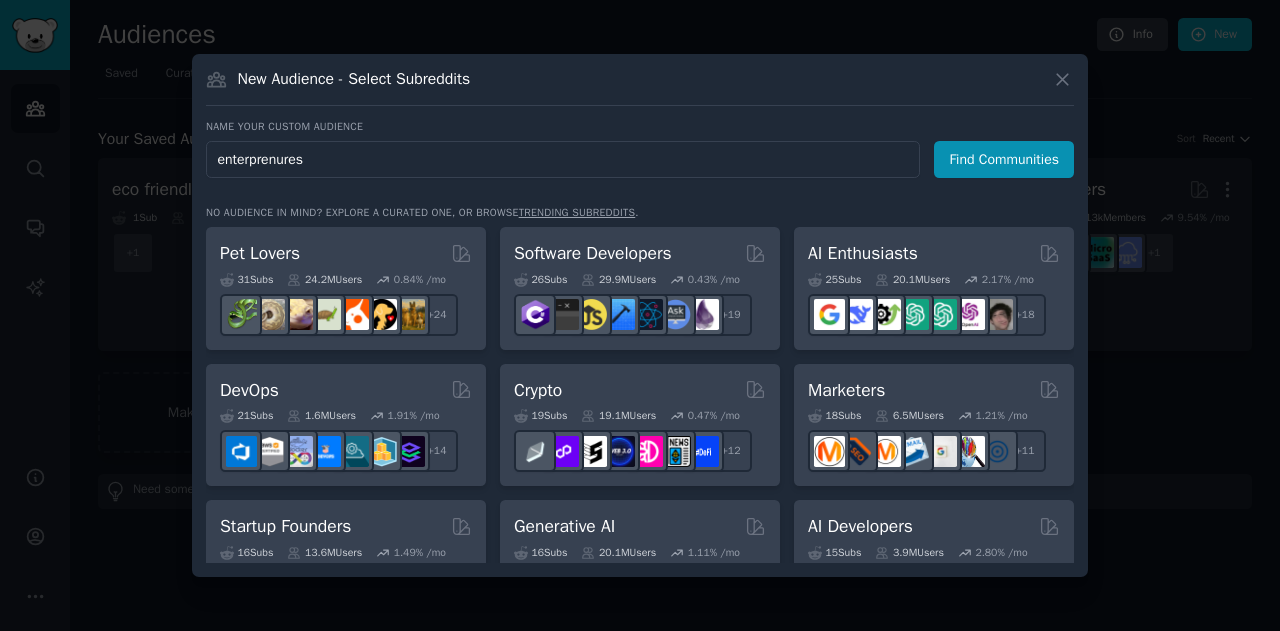 click on "Find Communities" at bounding box center [1004, 159] 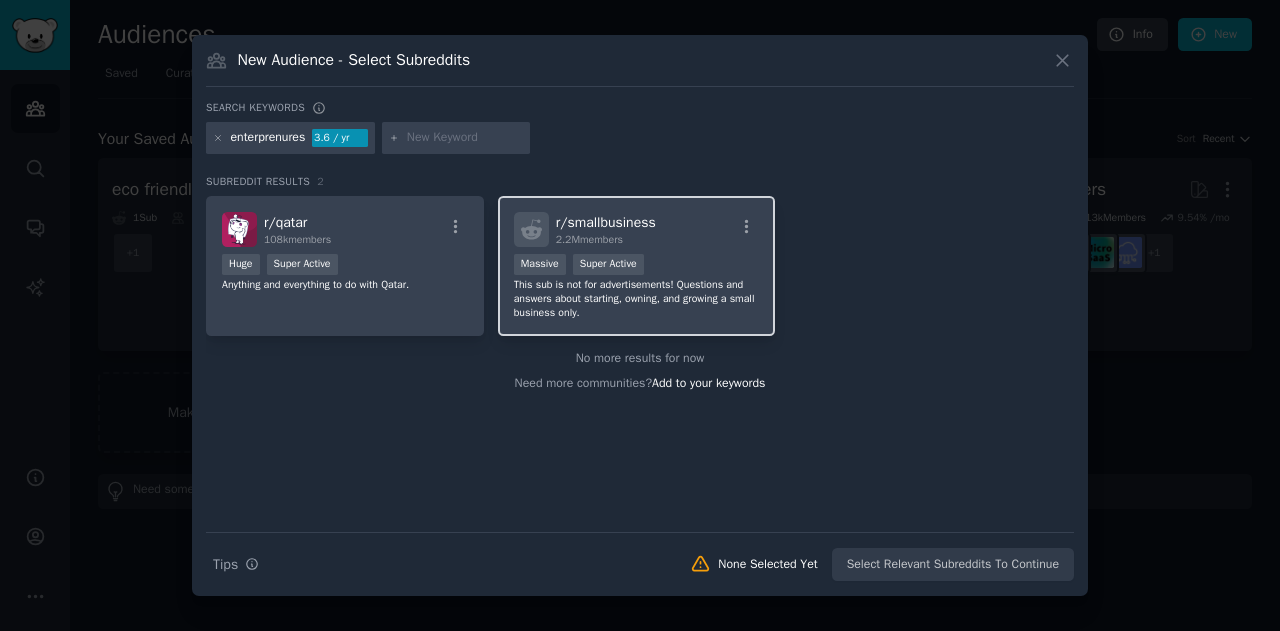 click on "This sub is not for advertisements! Questions and answers about starting, owning, and growing a small business only." at bounding box center (637, 299) 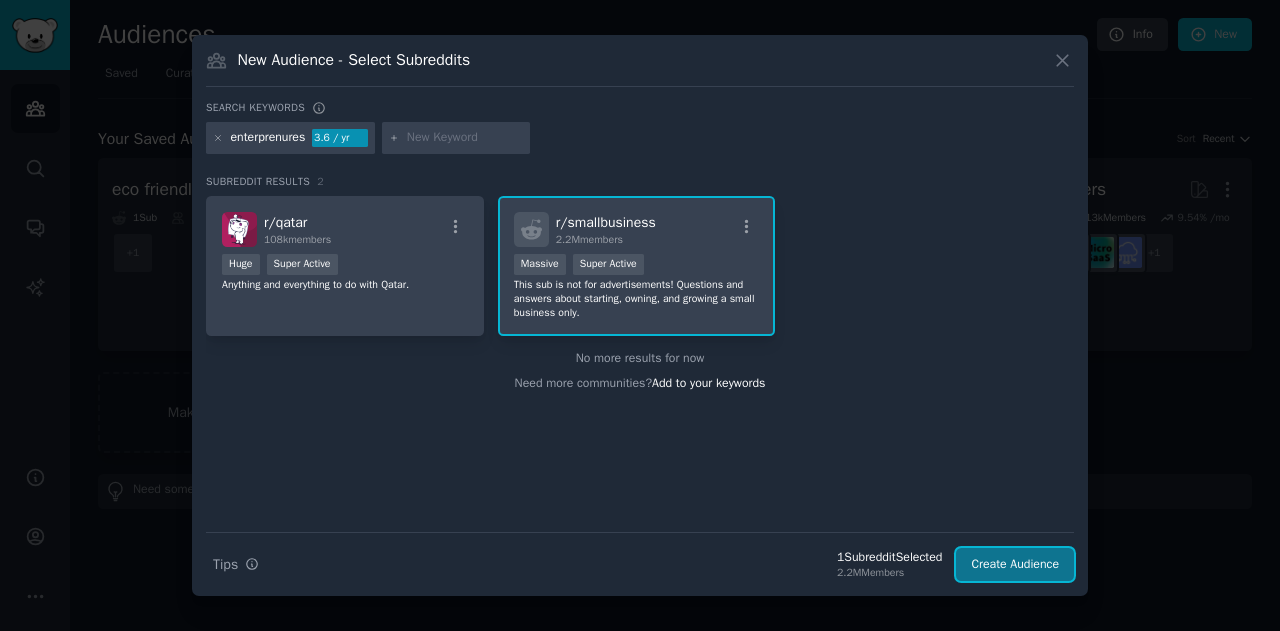 click on "Create Audience" at bounding box center [1015, 565] 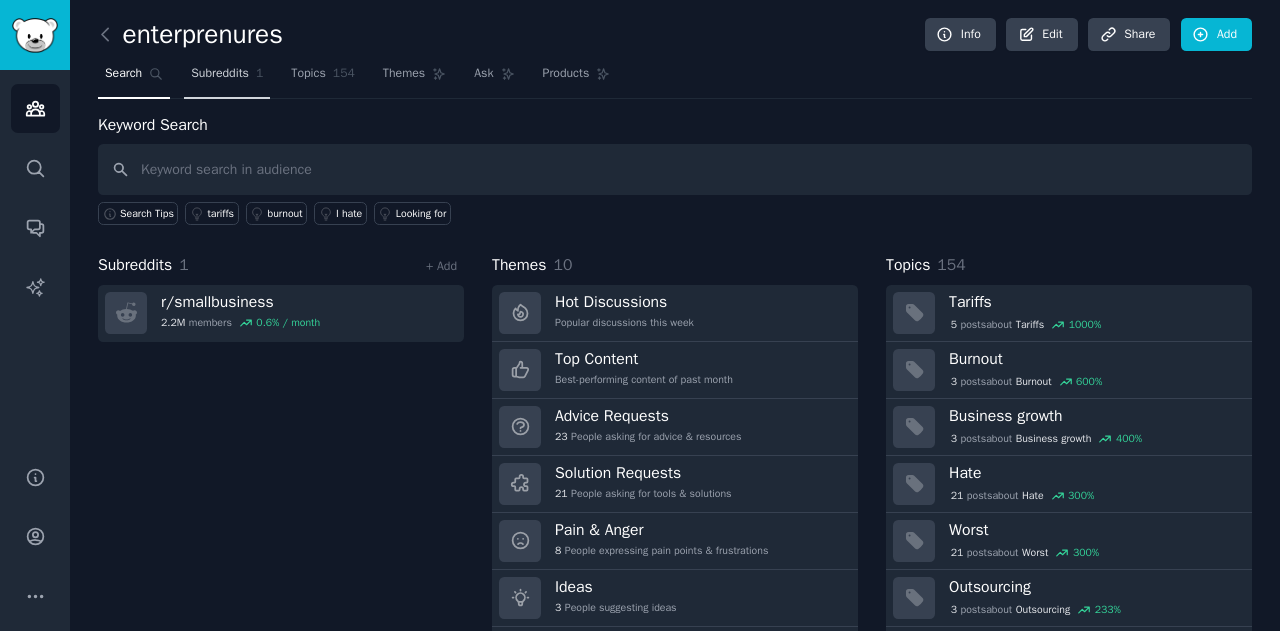 click on "Subreddits" at bounding box center [220, 74] 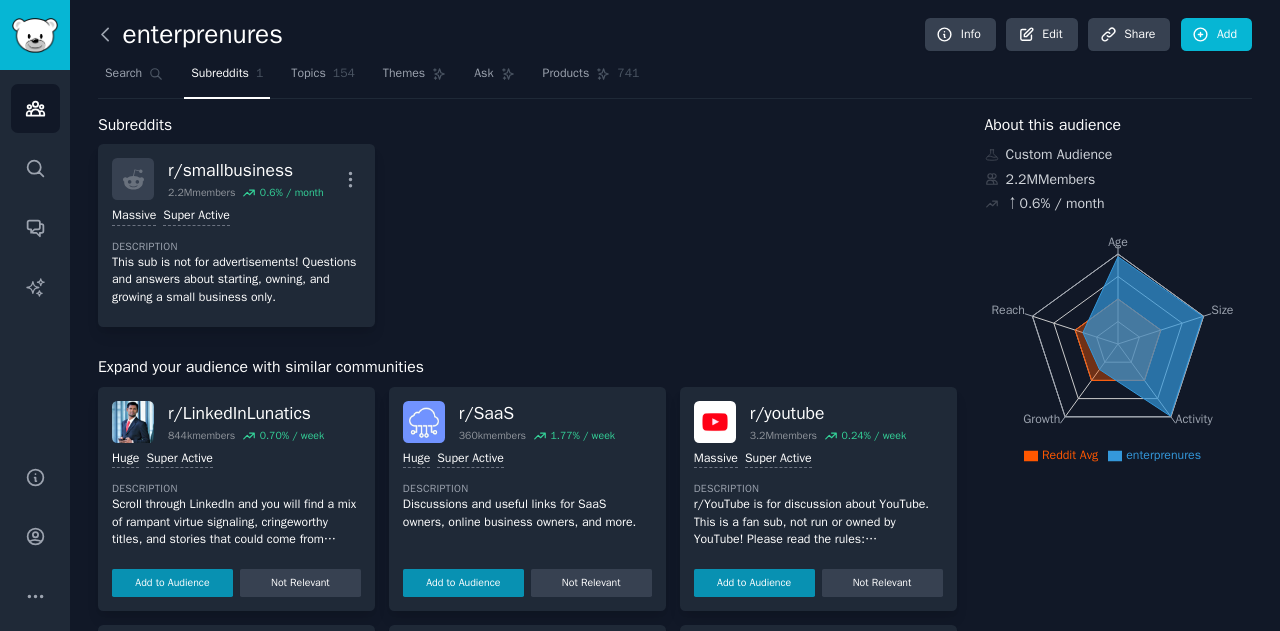 click 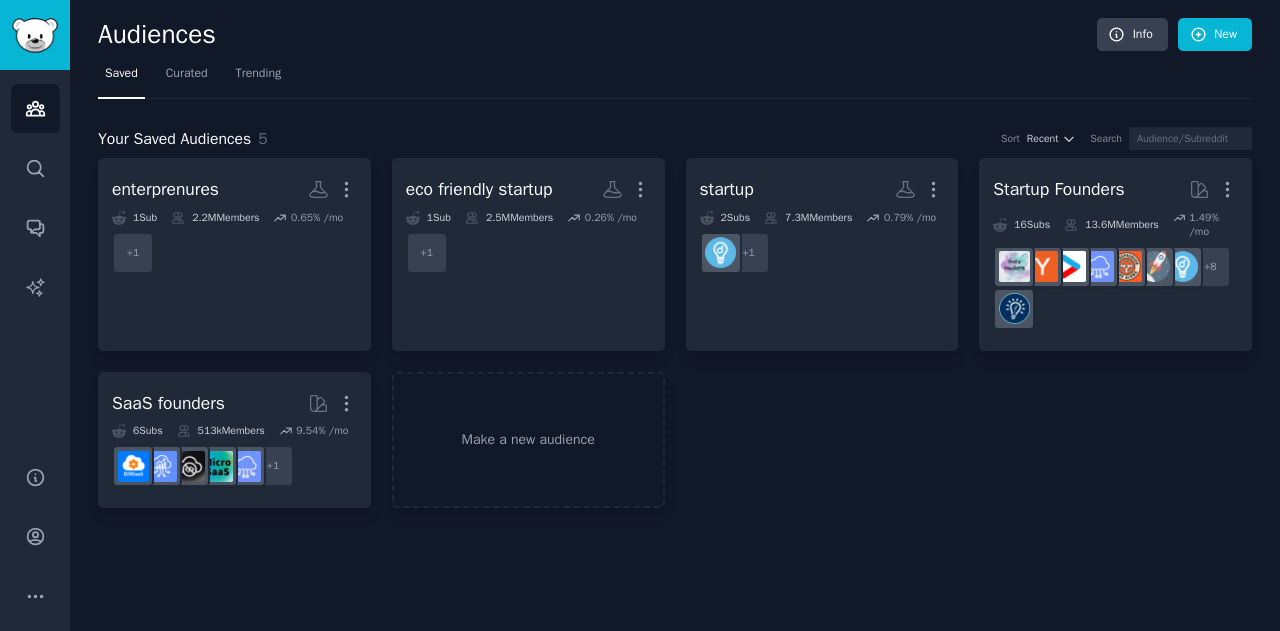 click on "Saved" at bounding box center (121, 74) 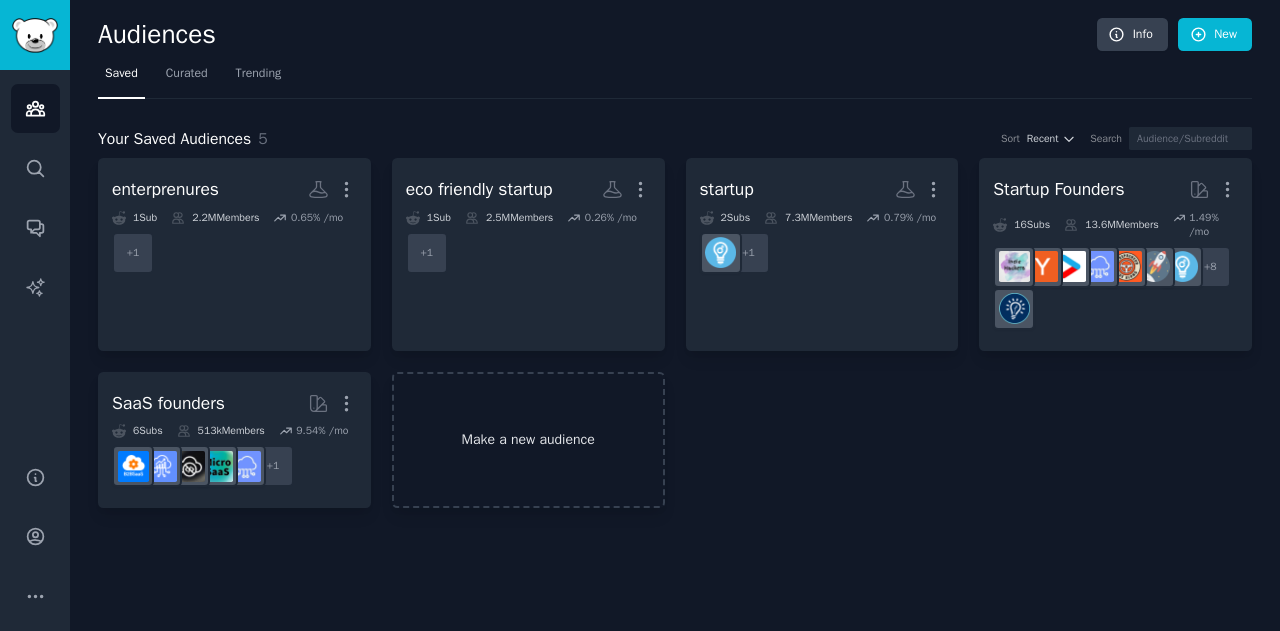 click on "Make a new audience" at bounding box center (528, 440) 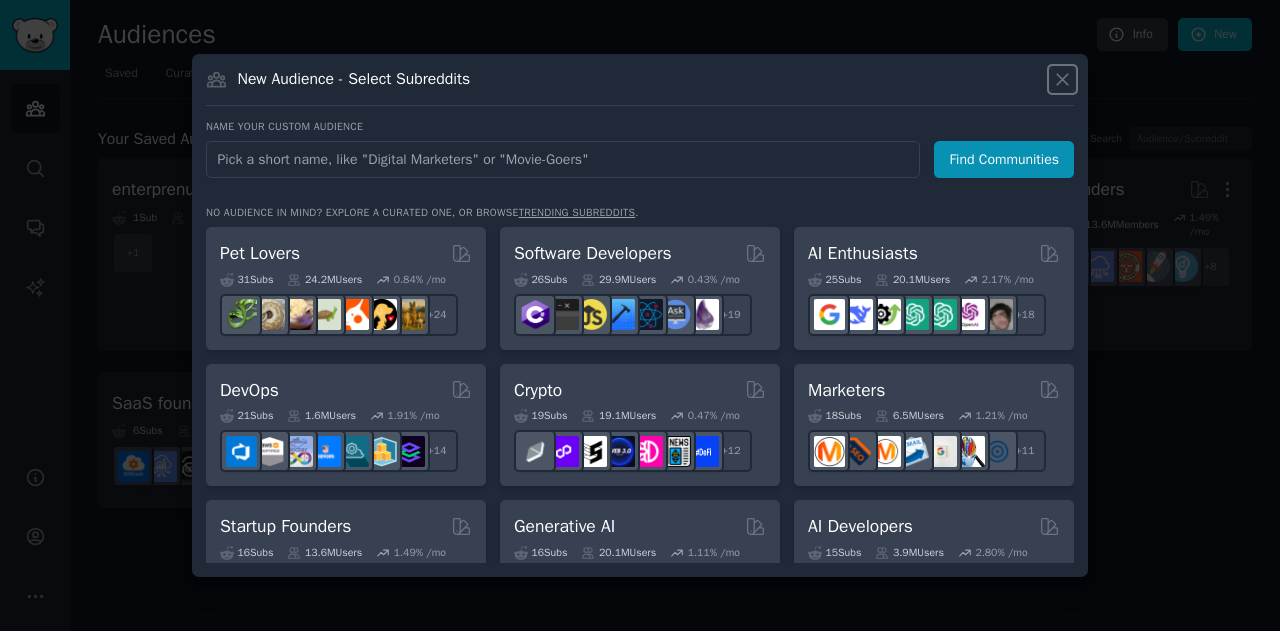 drag, startPoint x: 152, startPoint y: 124, endPoint x: 1061, endPoint y: 83, distance: 909.9242 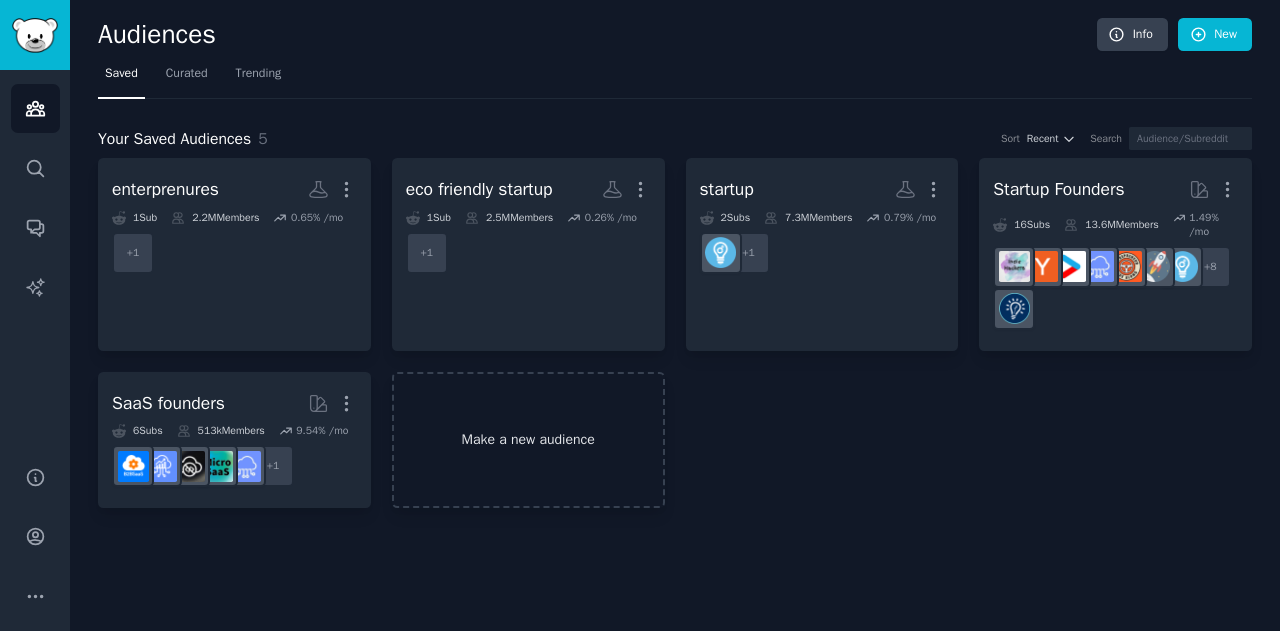 click on "Make a new audience" at bounding box center (528, 440) 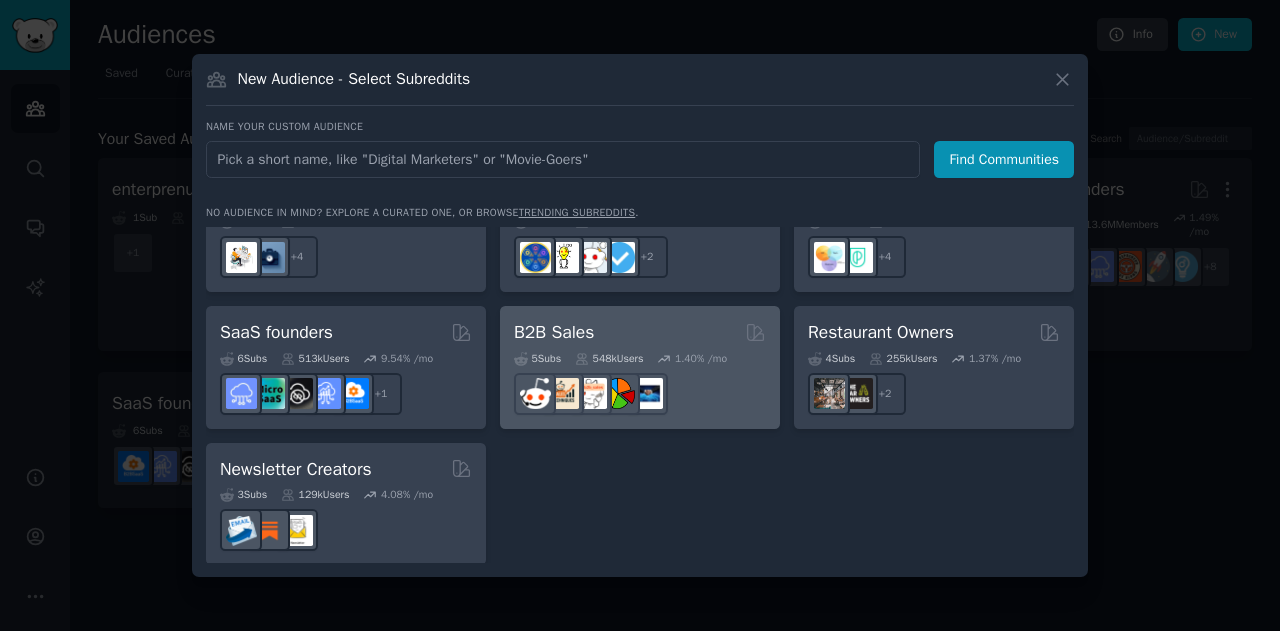 scroll, scrollTop: 1560, scrollLeft: 0, axis: vertical 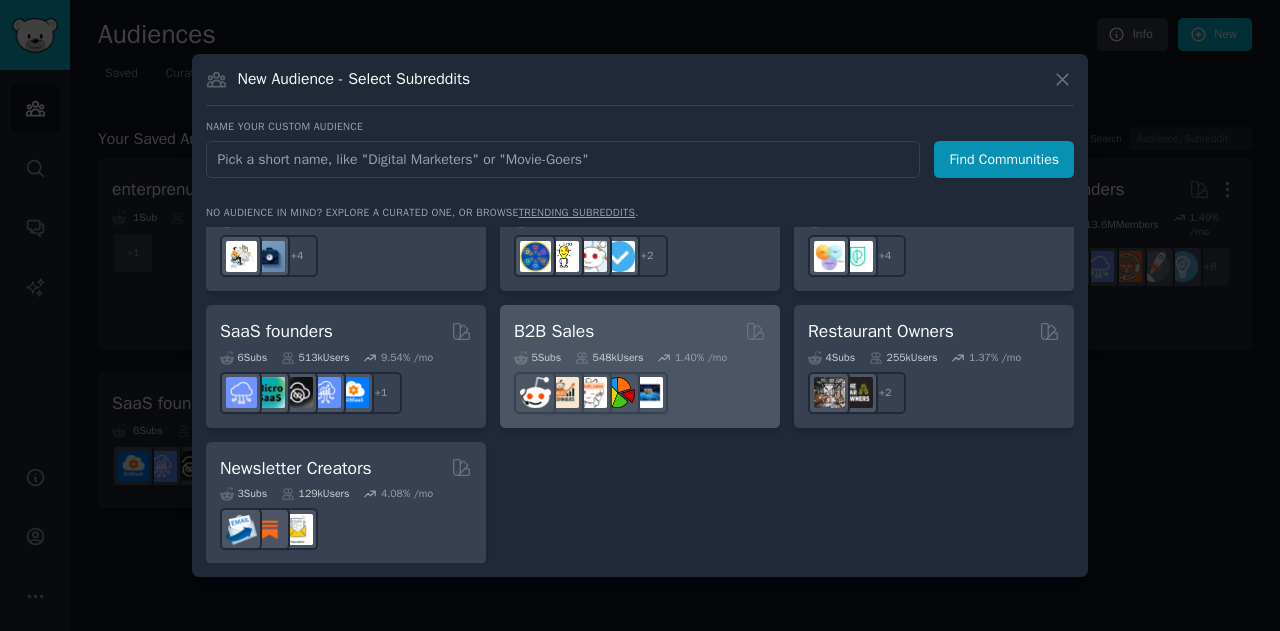 click at bounding box center (640, 393) 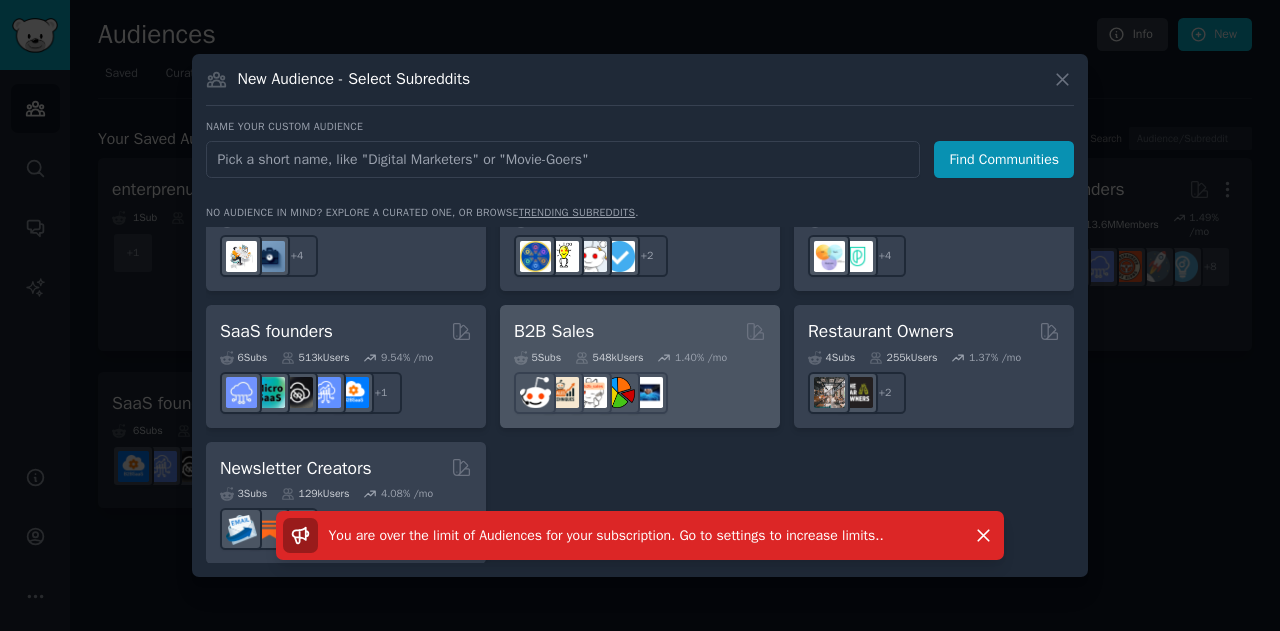 click at bounding box center (640, 393) 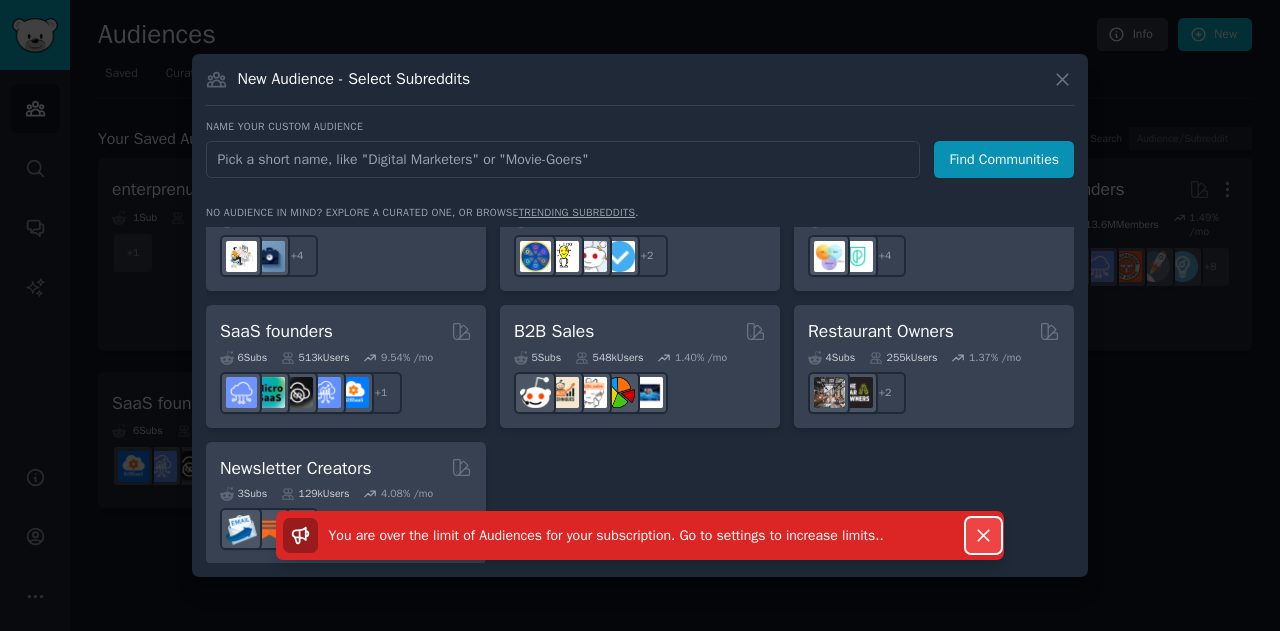 click on "Dismiss" at bounding box center (983, 535) 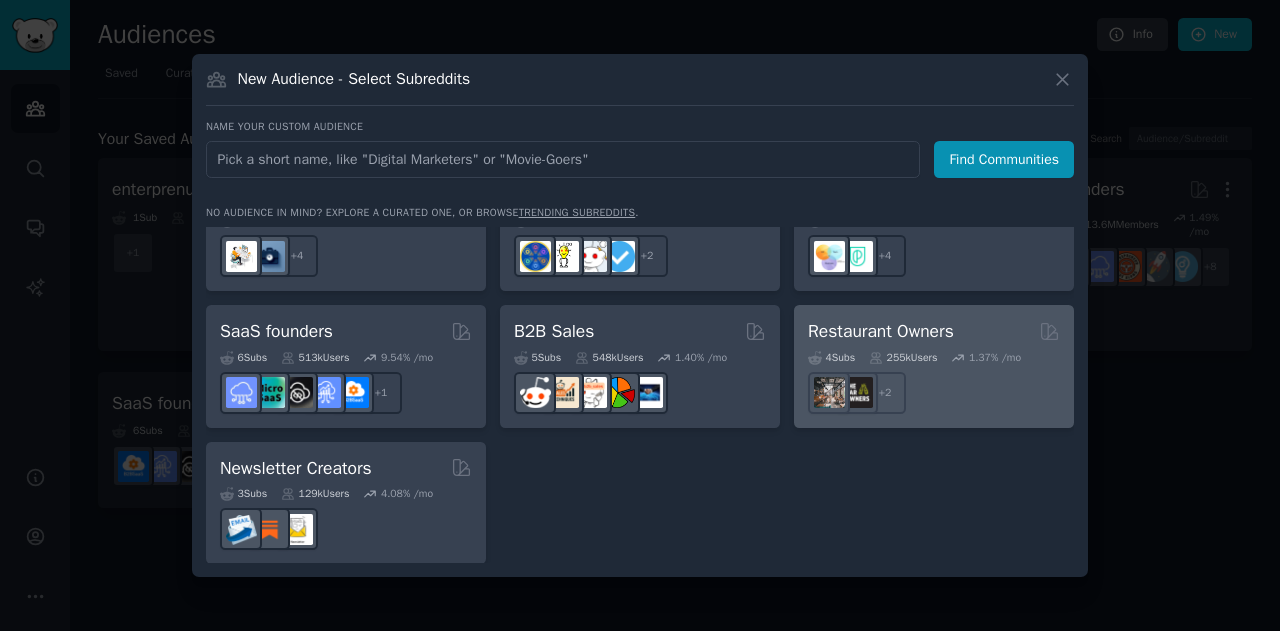 click on "255k  Users" at bounding box center [903, 358] 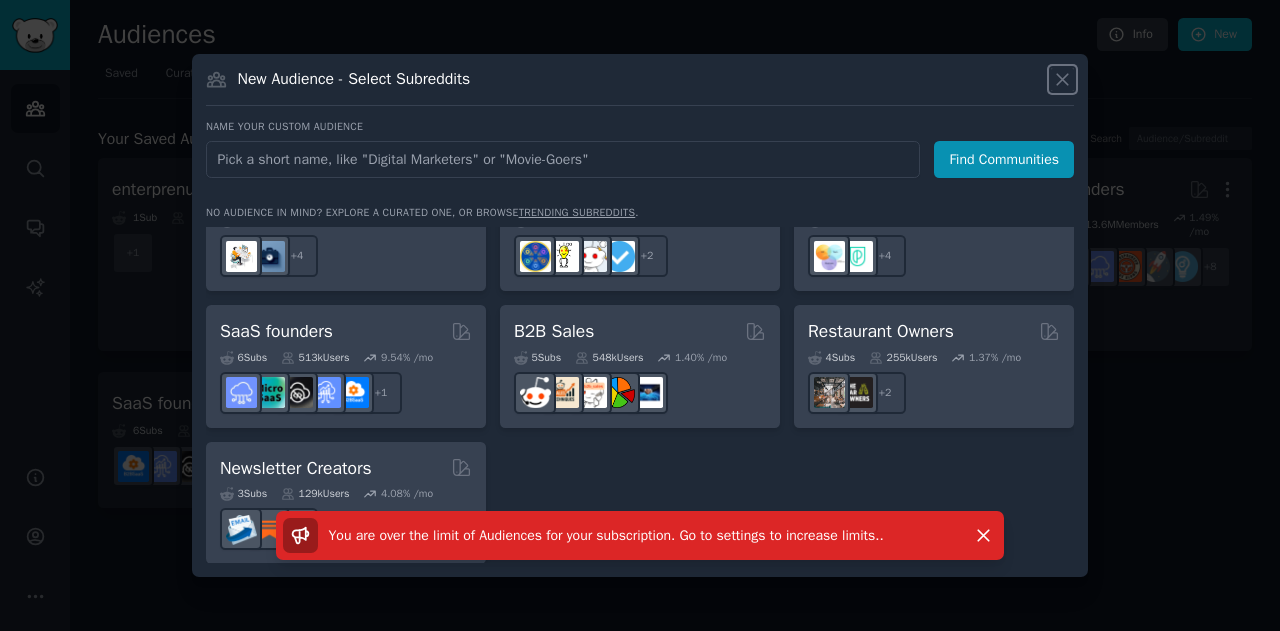 click 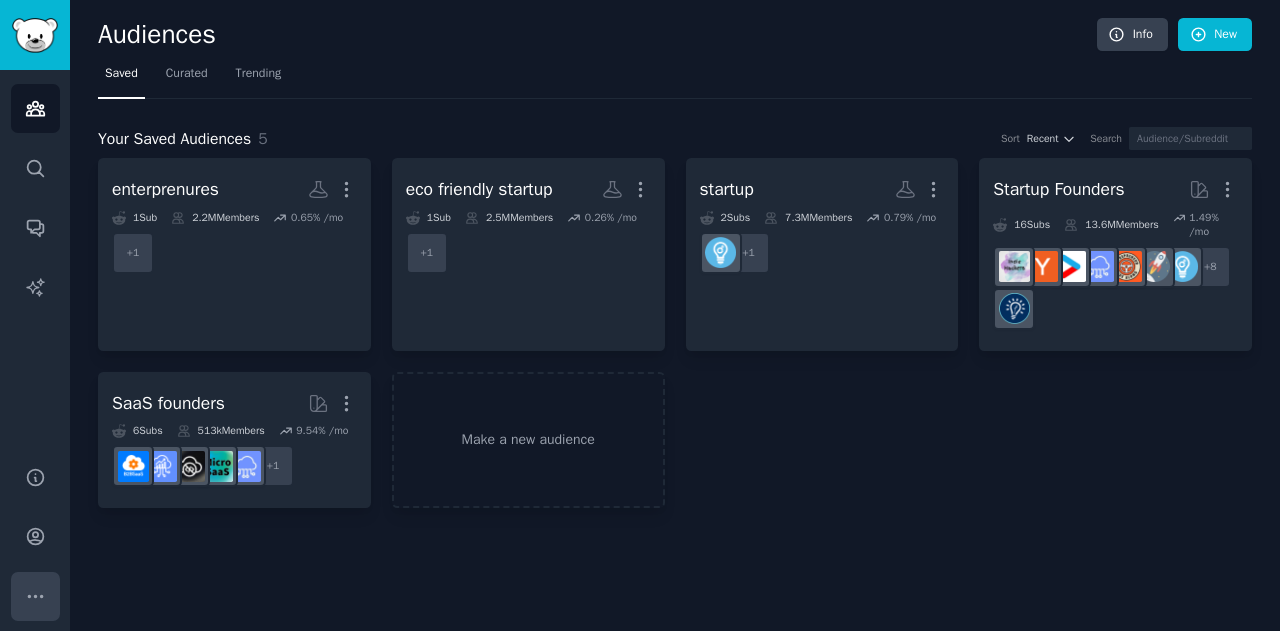 click on "More" at bounding box center (35, 596) 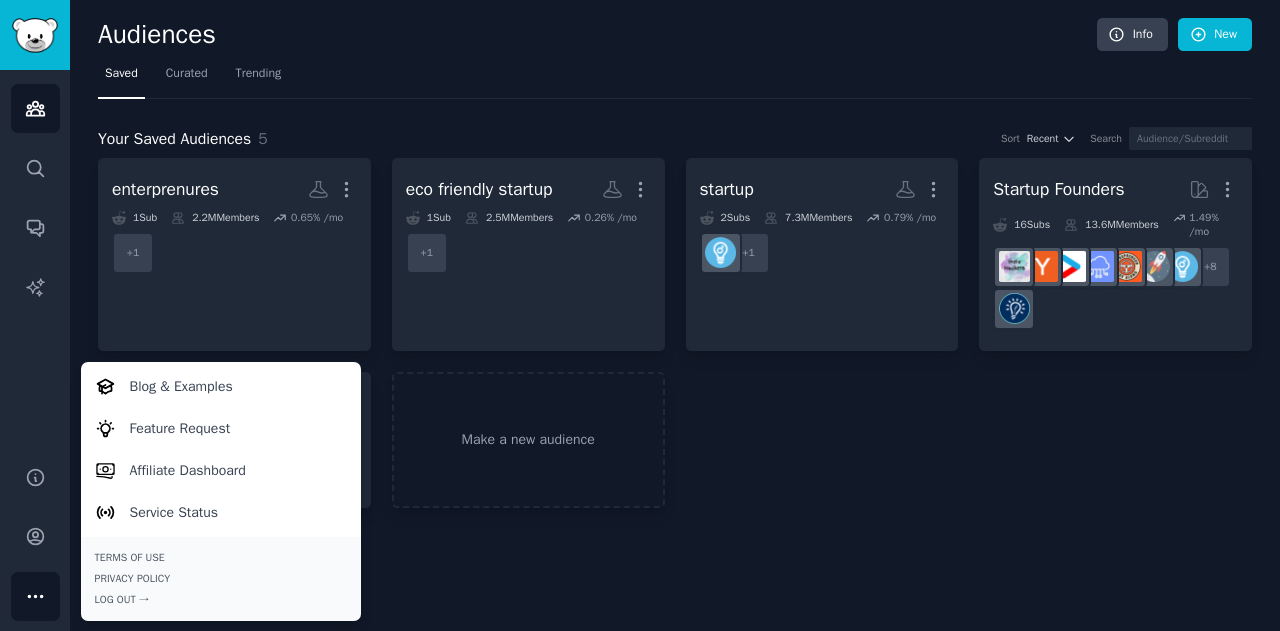 click on "More" at bounding box center [35, 596] 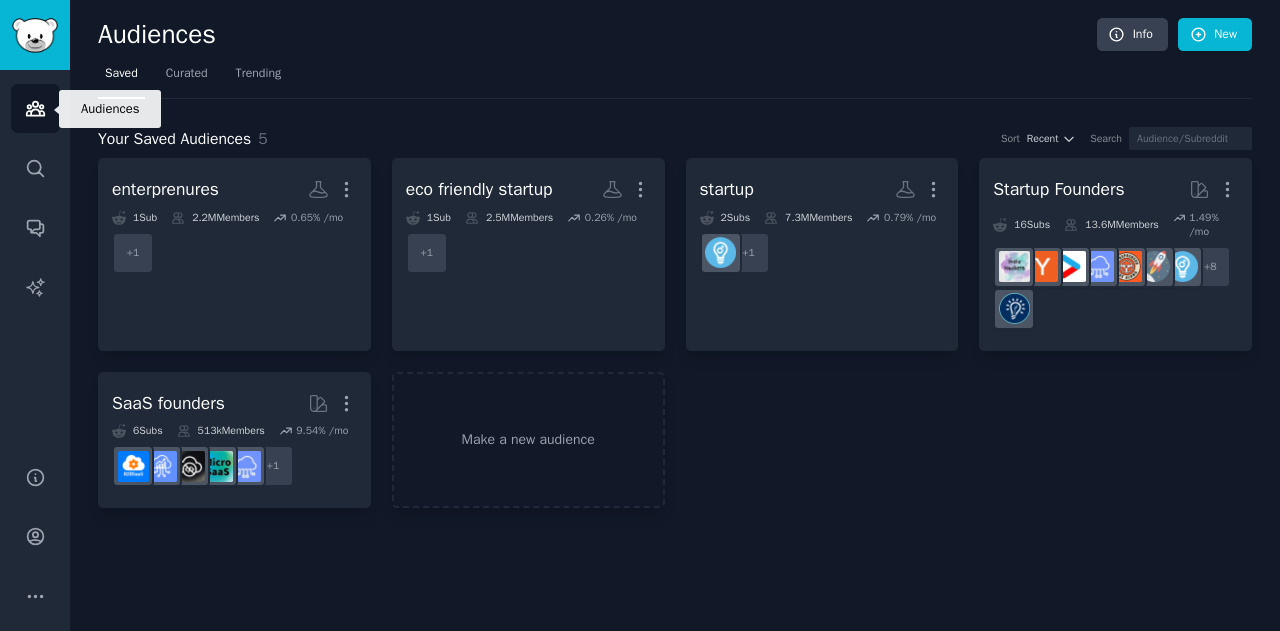 click 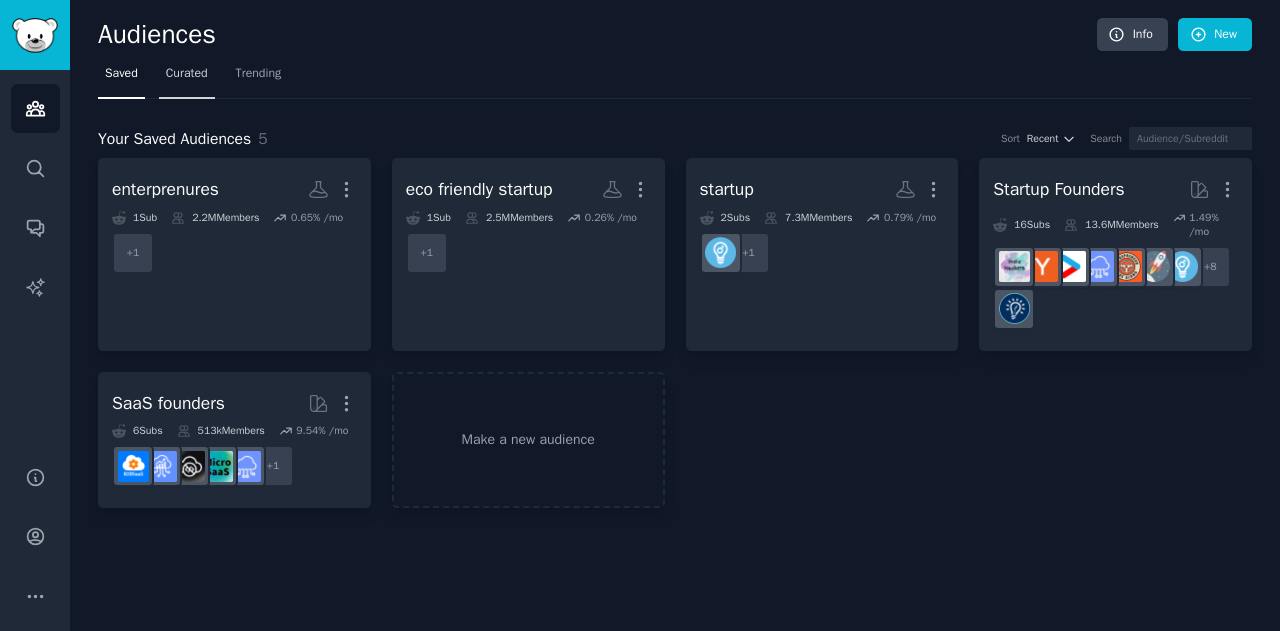 click on "Curated" at bounding box center [187, 78] 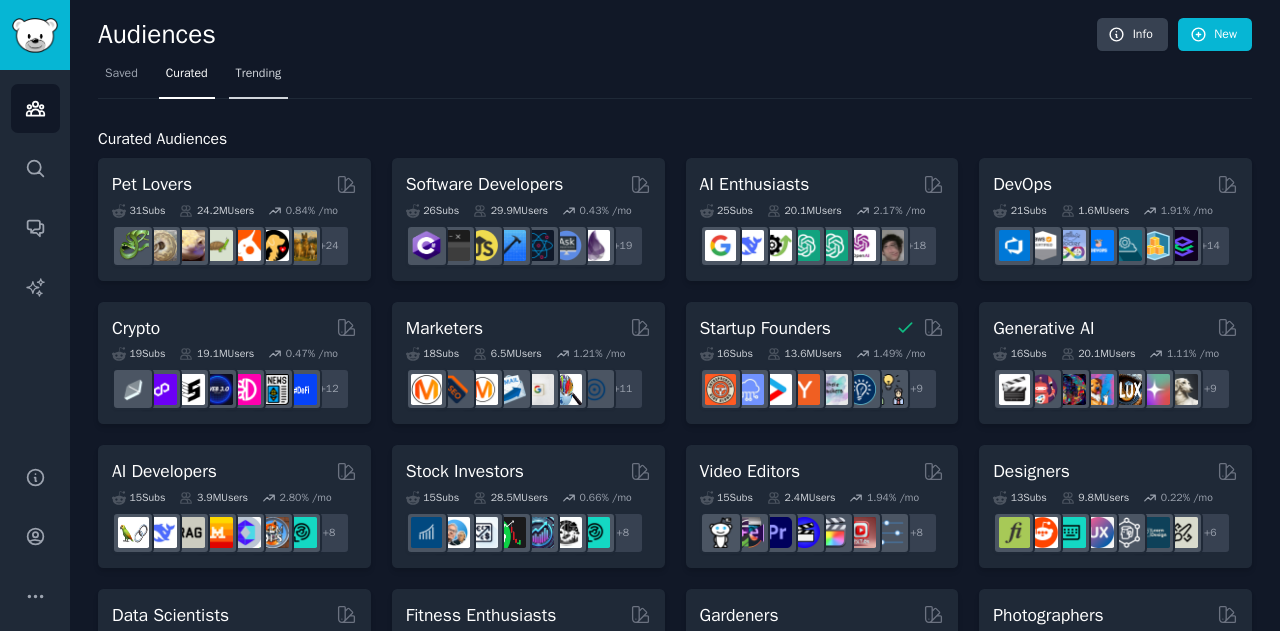 click on "Trending" at bounding box center [259, 74] 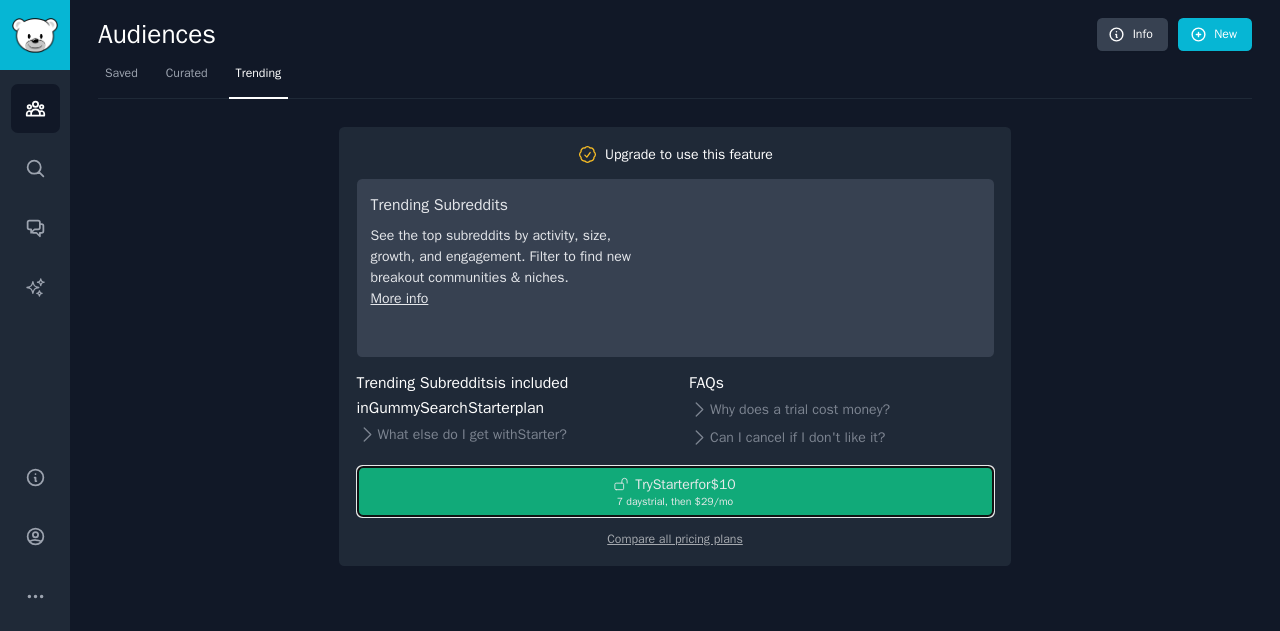 click on "7 days  trial, then $ 29 /mo" at bounding box center [675, 502] 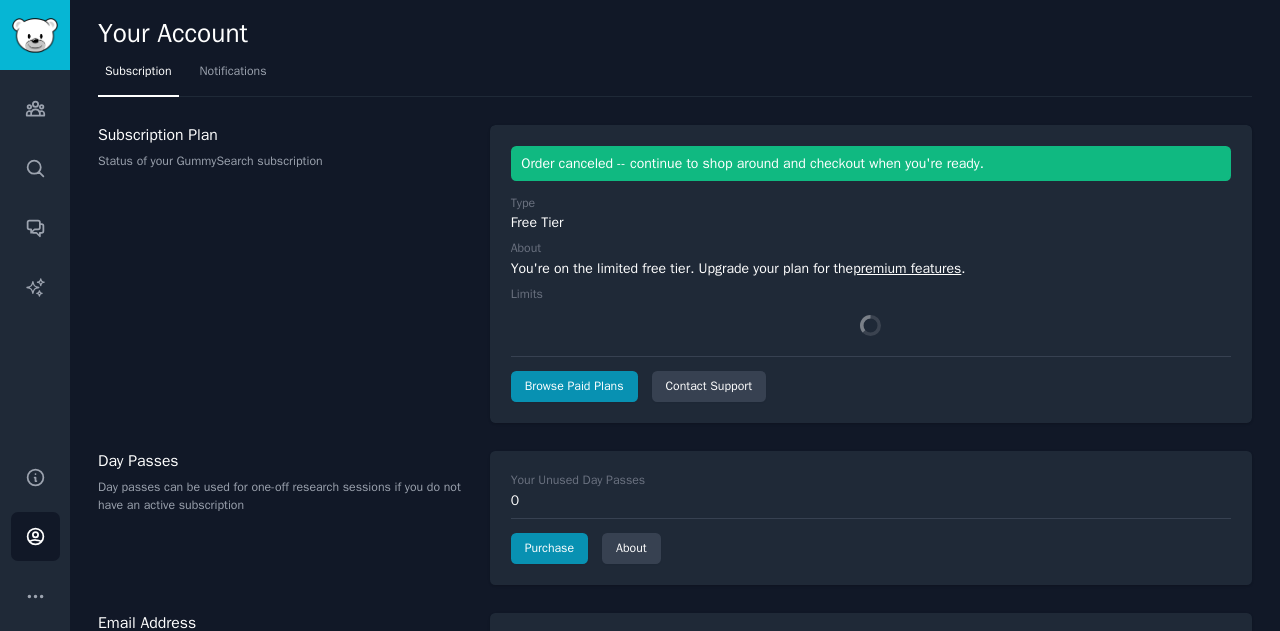 scroll, scrollTop: 0, scrollLeft: 0, axis: both 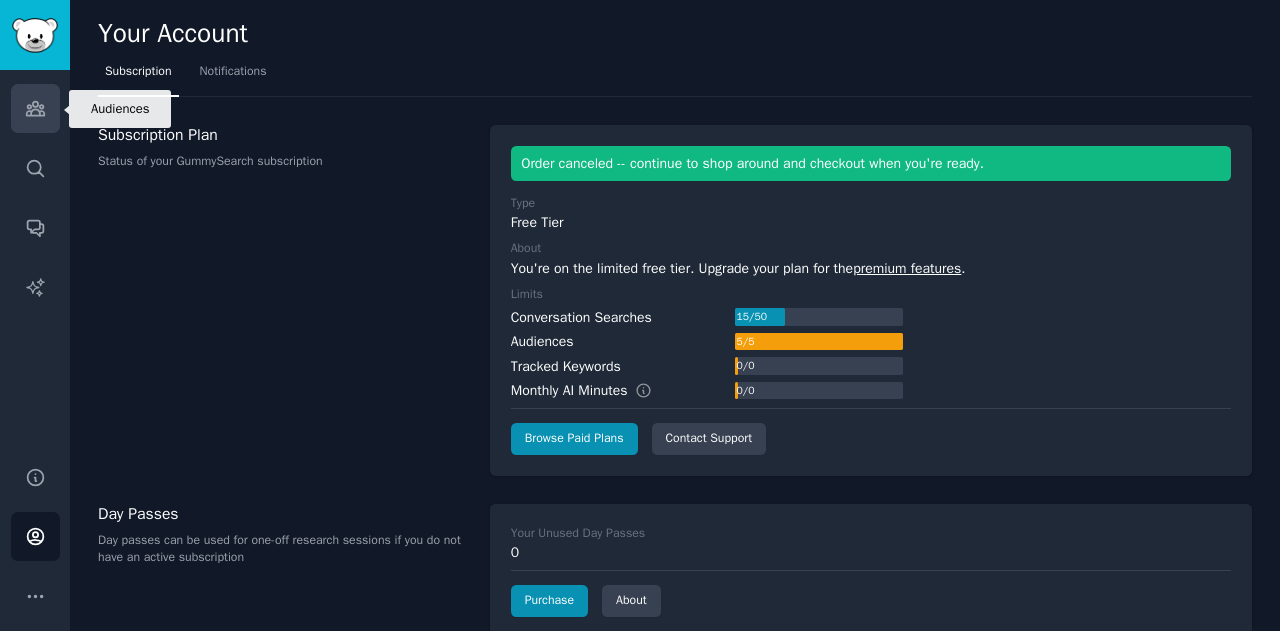 click on "Audiences" at bounding box center [35, 108] 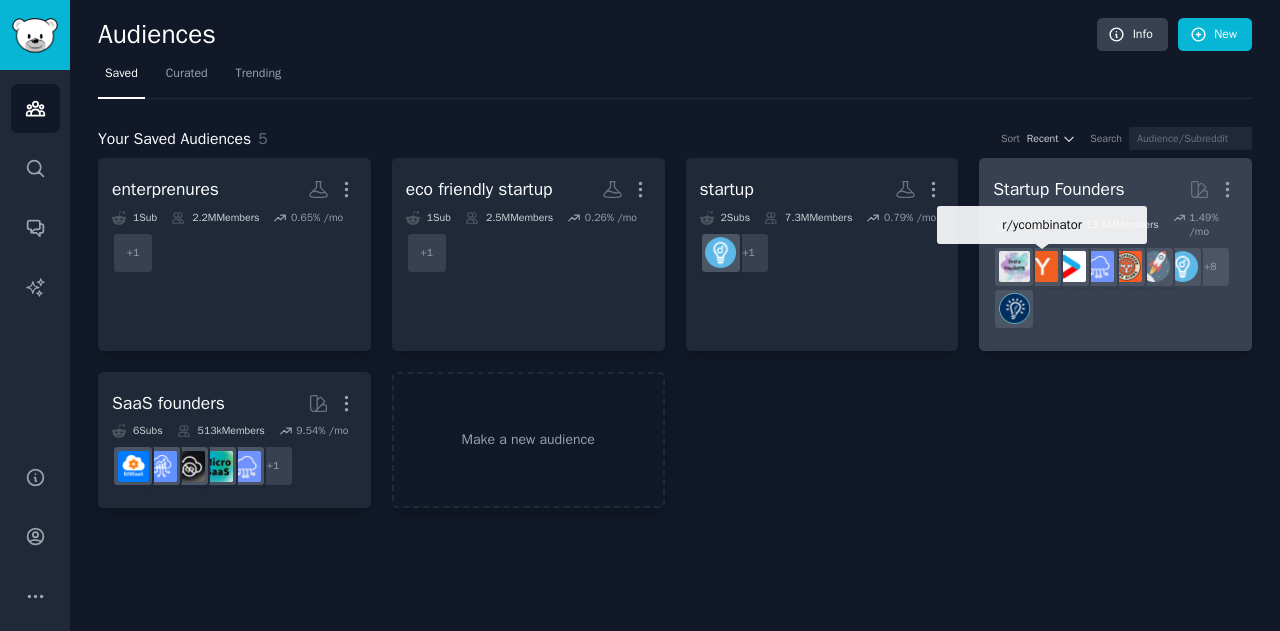 click at bounding box center [1042, 266] 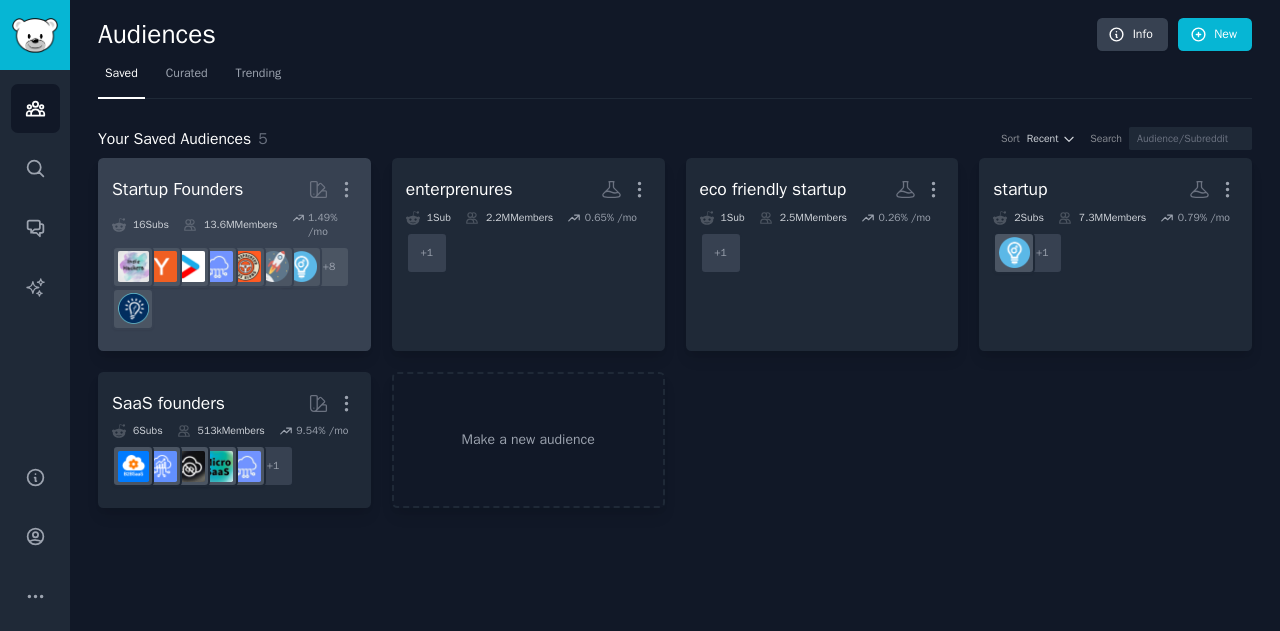 click on "+ 8" at bounding box center (234, 288) 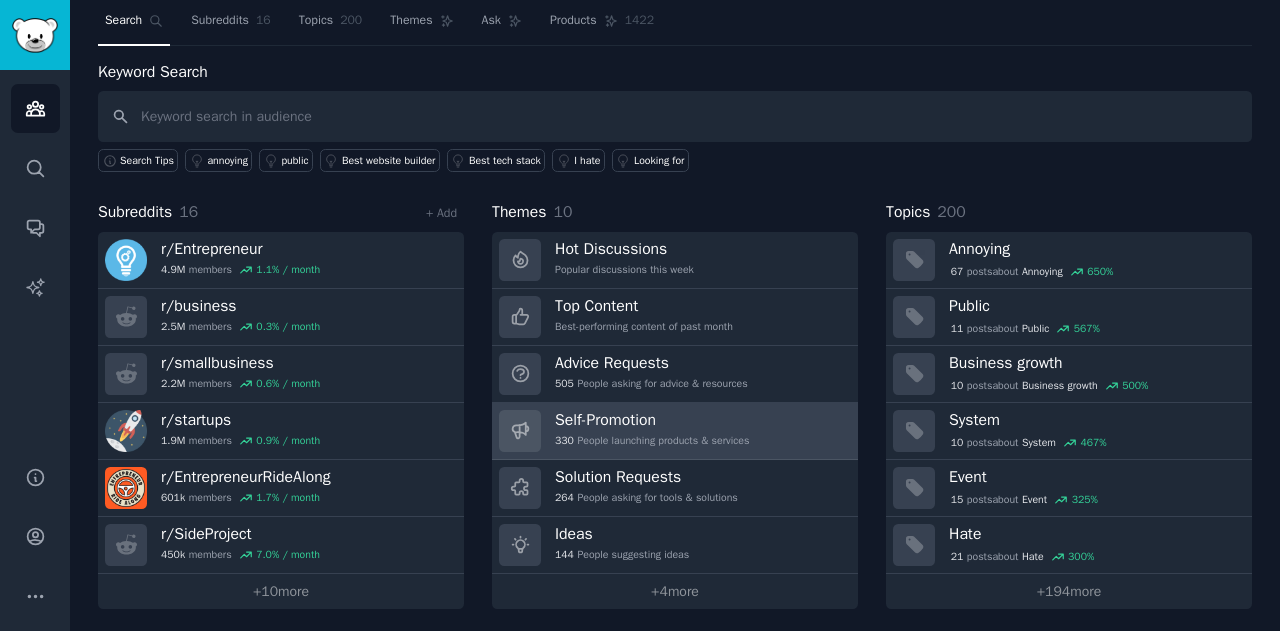 scroll, scrollTop: 54, scrollLeft: 0, axis: vertical 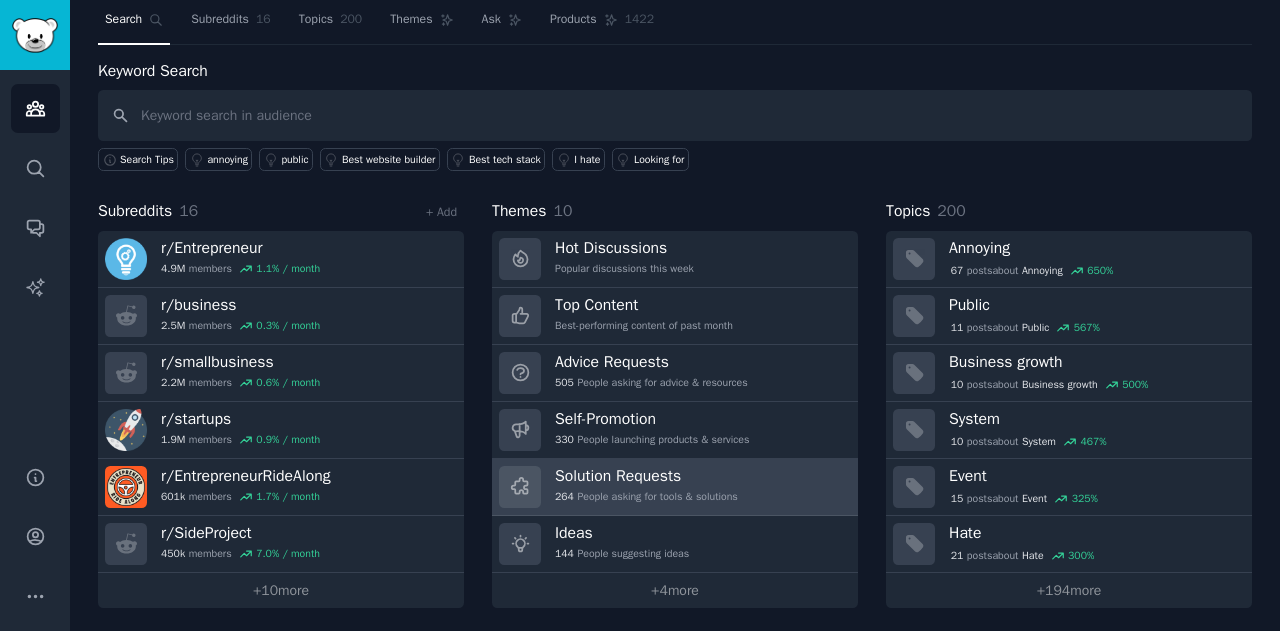 click on "Solution Requests 264 People asking for tools & solutions" at bounding box center (675, 487) 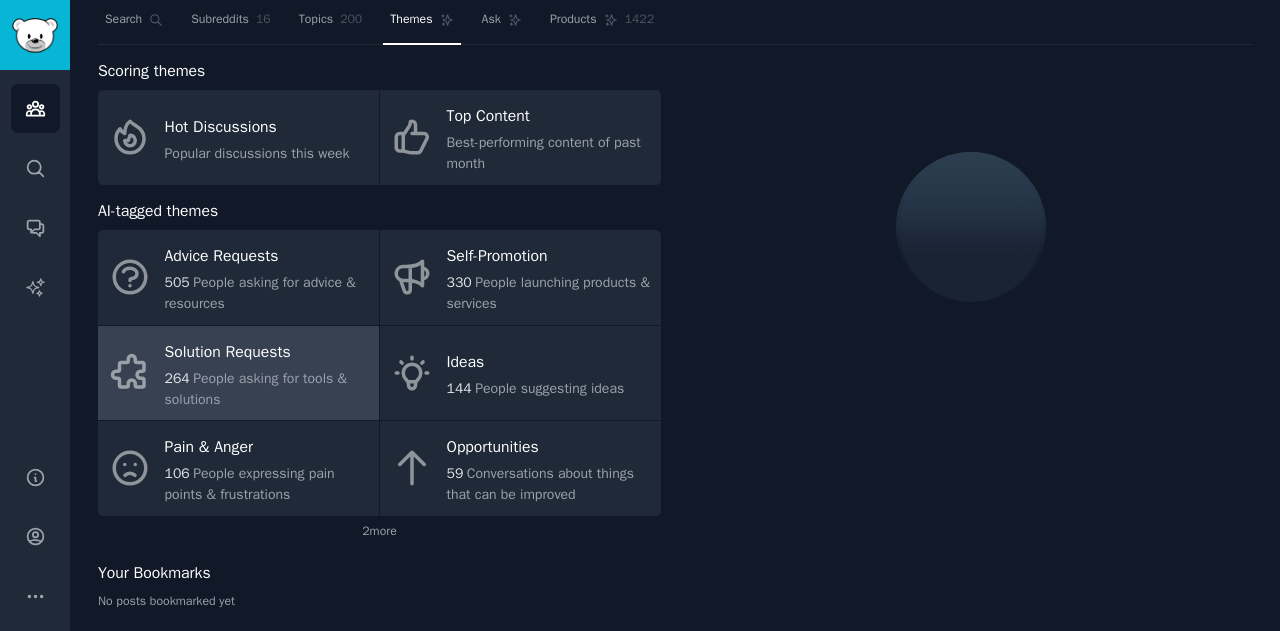 scroll, scrollTop: 30, scrollLeft: 0, axis: vertical 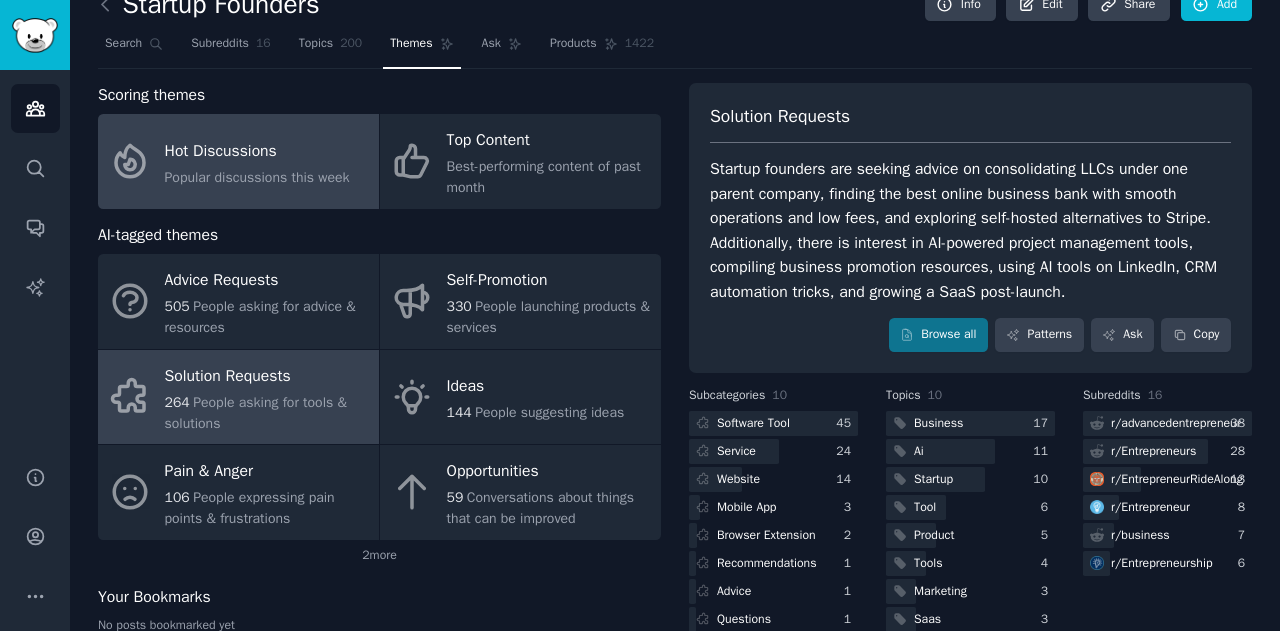 click on "Hot Discussions" at bounding box center (257, 151) 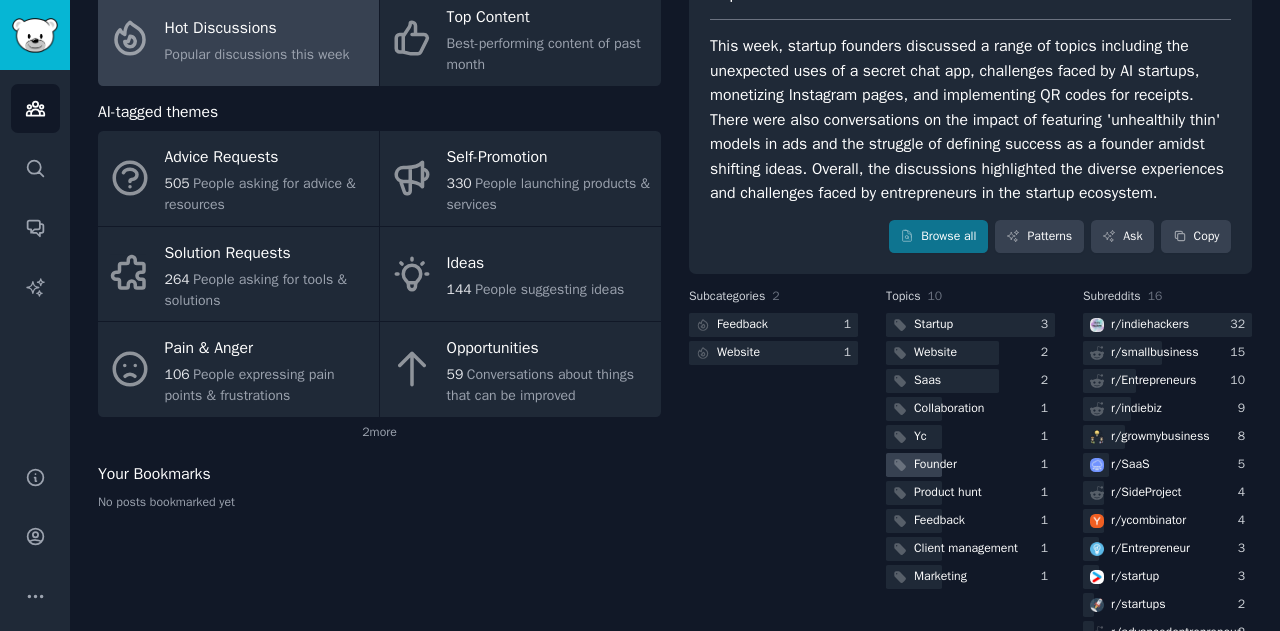 scroll, scrollTop: 155, scrollLeft: 0, axis: vertical 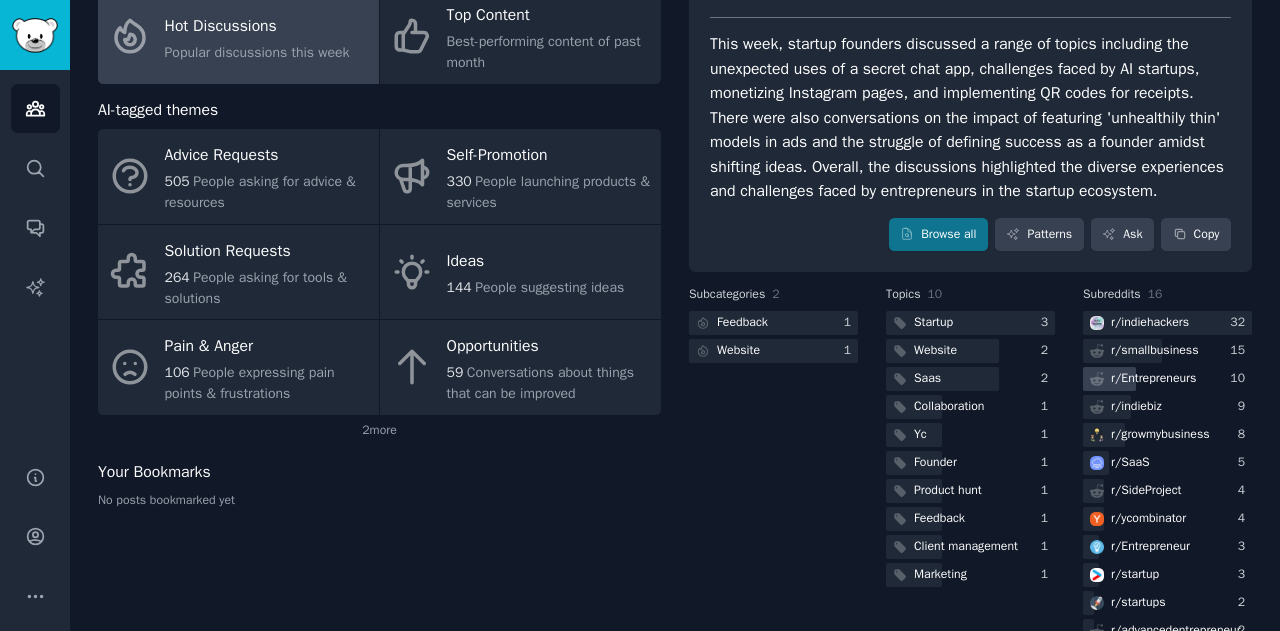 click on "r/ Entrepreneurs" at bounding box center (1153, 379) 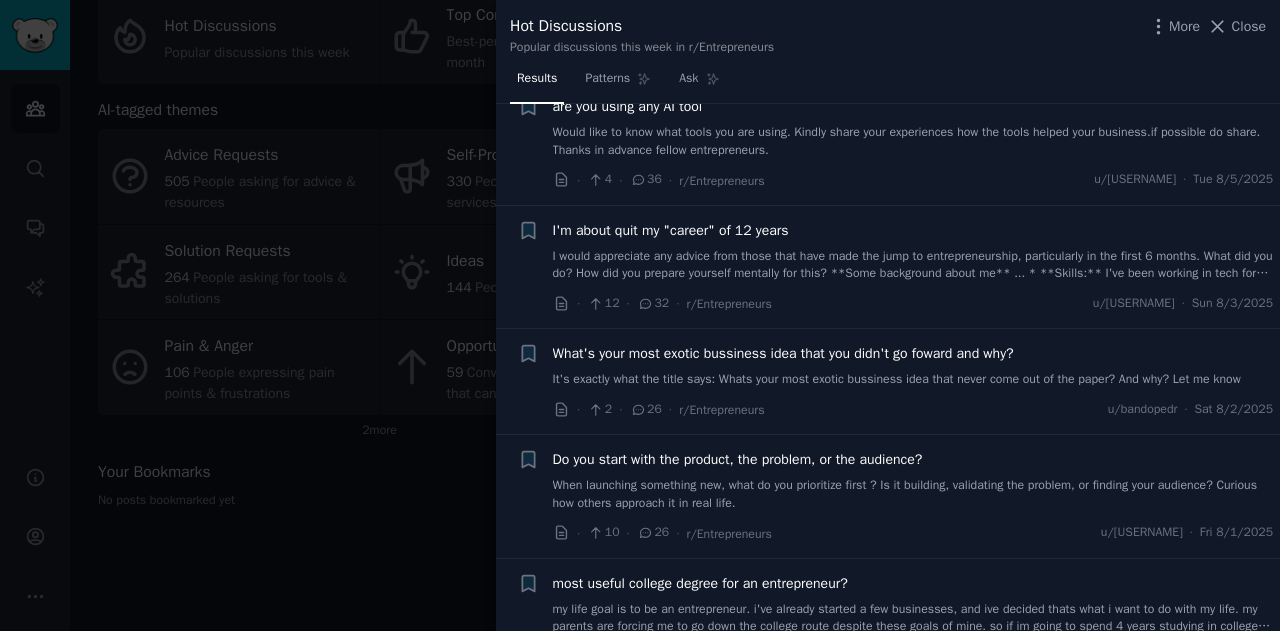 scroll, scrollTop: 54, scrollLeft: 0, axis: vertical 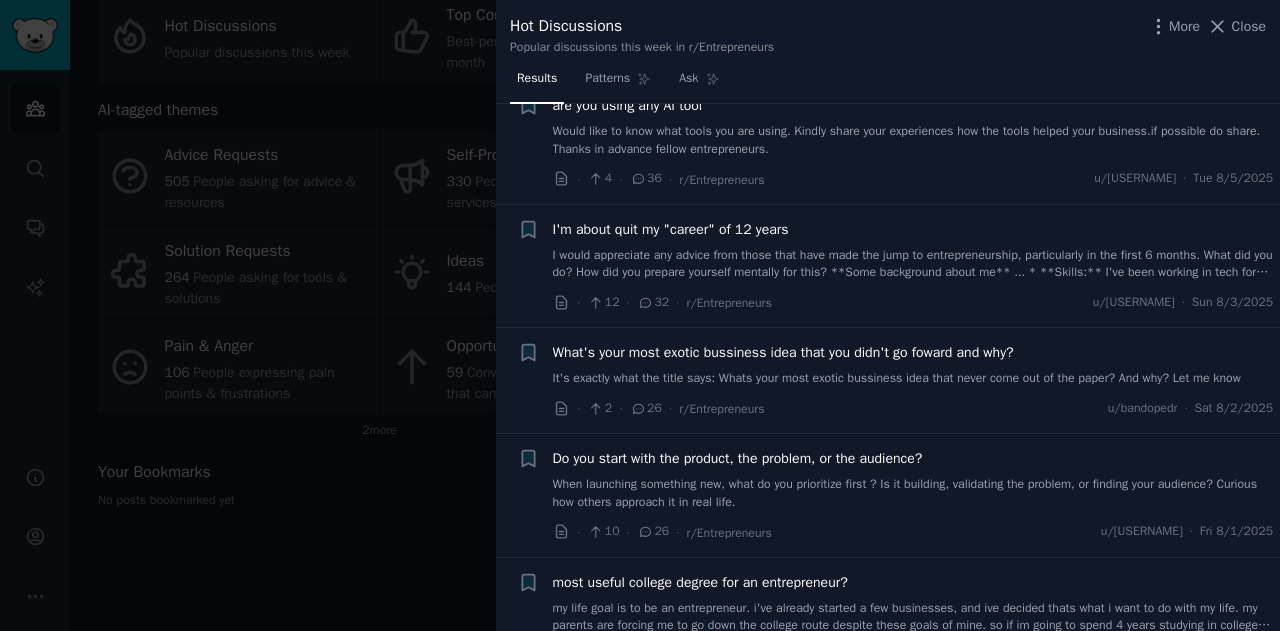click at bounding box center [640, 315] 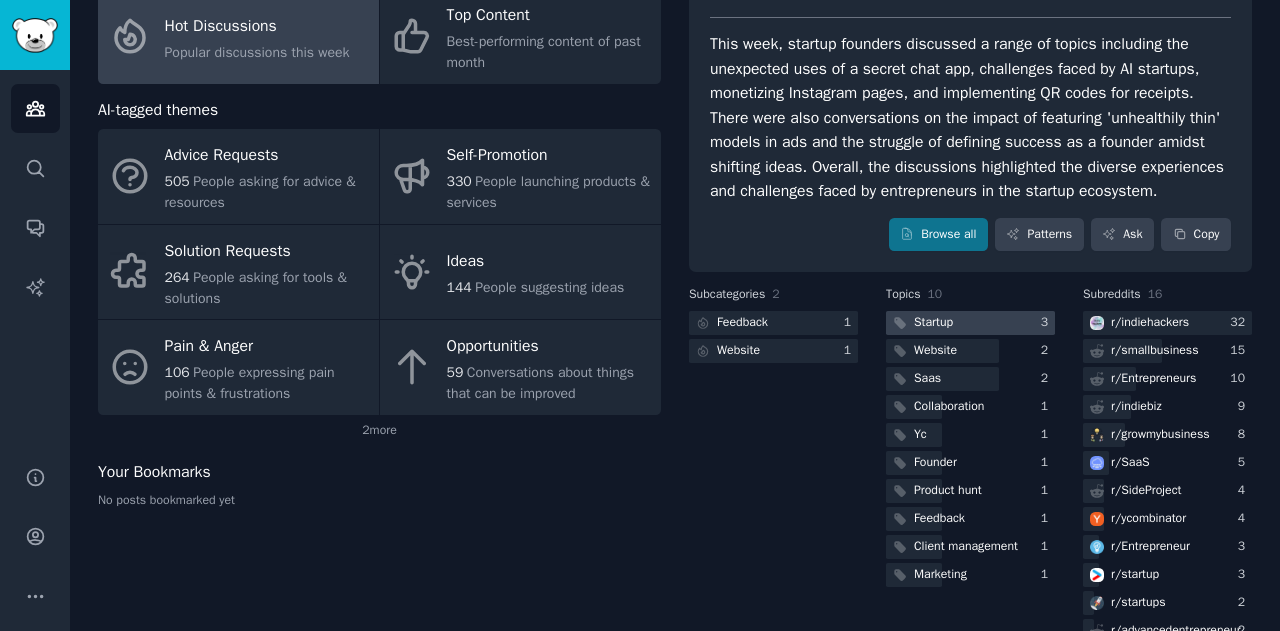 click on "Startup" at bounding box center (933, 323) 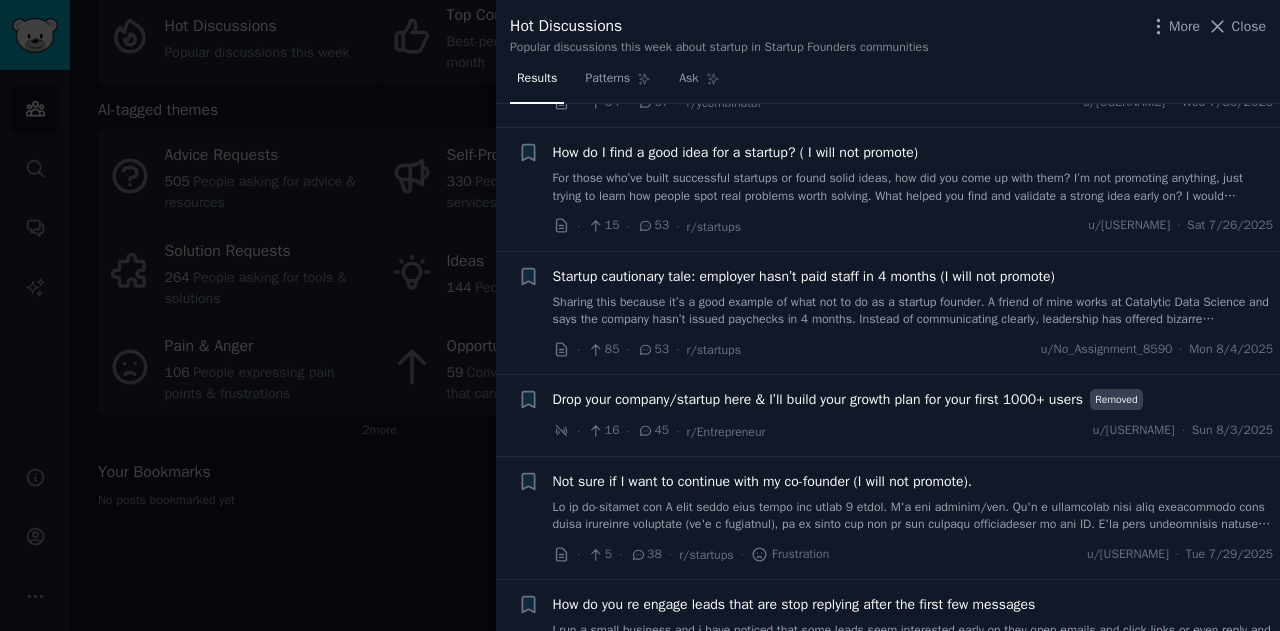 scroll, scrollTop: 507, scrollLeft: 0, axis: vertical 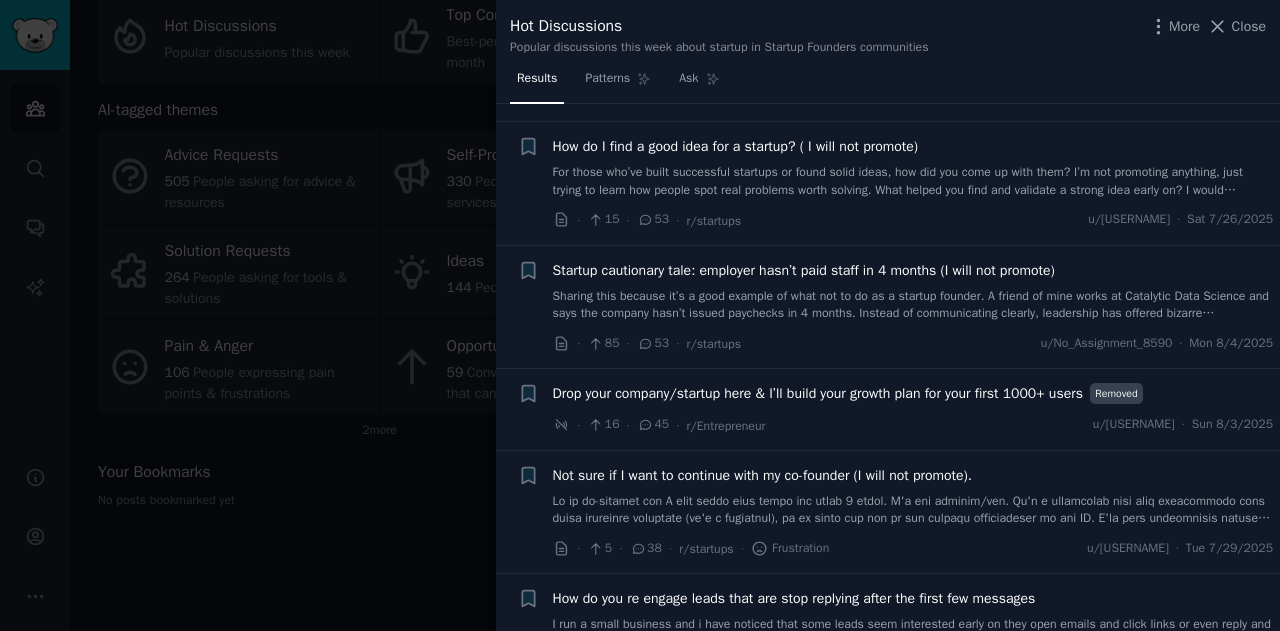 click at bounding box center [640, 315] 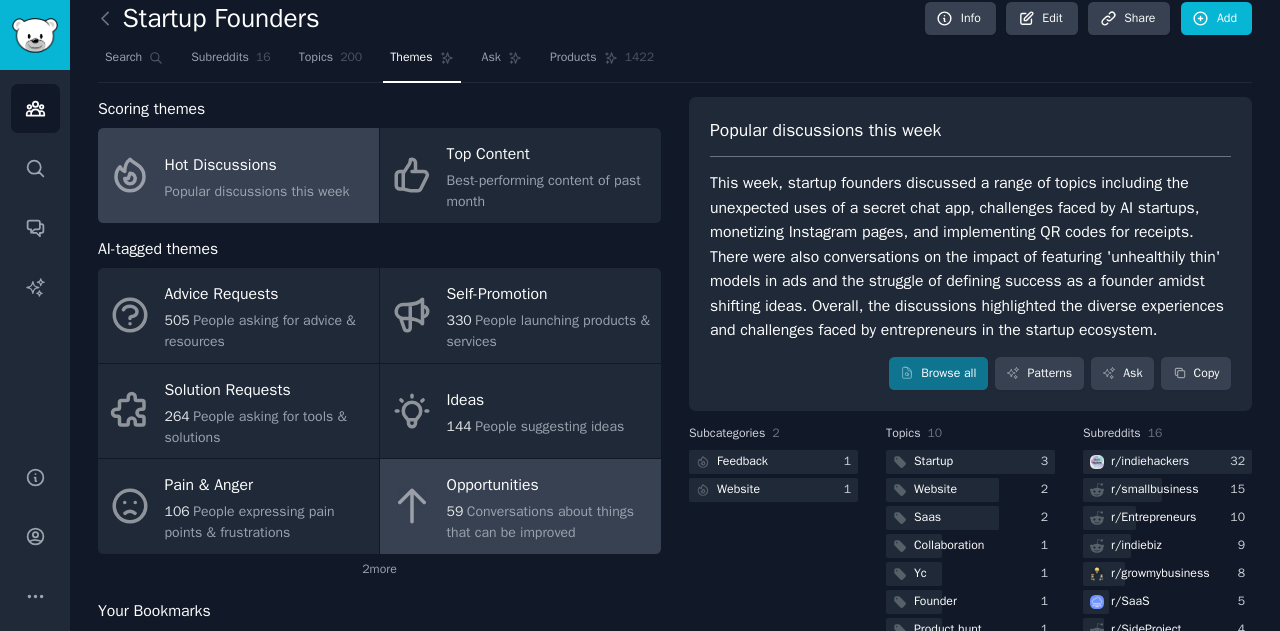 scroll, scrollTop: 0, scrollLeft: 0, axis: both 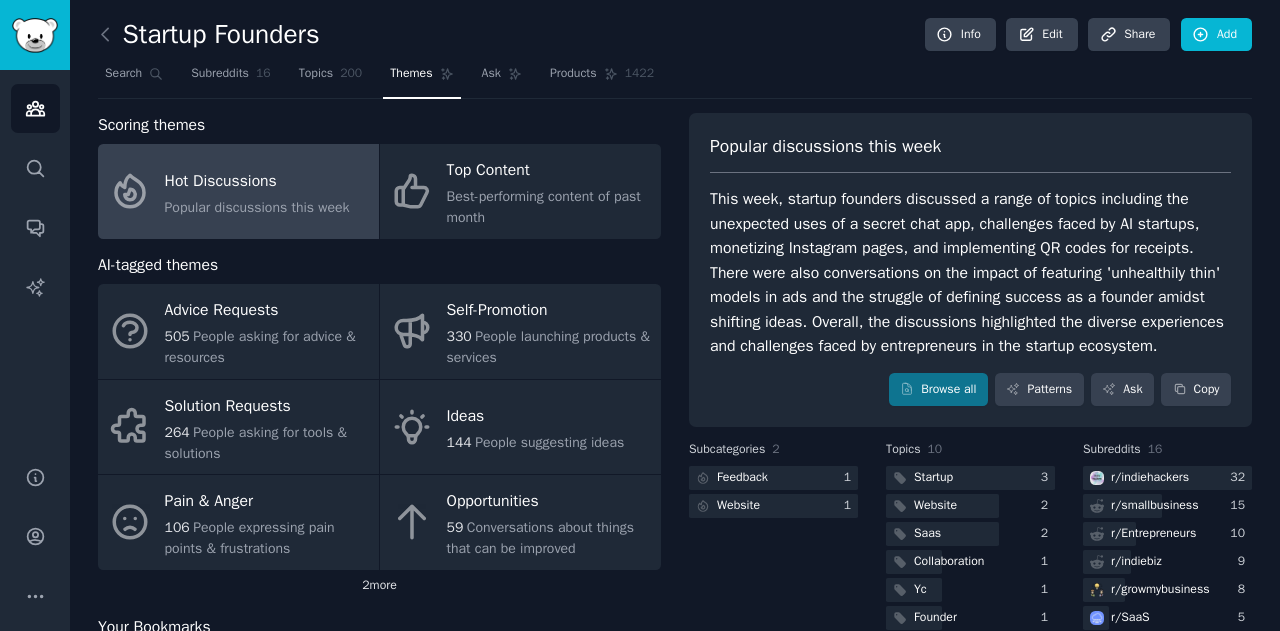 click on "2  more" 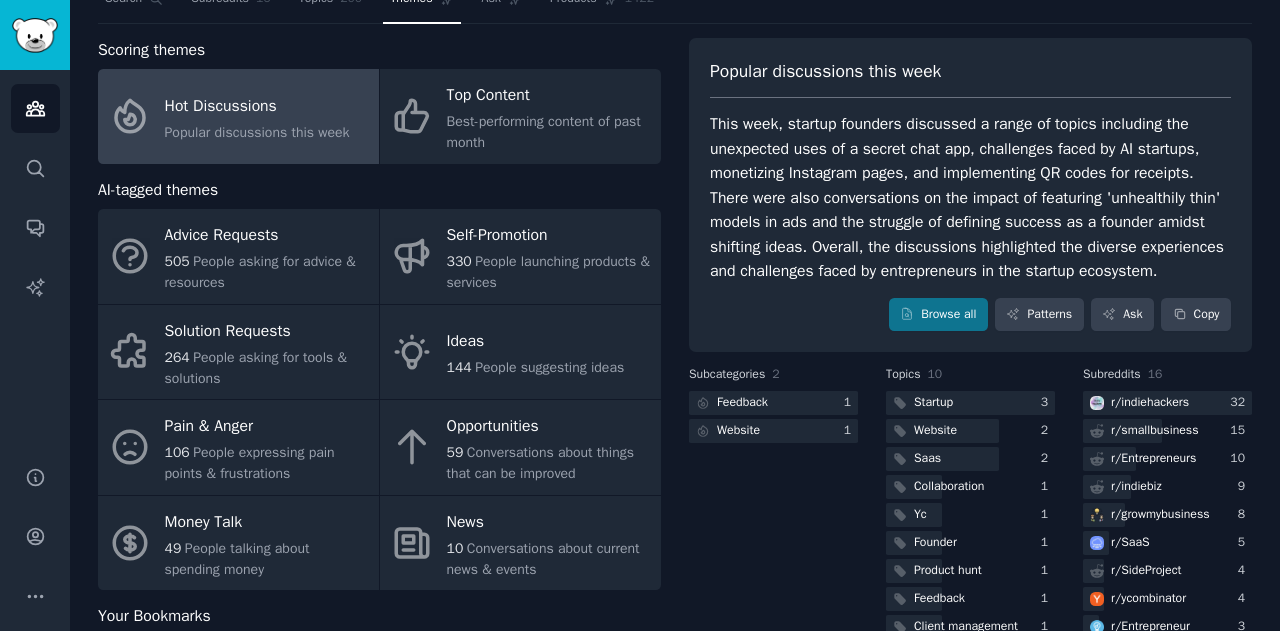 scroll, scrollTop: 0, scrollLeft: 0, axis: both 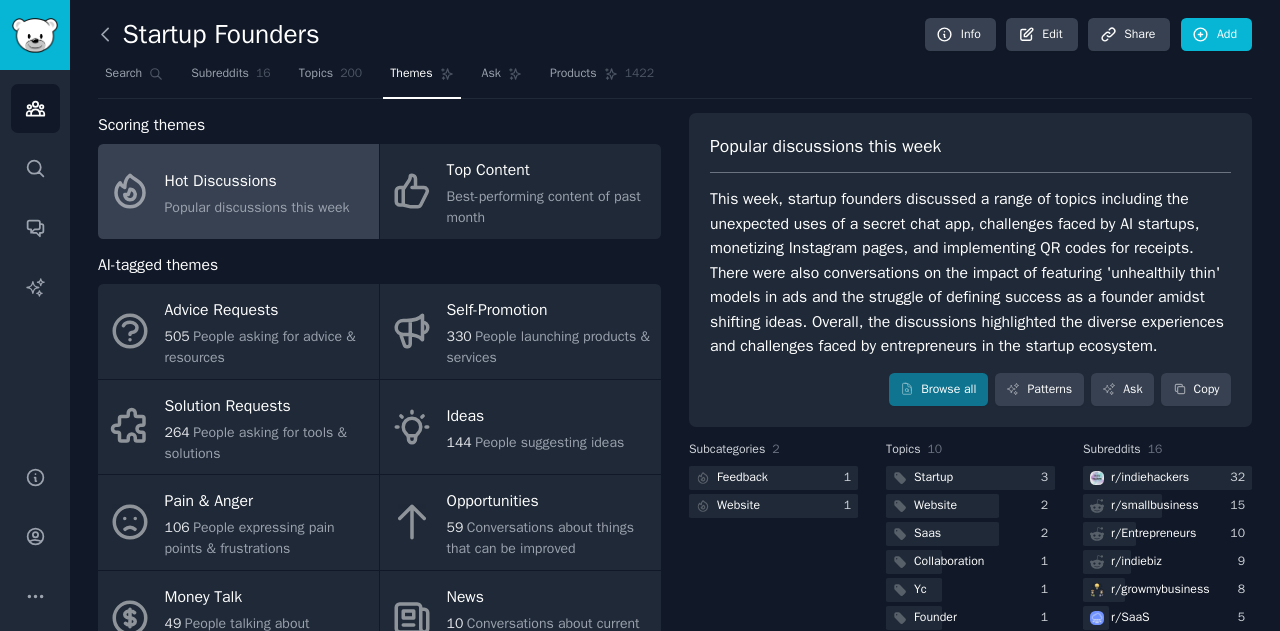 click 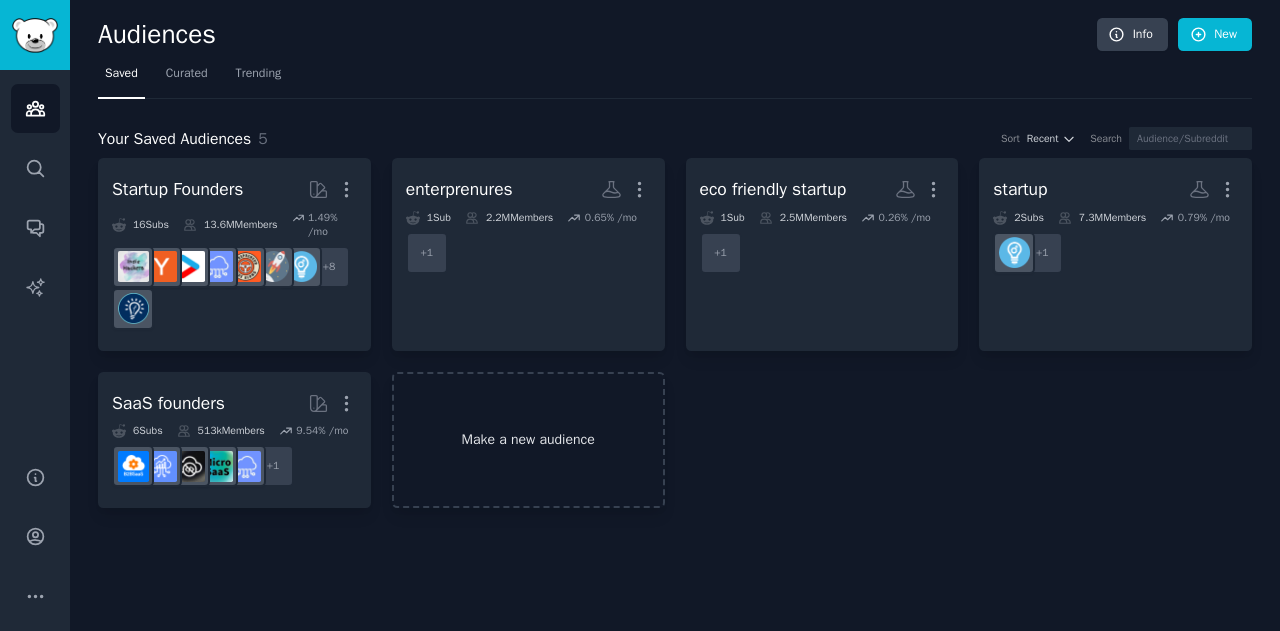 click on "Make a new audience" at bounding box center (528, 440) 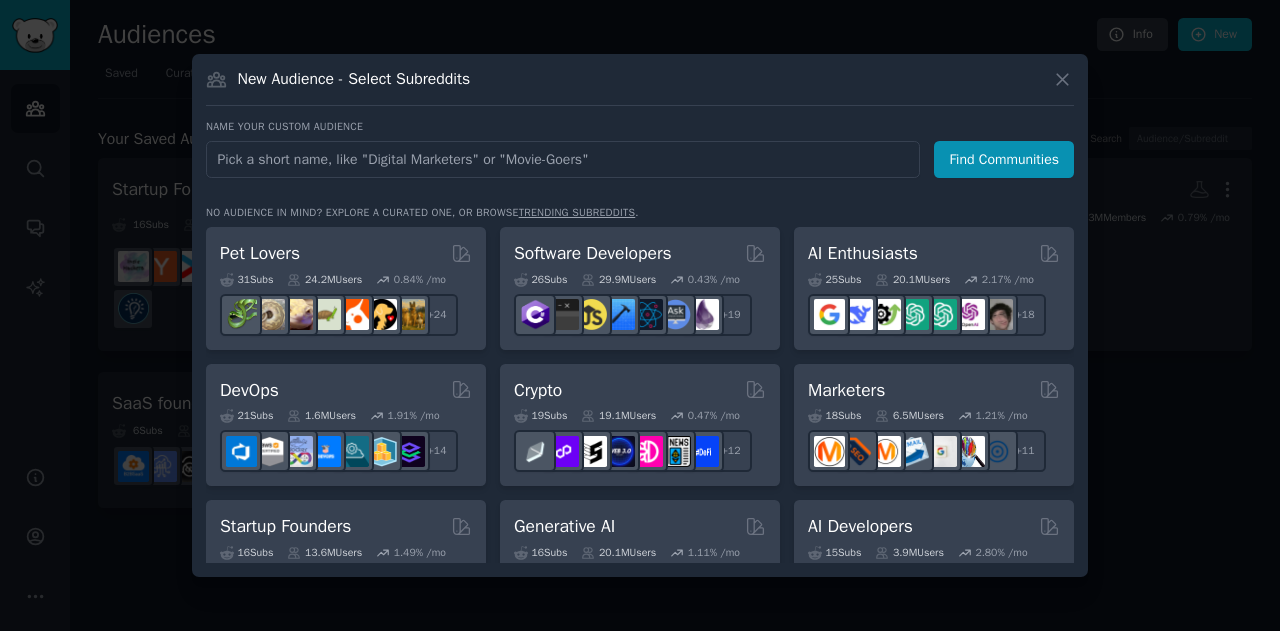 click at bounding box center [563, 159] 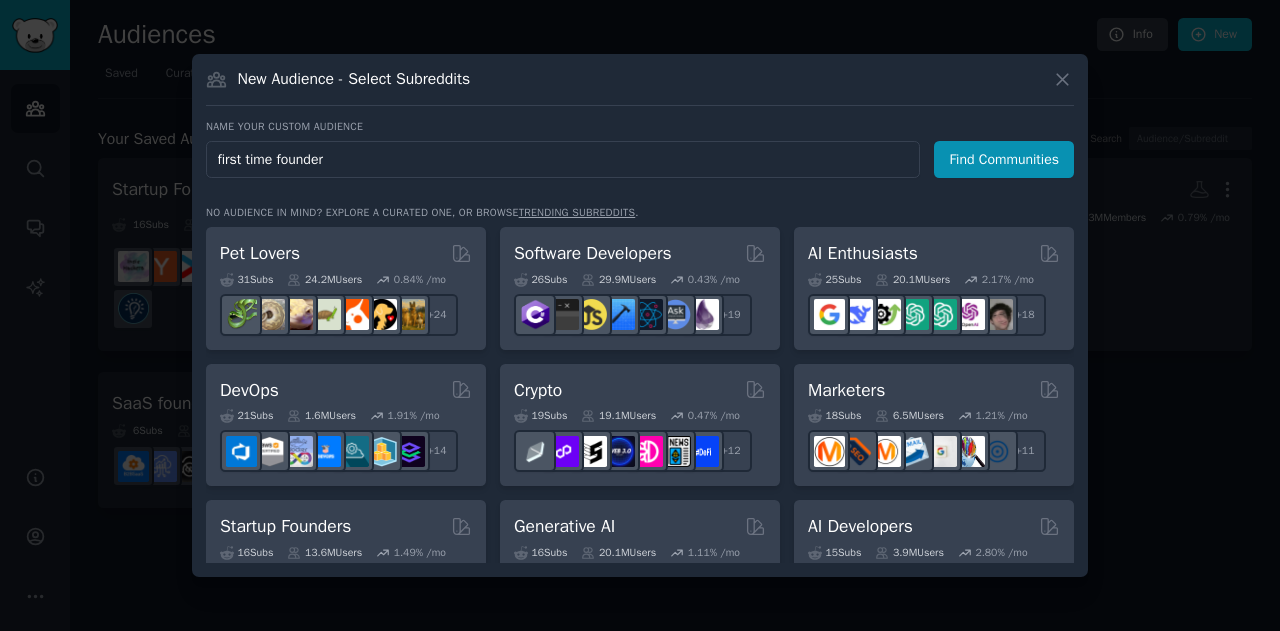type on "first time founders" 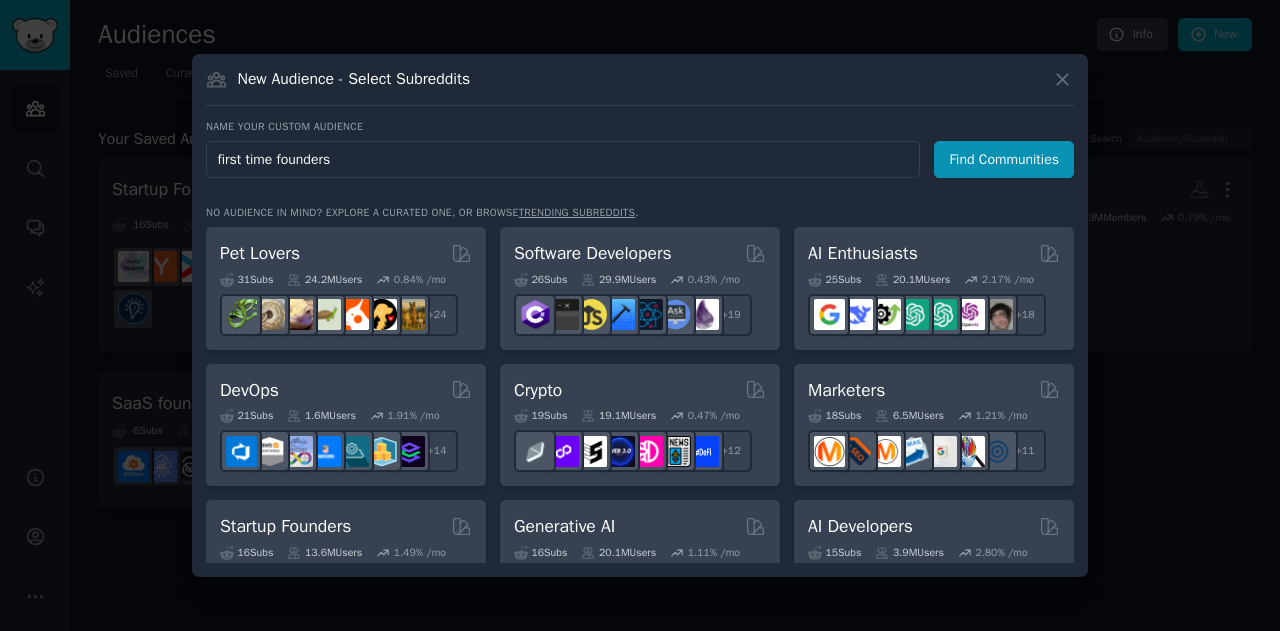 click on "Find Communities" at bounding box center (1004, 159) 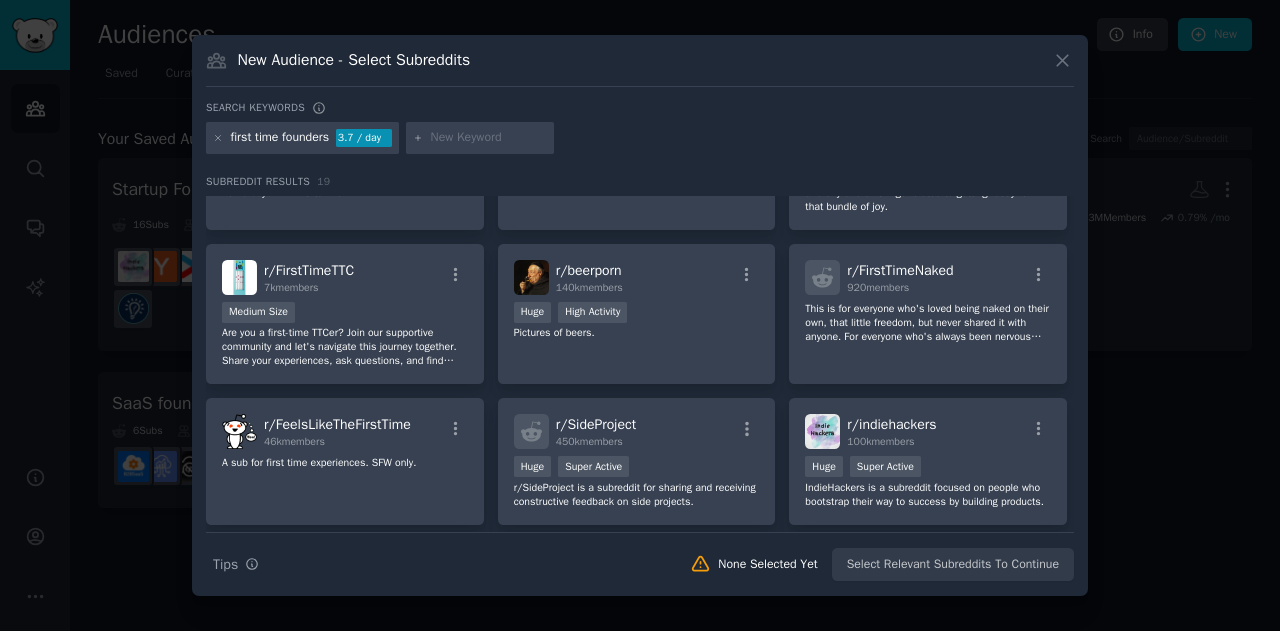 scroll, scrollTop: 0, scrollLeft: 0, axis: both 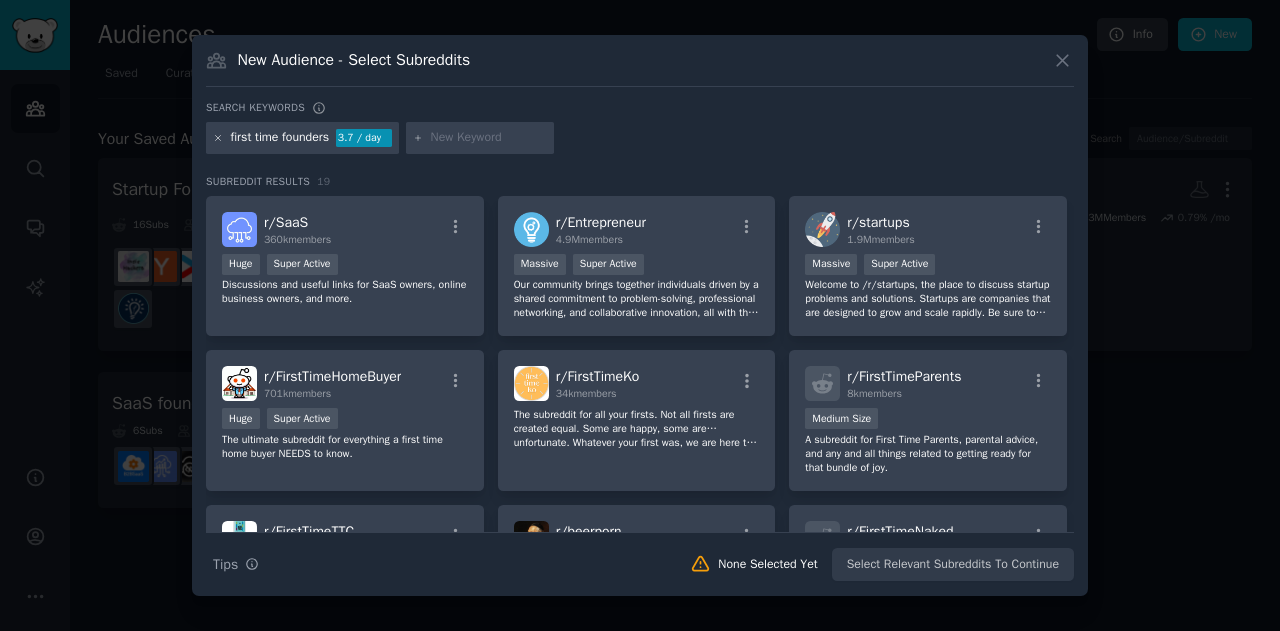 click 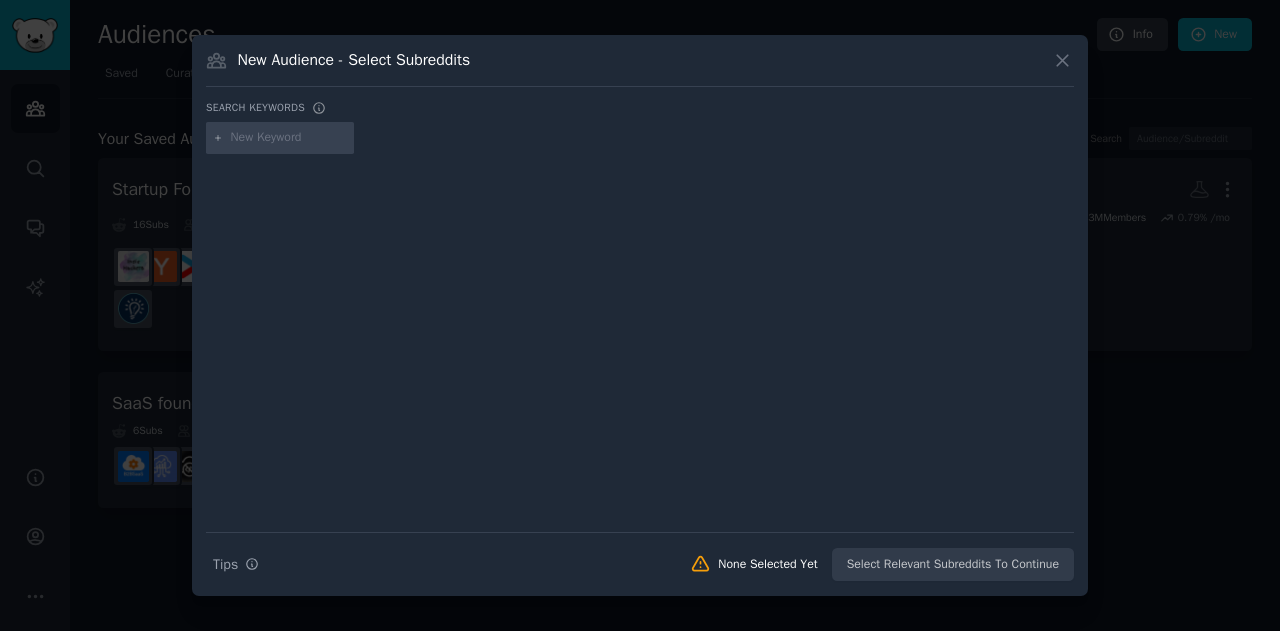 click at bounding box center [289, 138] 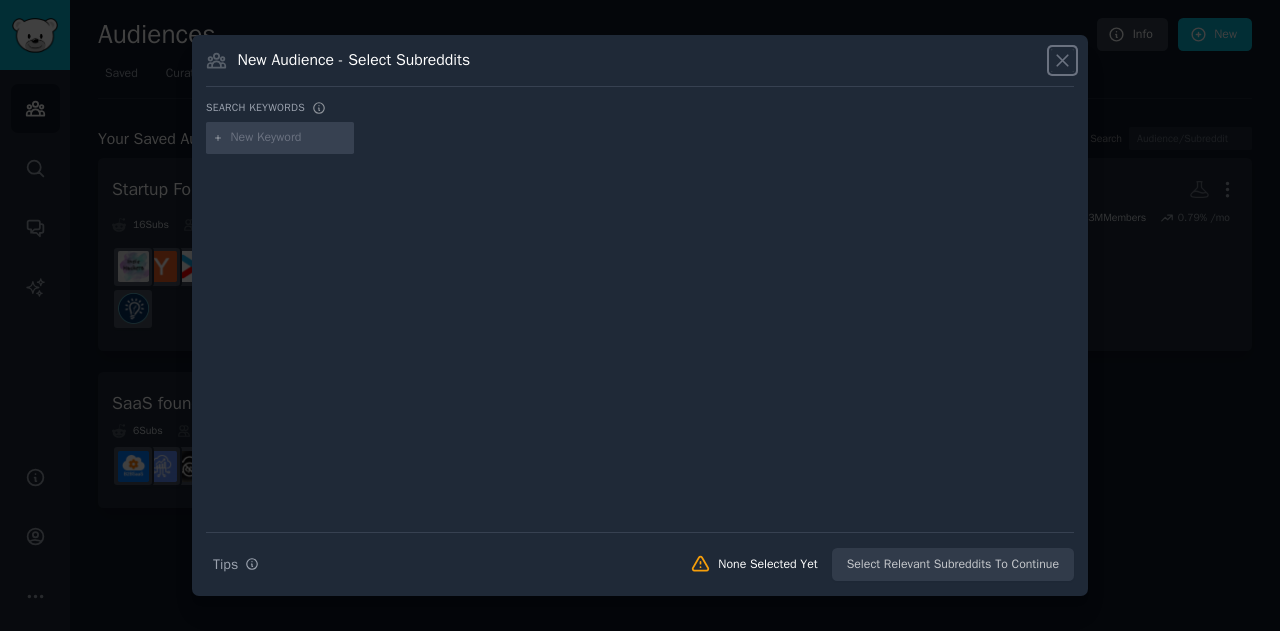 click 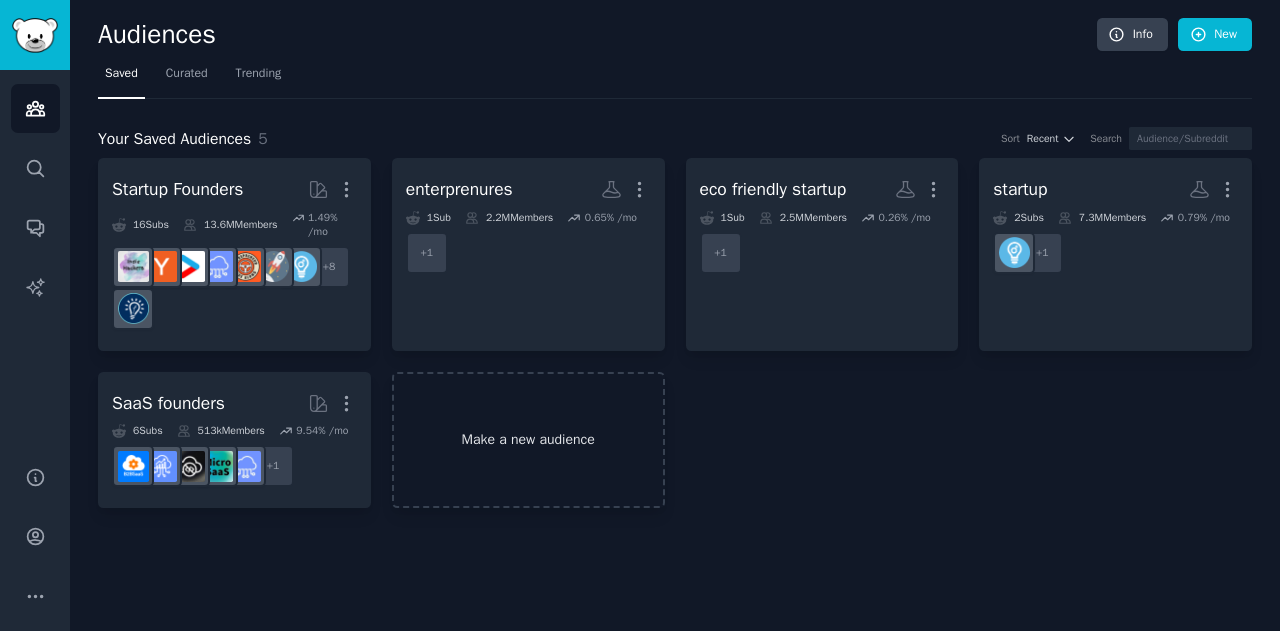 click on "Make a new audience" at bounding box center (528, 440) 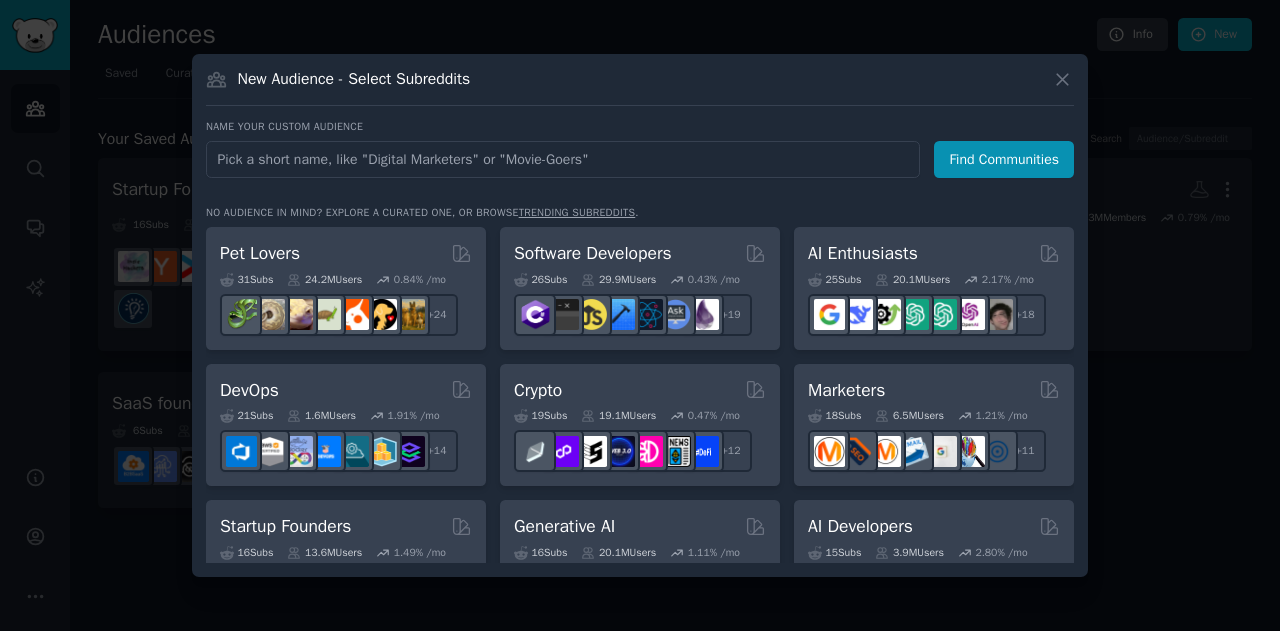 type on "“indie hacker" 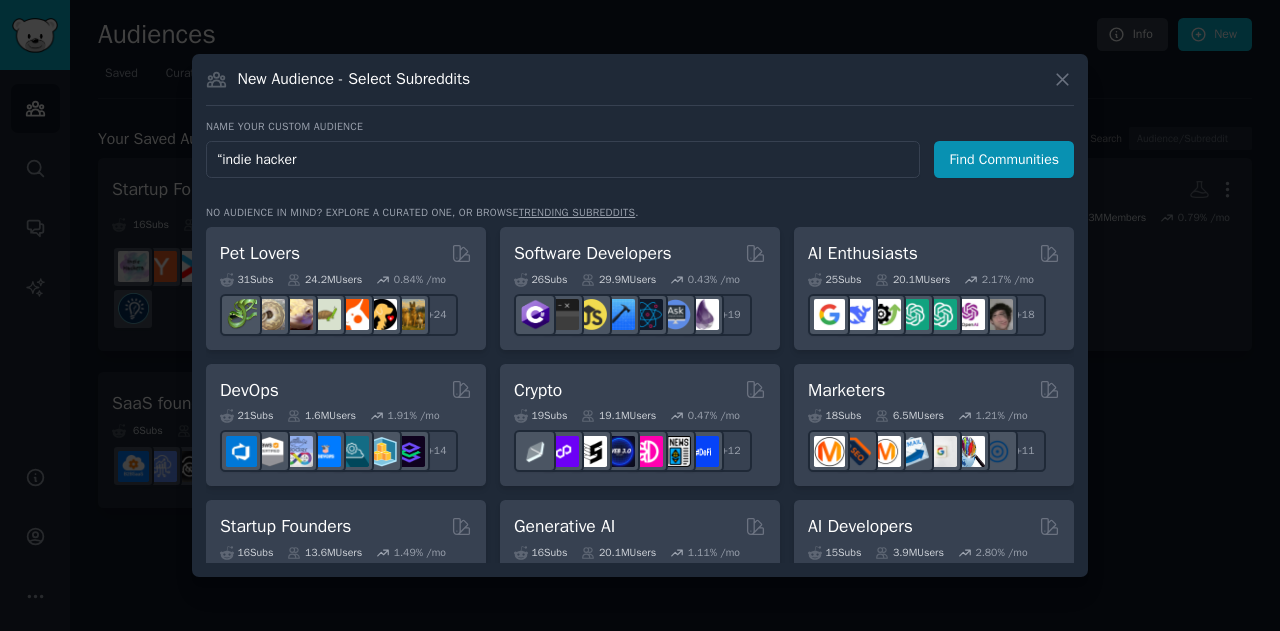 click on "Find Communities" at bounding box center (1004, 159) 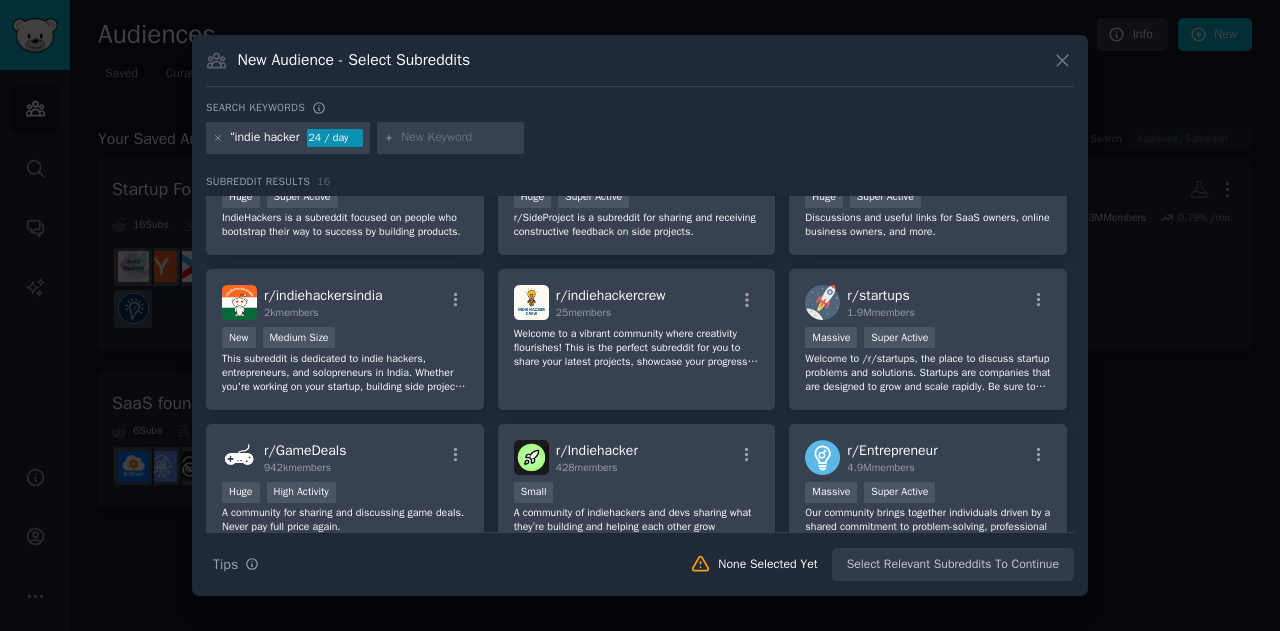 scroll, scrollTop: 0, scrollLeft: 0, axis: both 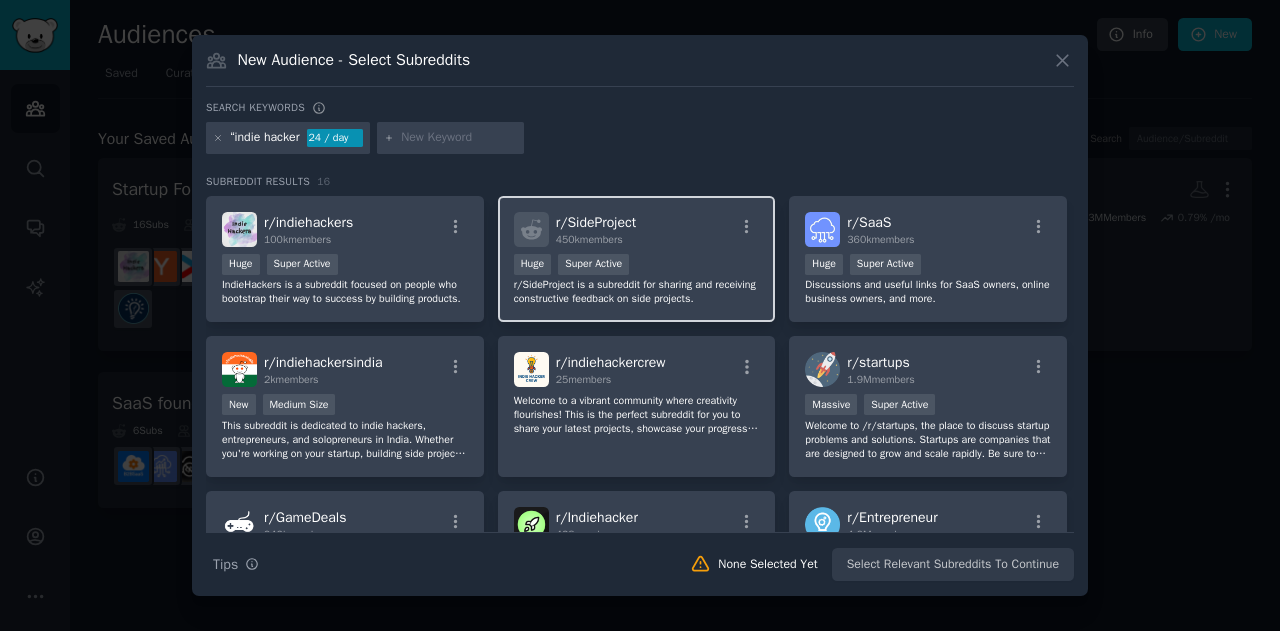 click on "r/ SideProject 450k  members Huge Super Active r/SideProject is a subreddit for sharing and receiving constructive feedback on side projects." at bounding box center [637, 259] 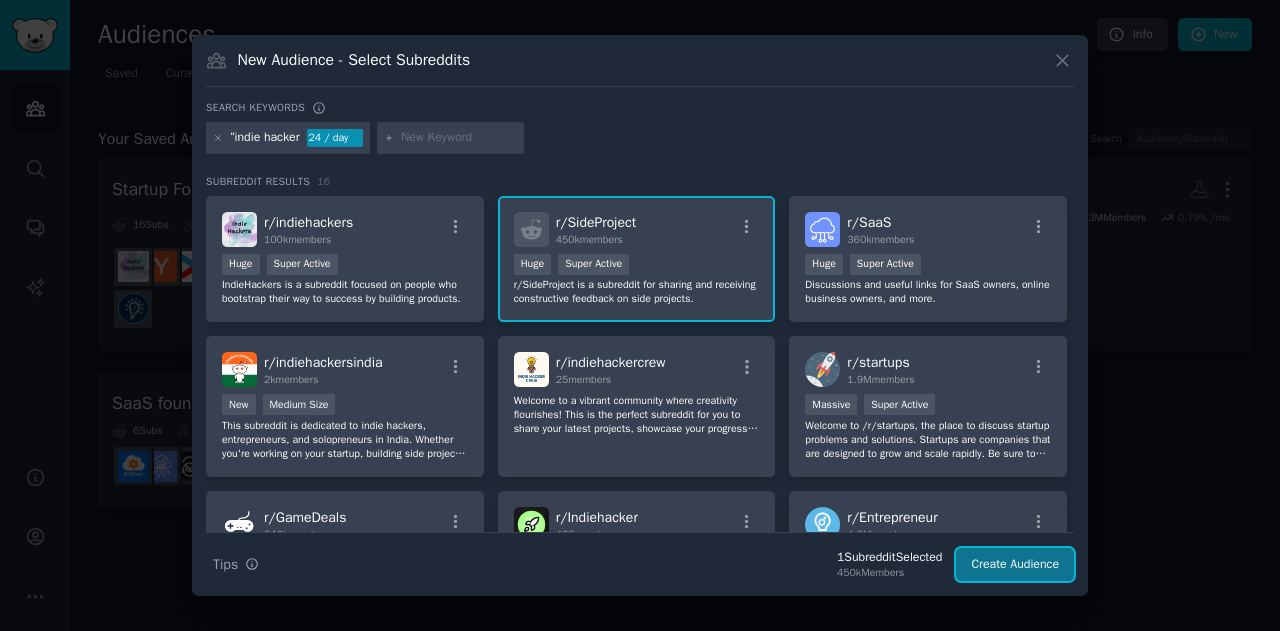 click on "Create Audience" at bounding box center [1015, 565] 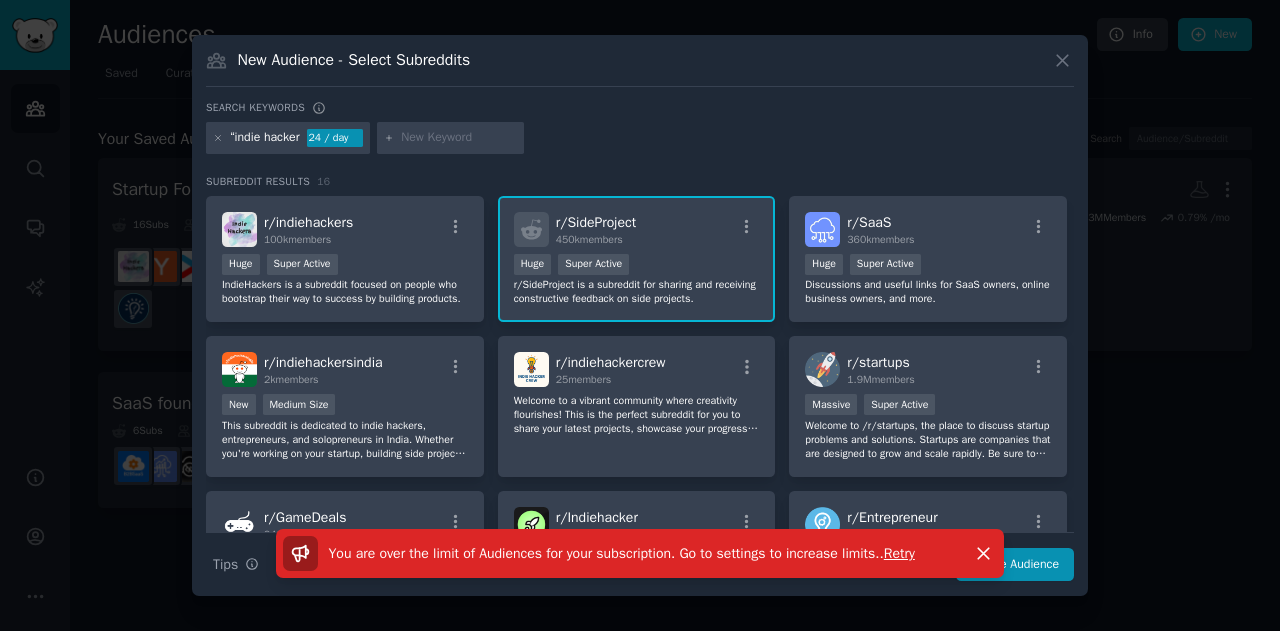 click on "New Audience - Select Subreddits" at bounding box center (640, 68) 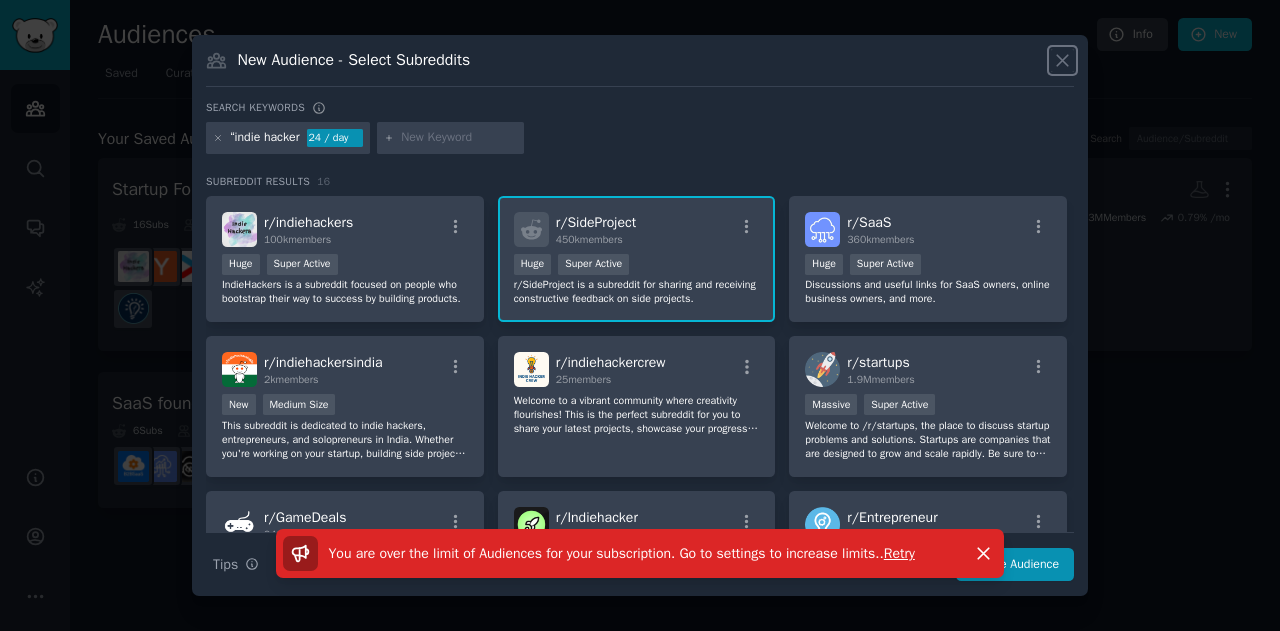 click 